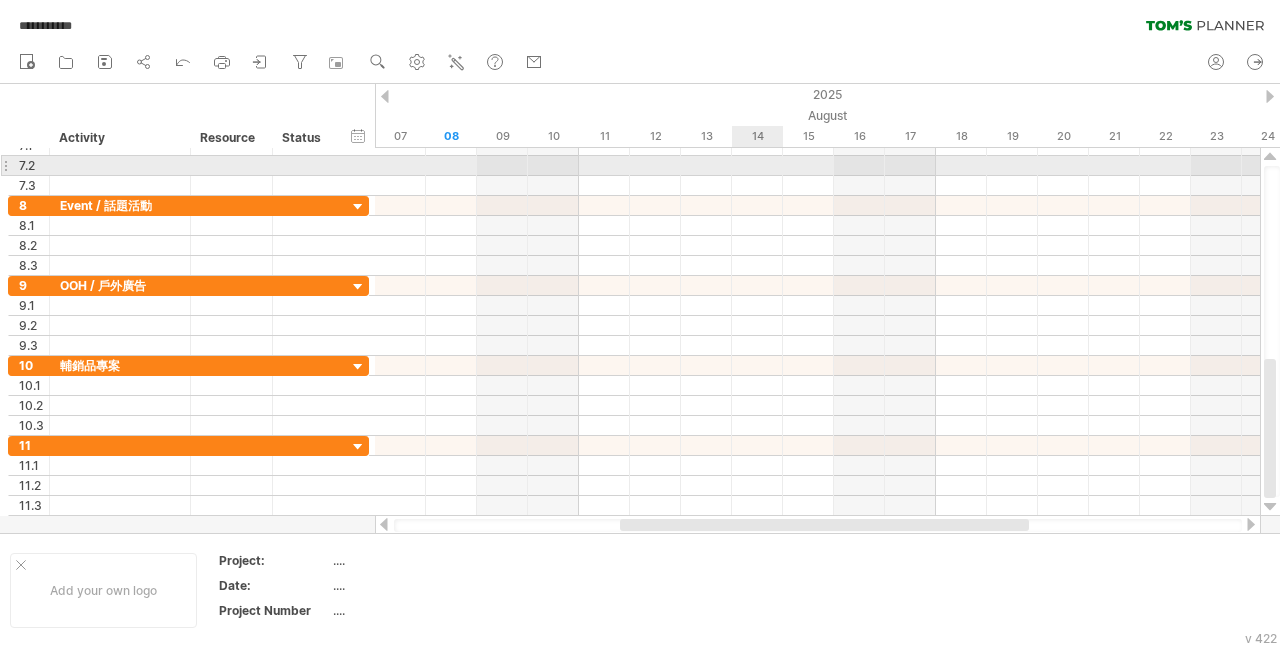 scroll, scrollTop: 0, scrollLeft: 0, axis: both 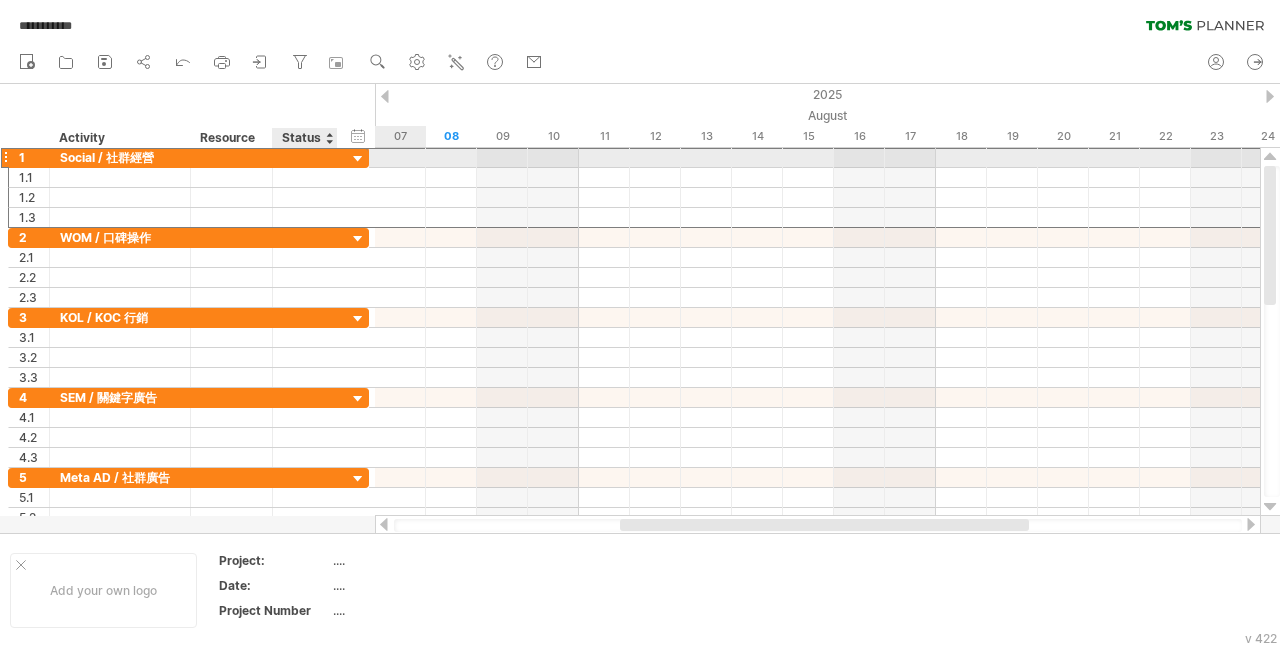 click on "**********" at bounding box center [188, 157] 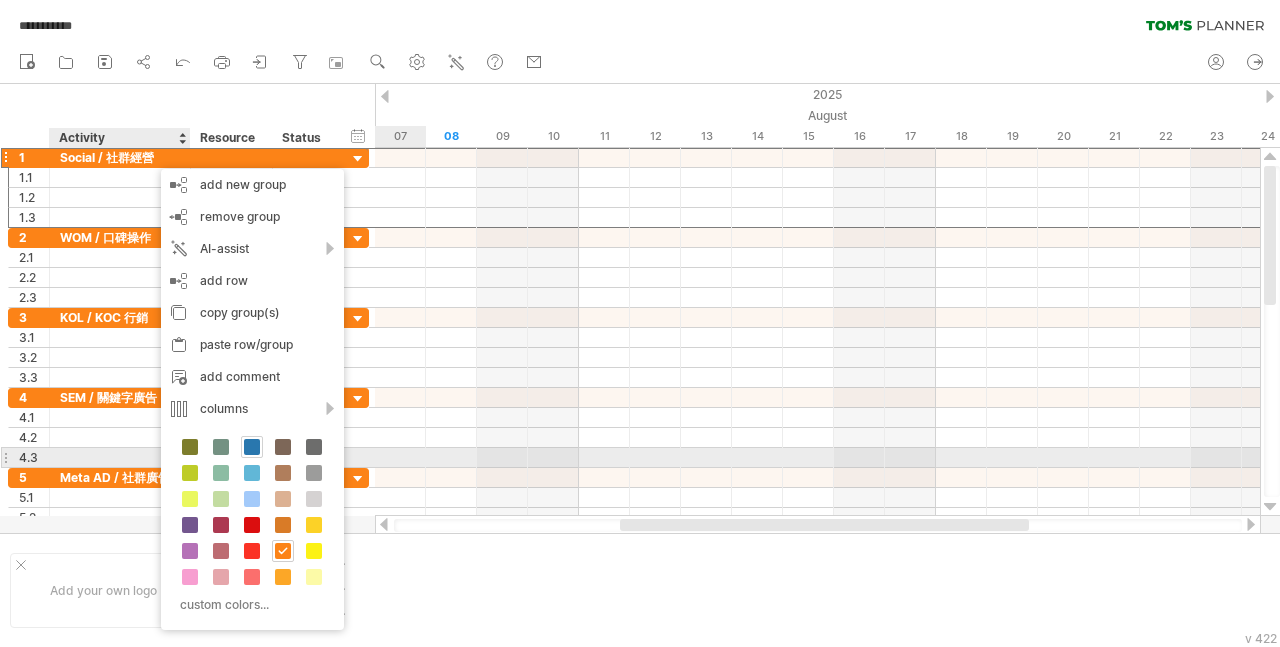 click at bounding box center [252, 447] 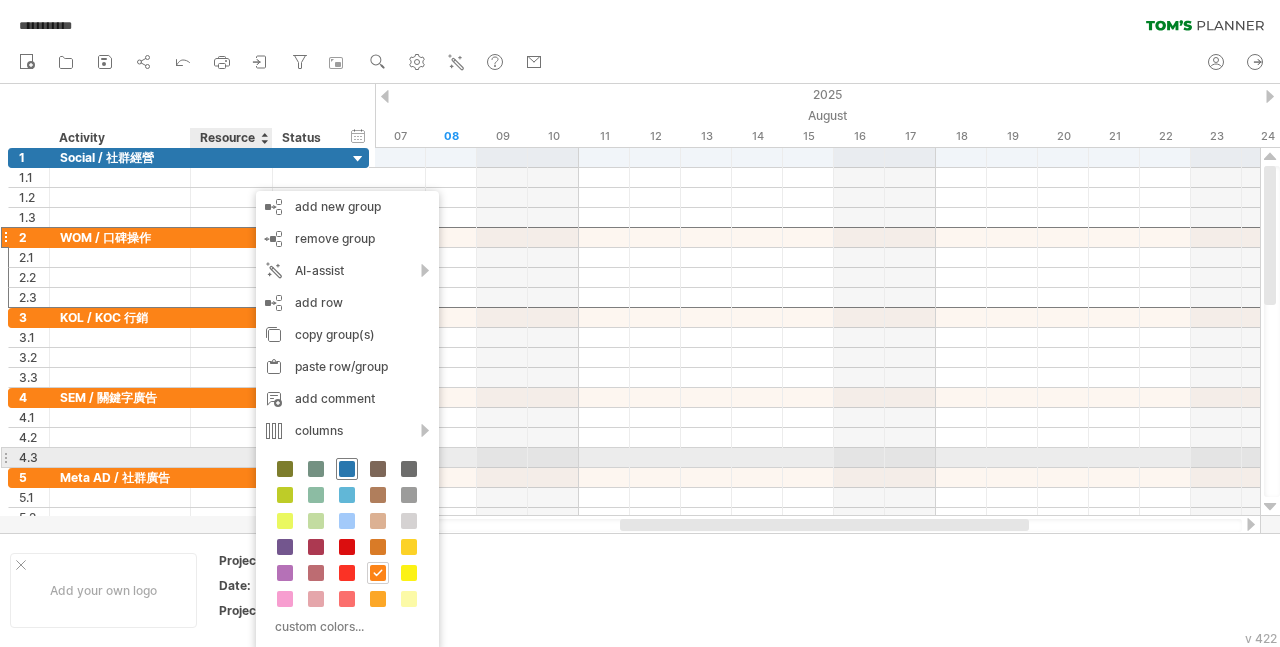 click at bounding box center [347, 469] 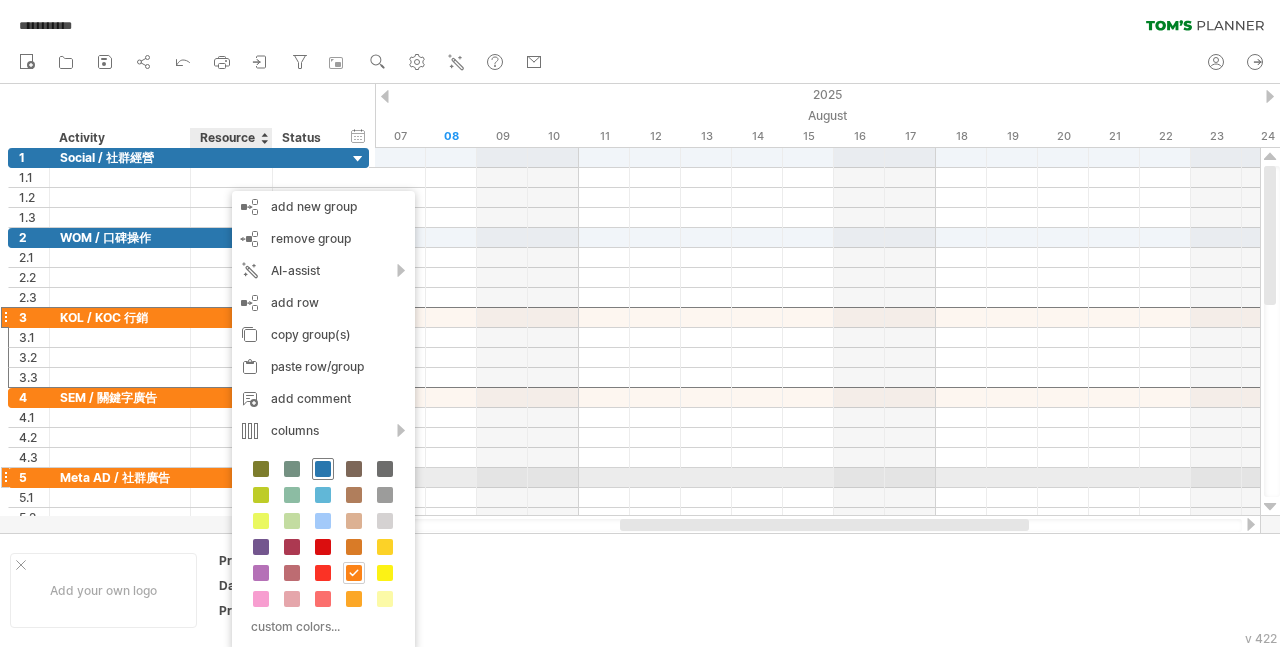 click at bounding box center [323, 469] 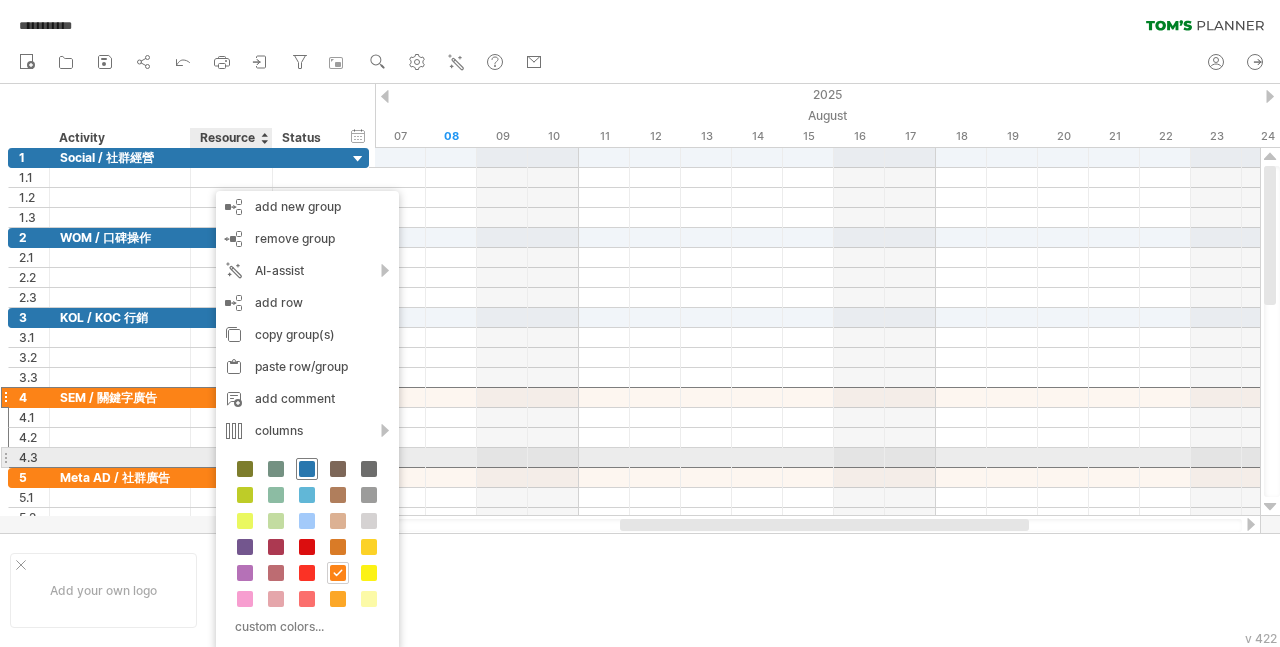 click at bounding box center [307, 469] 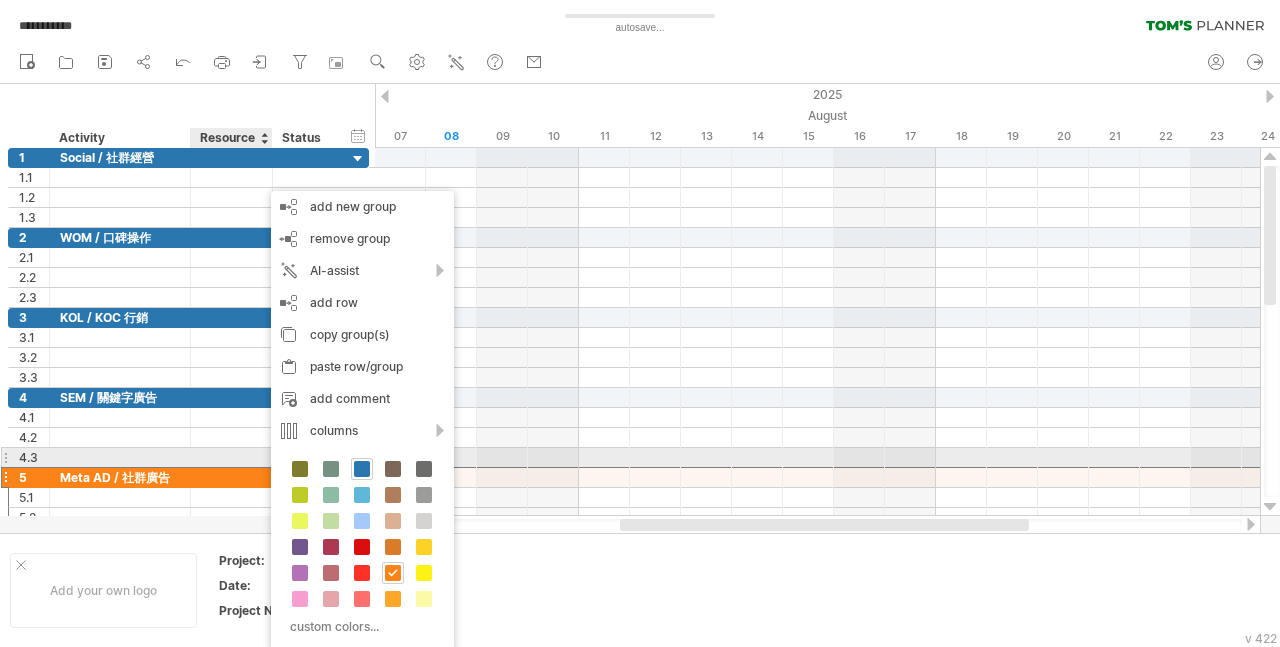click on "custom colors..." at bounding box center [362, 549] 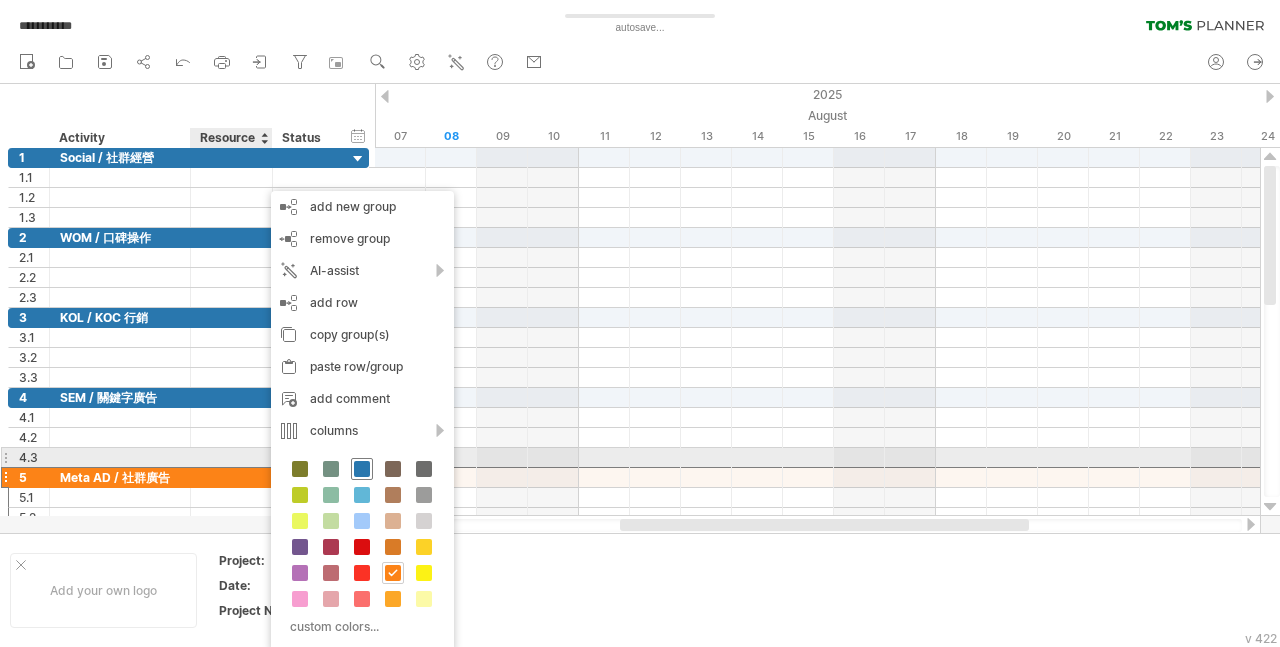 click at bounding box center [362, 469] 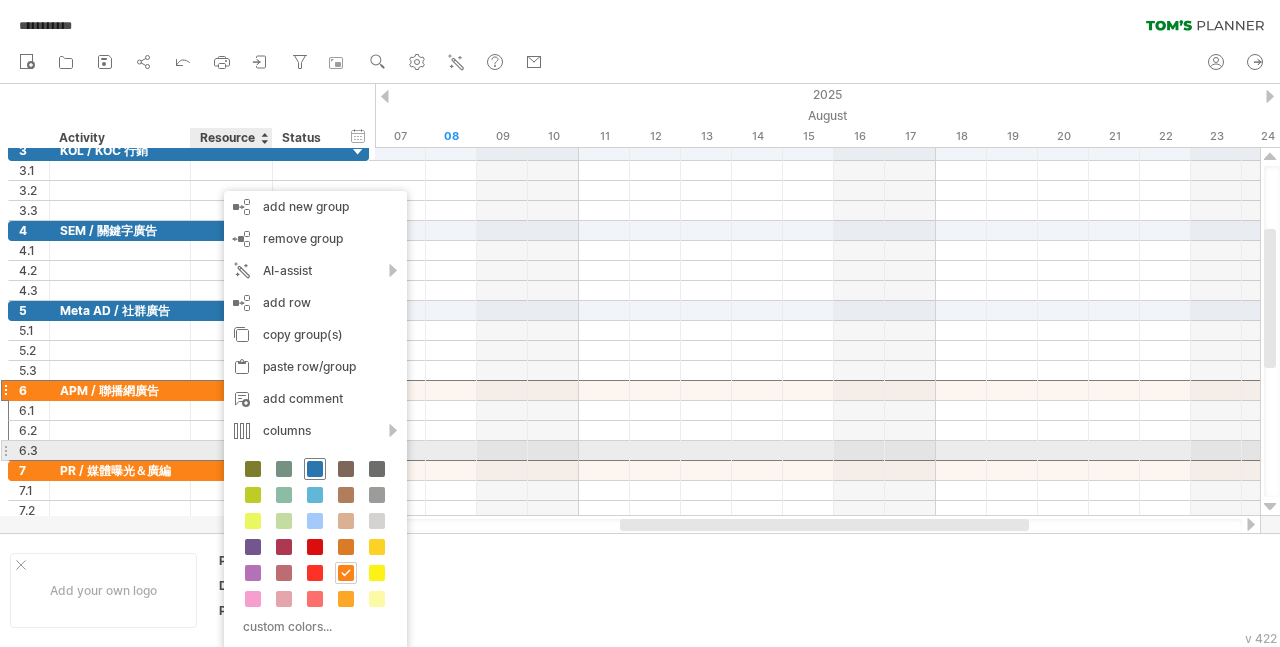 click at bounding box center (315, 469) 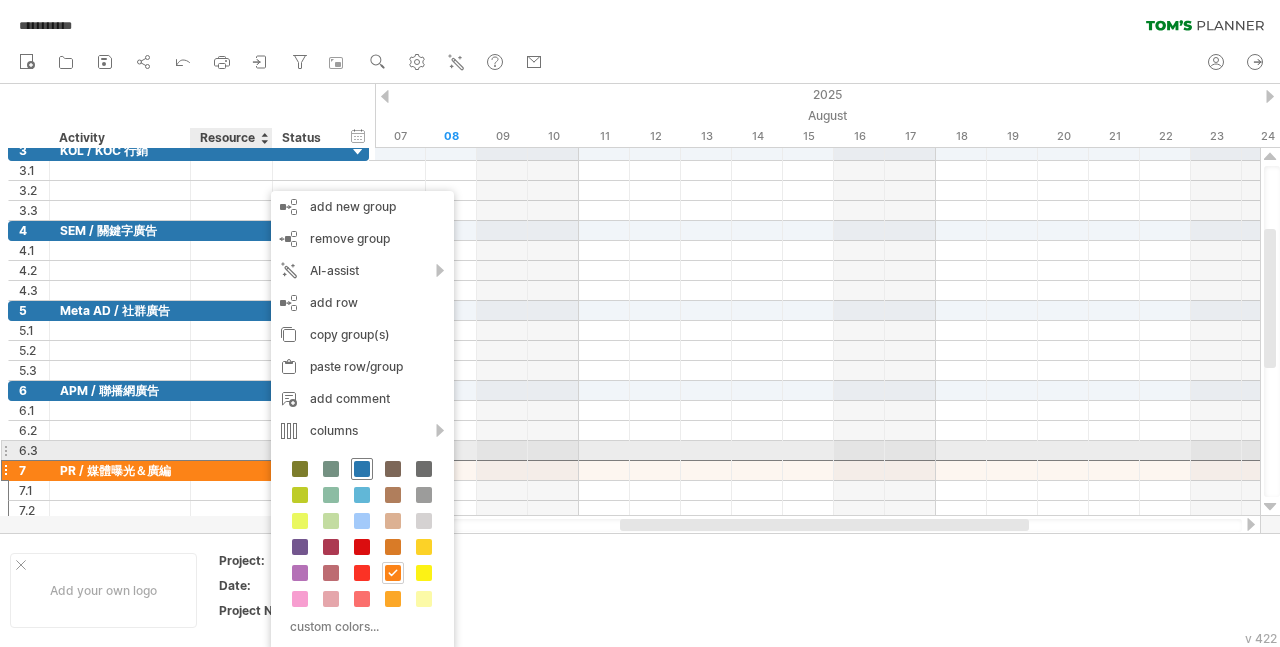 click at bounding box center (362, 469) 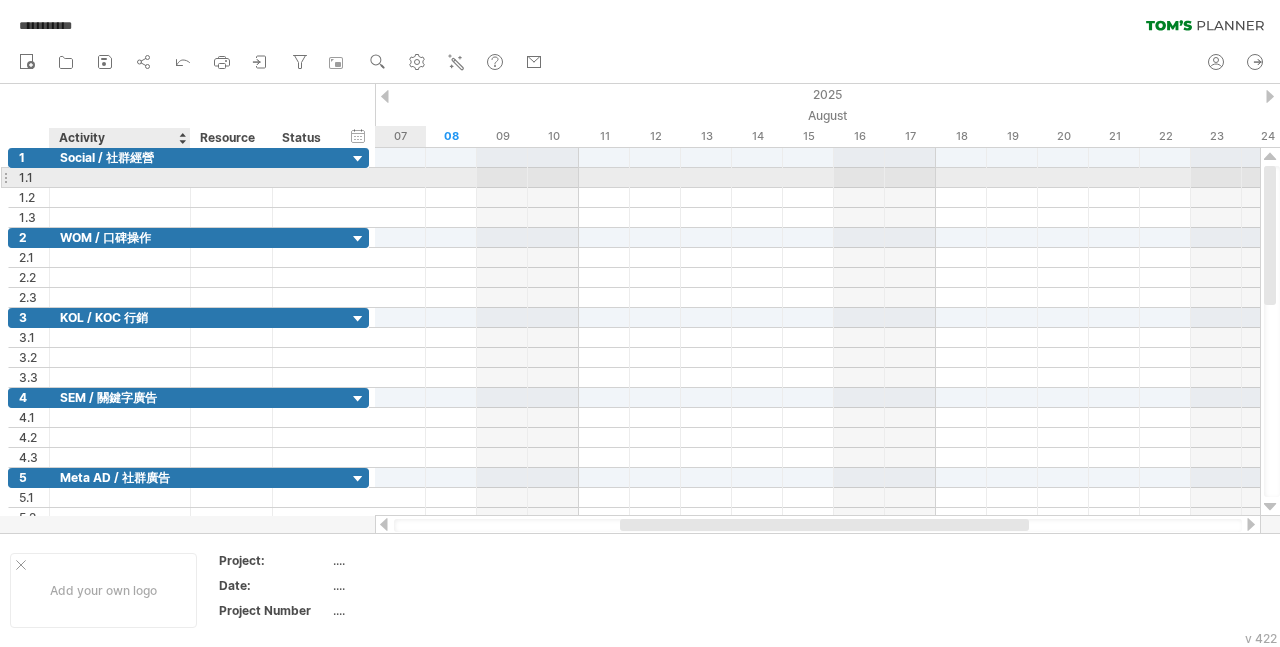 click at bounding box center [120, 177] 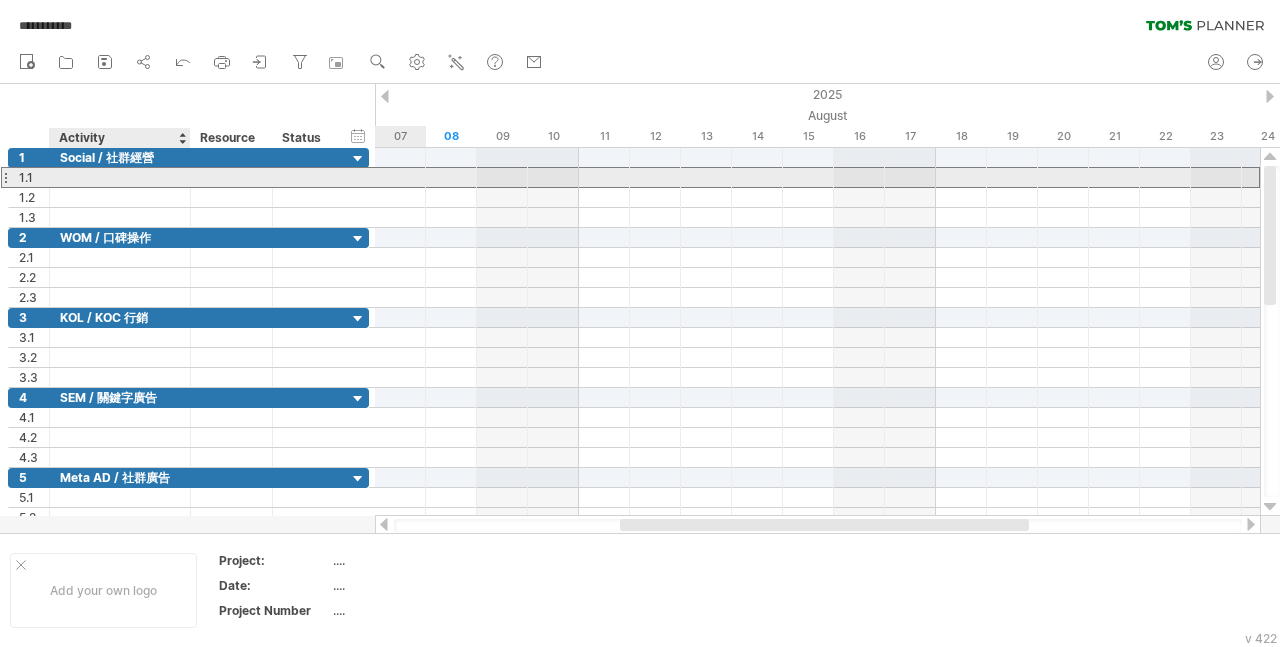click at bounding box center [120, 177] 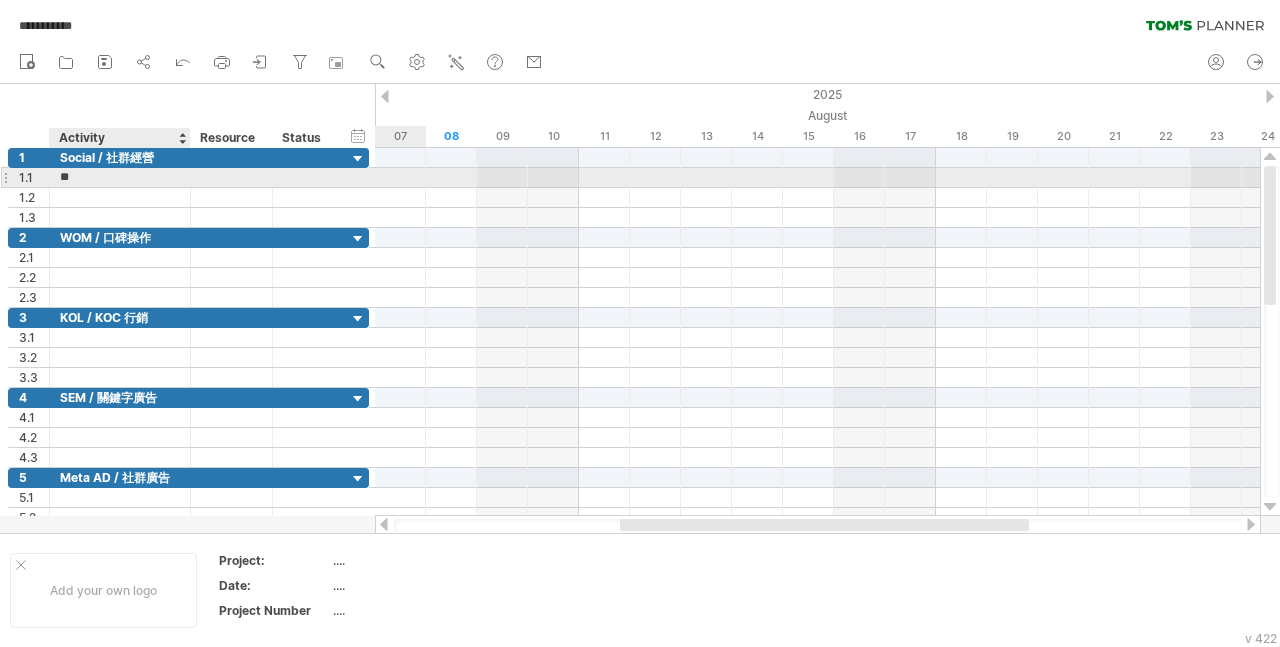type on "*" 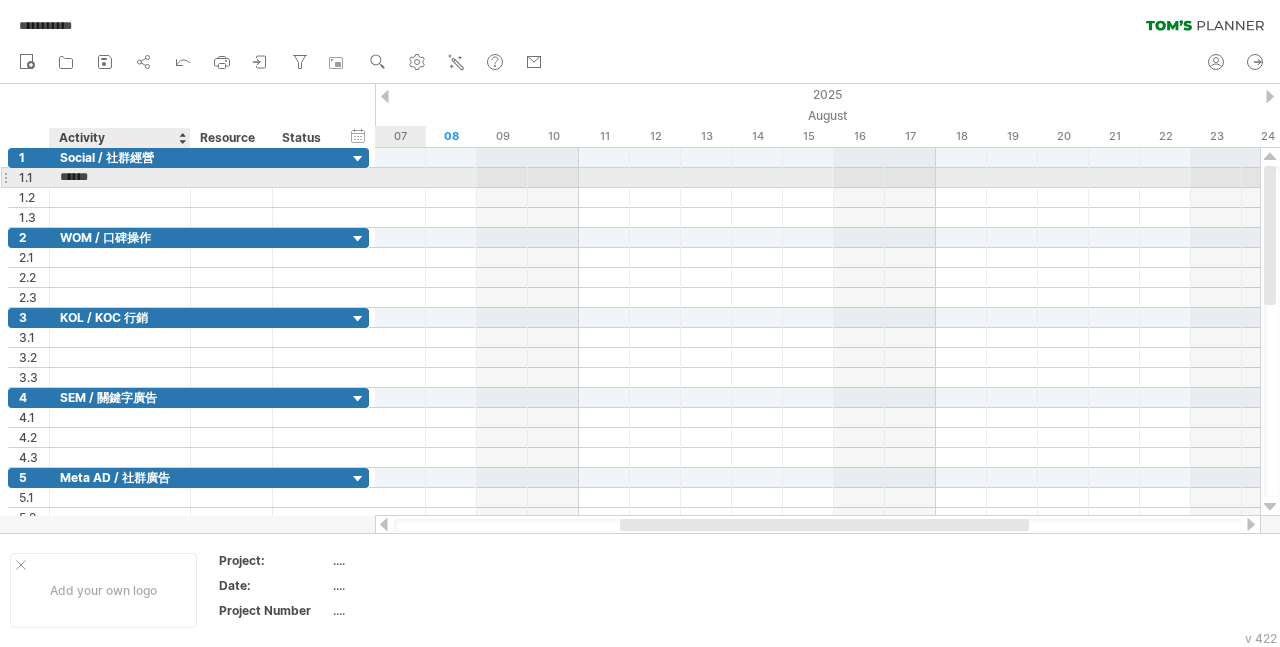 type on "****" 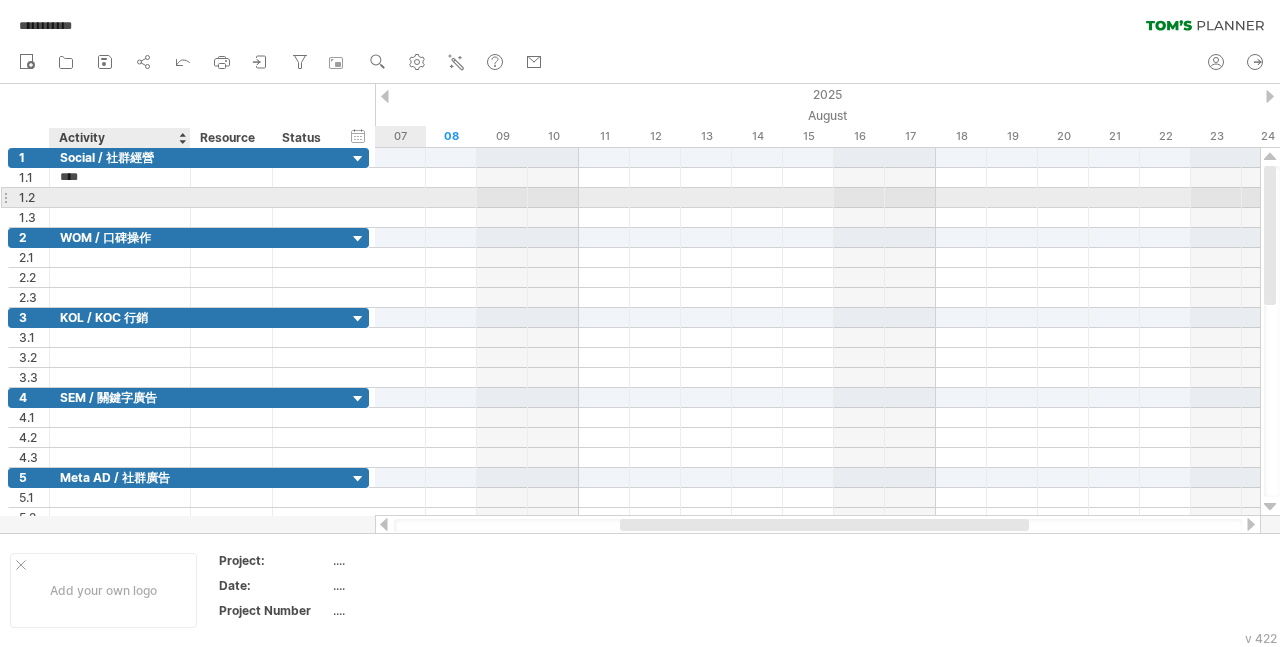 click at bounding box center [120, 197] 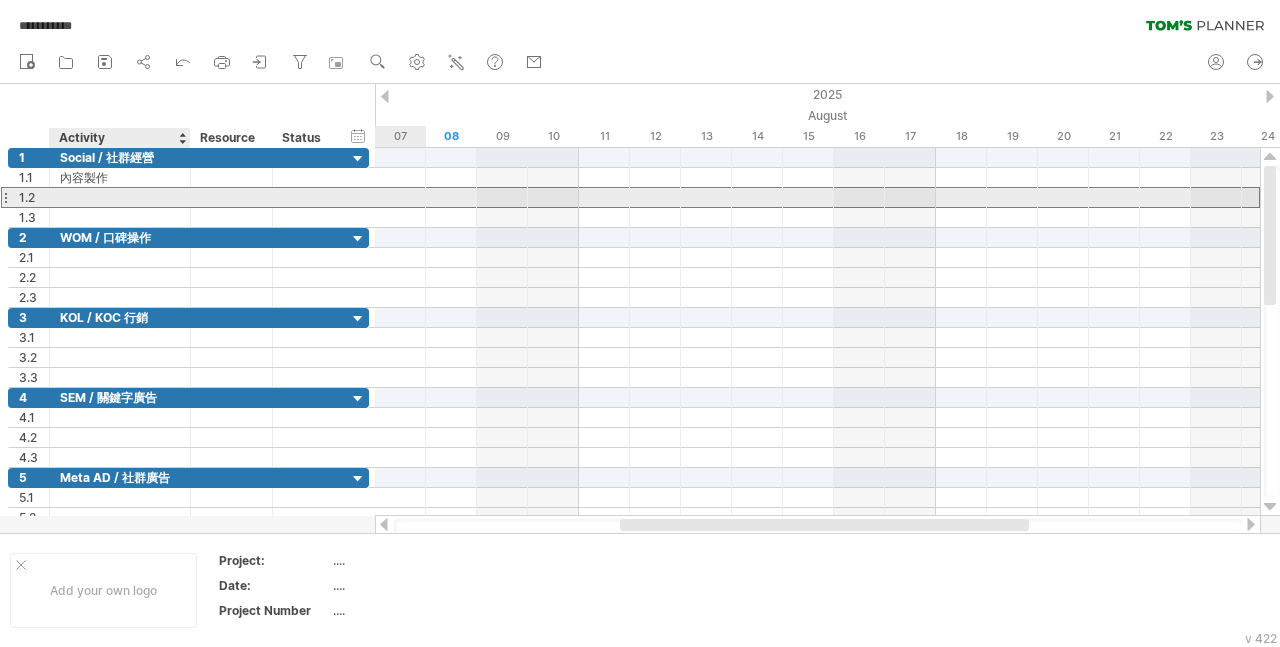 click at bounding box center [120, 197] 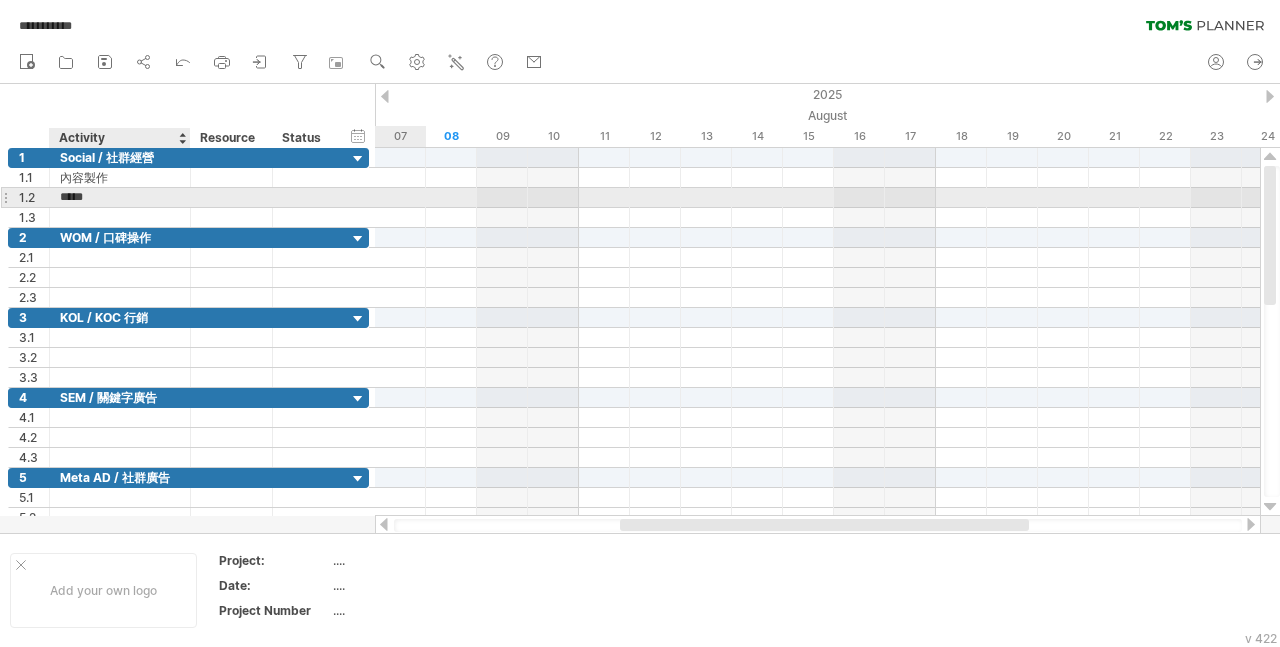 type on "*****" 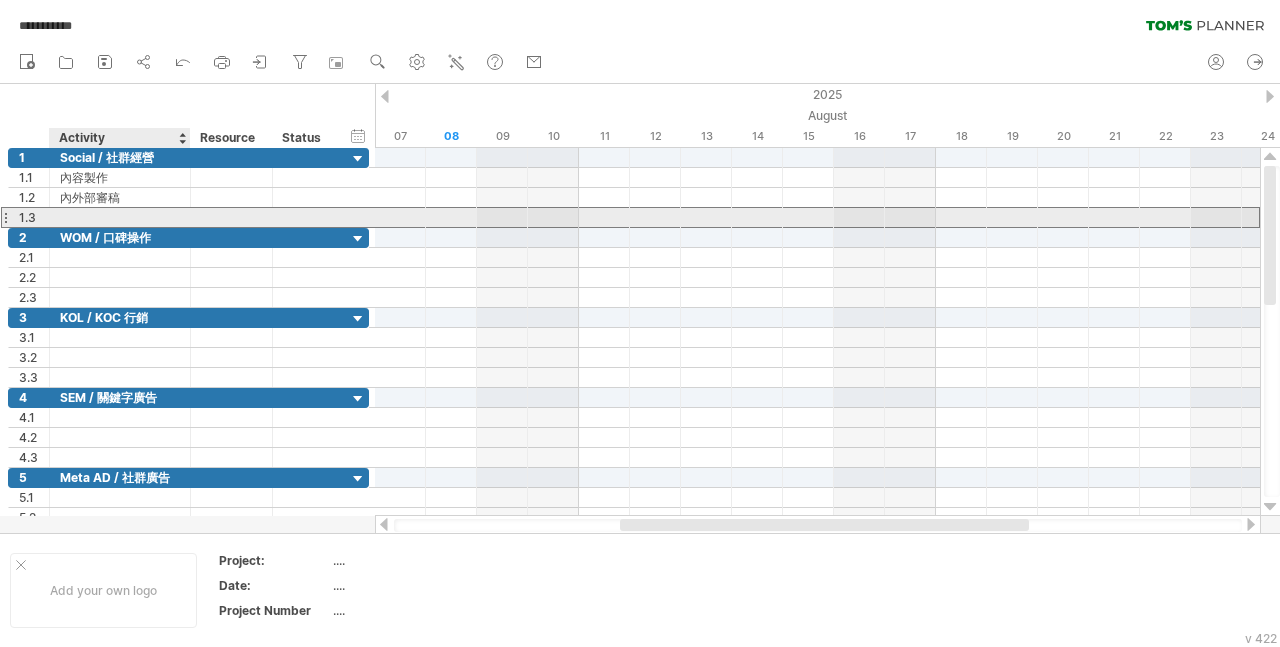 click at bounding box center (120, 217) 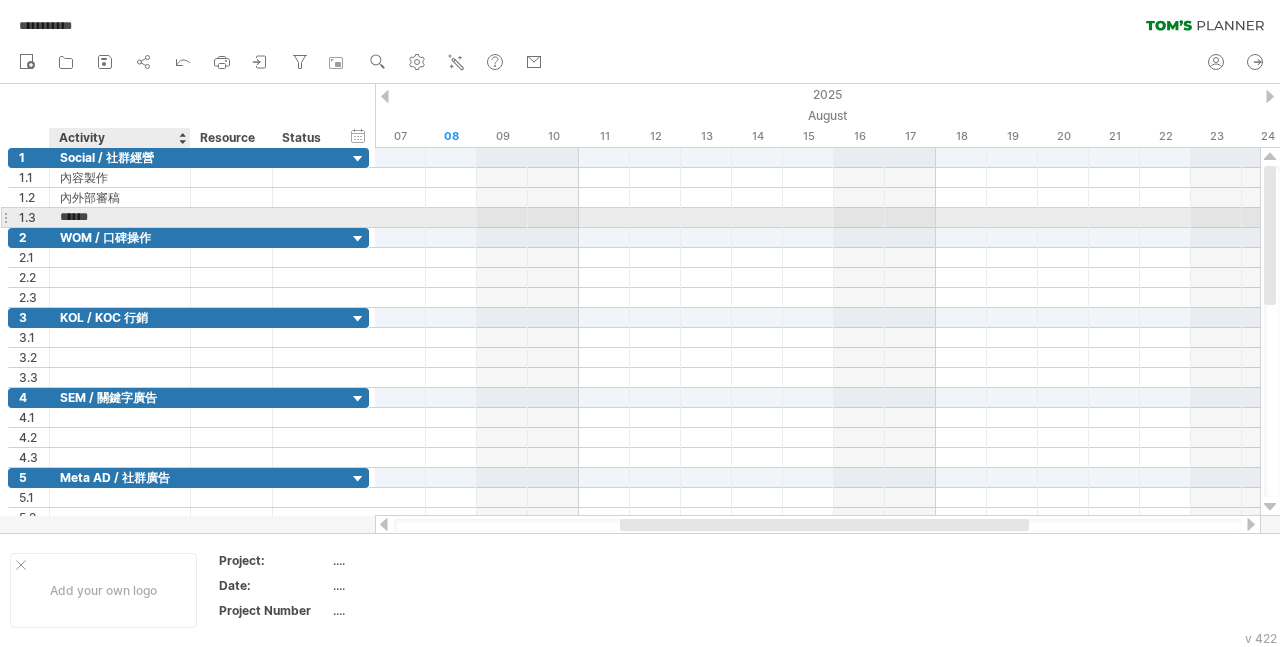 type on "****" 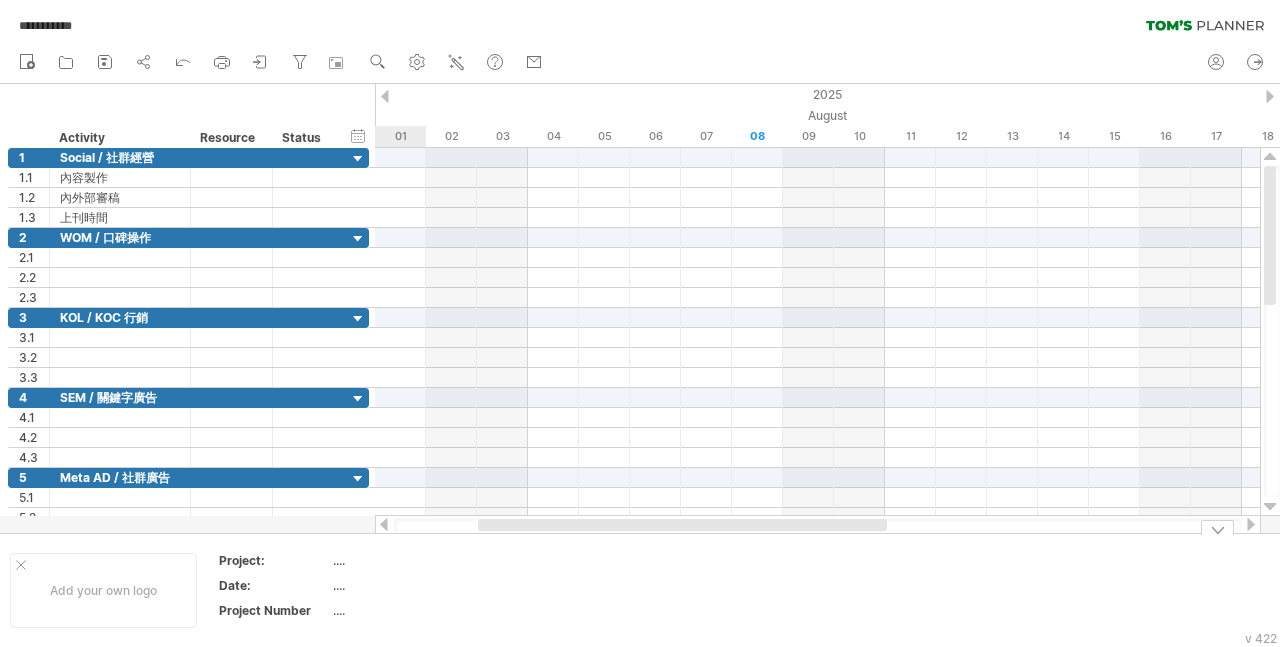drag, startPoint x: 863, startPoint y: 521, endPoint x: 721, endPoint y: 540, distance: 143.26549 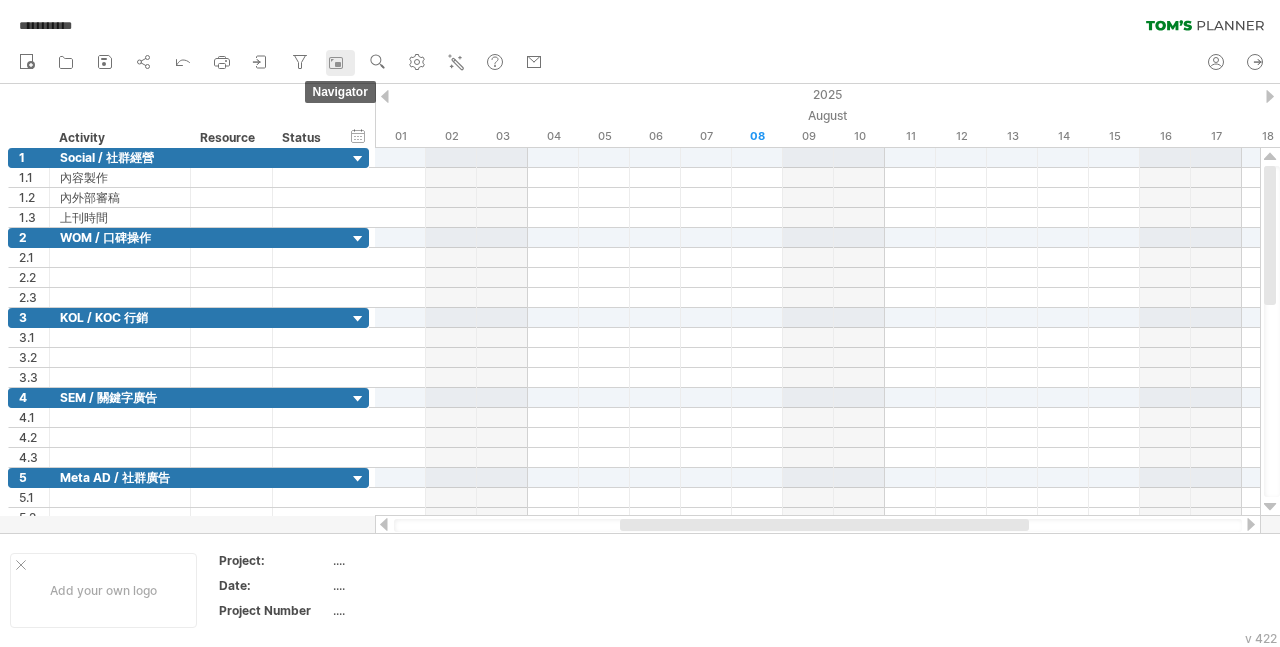 click at bounding box center (339, 63) 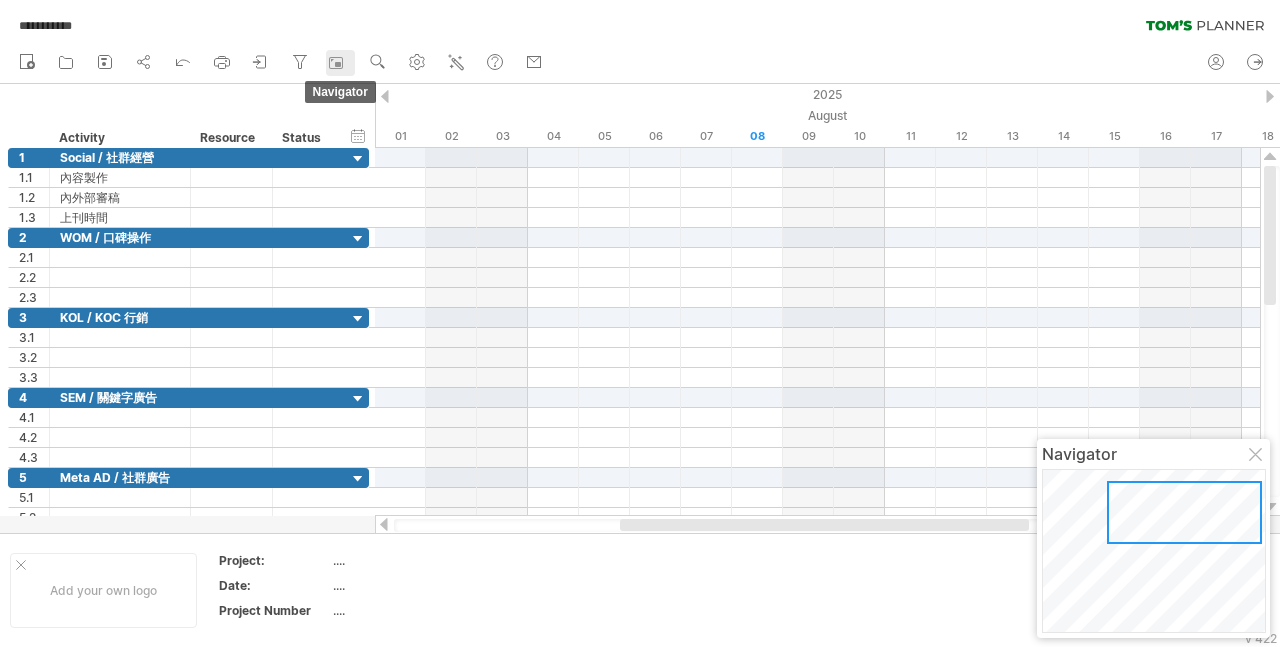 click at bounding box center [339, 63] 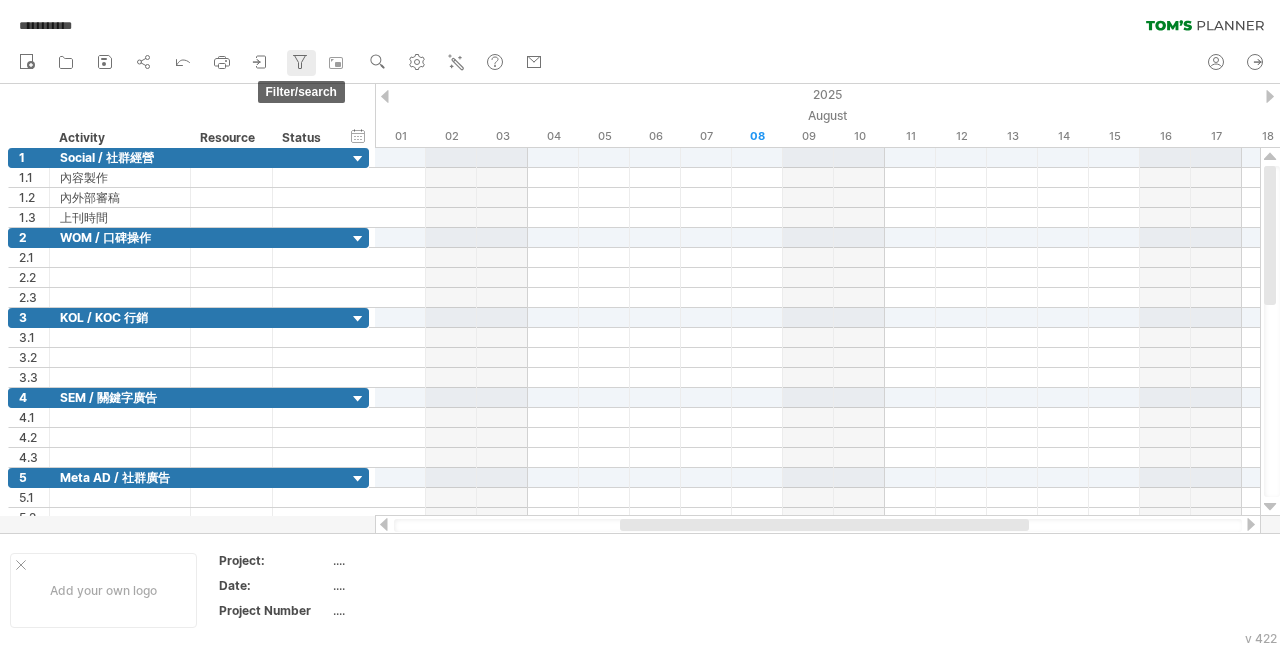 click 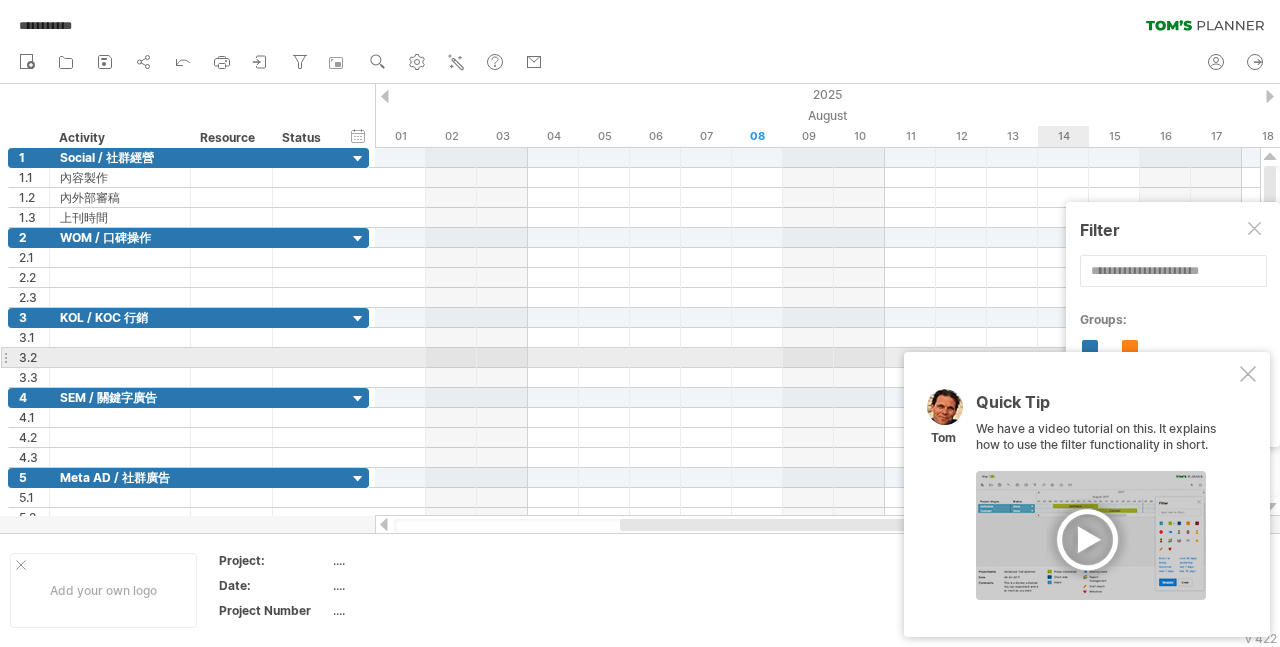 click on "Quick Tip We have a video tutorial on this. It explains how to use the filter functionality in short.   [FIRST]" at bounding box center (1087, 494) 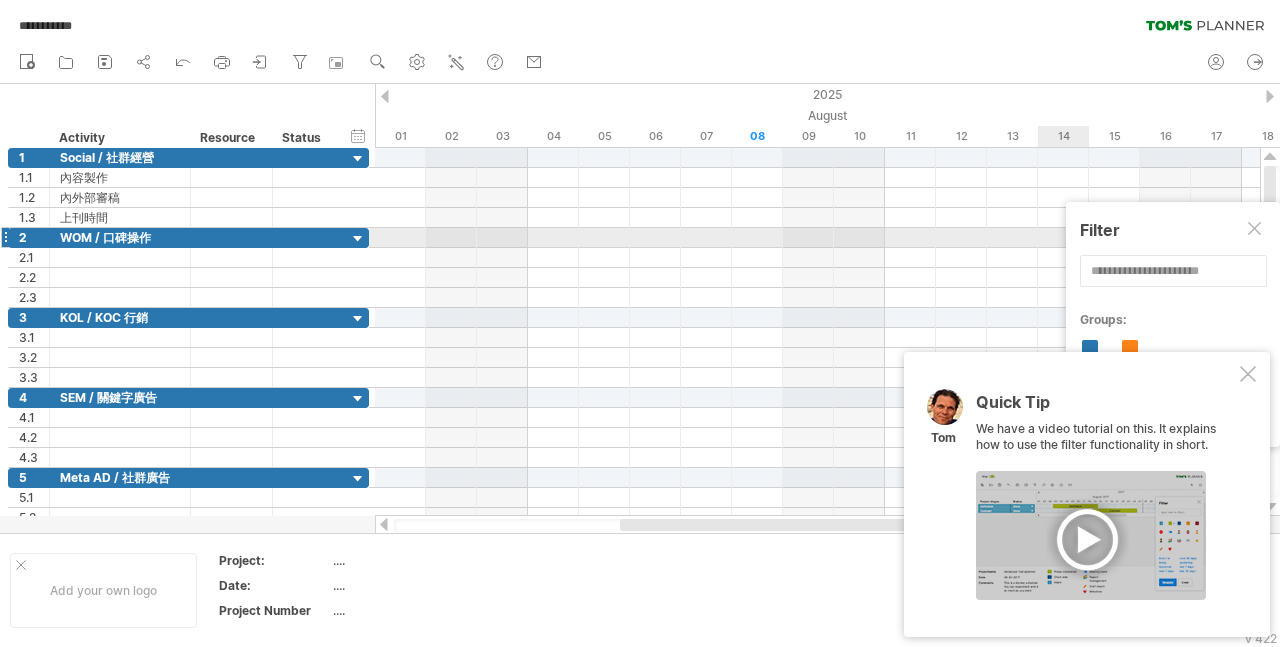 click at bounding box center [1256, 230] 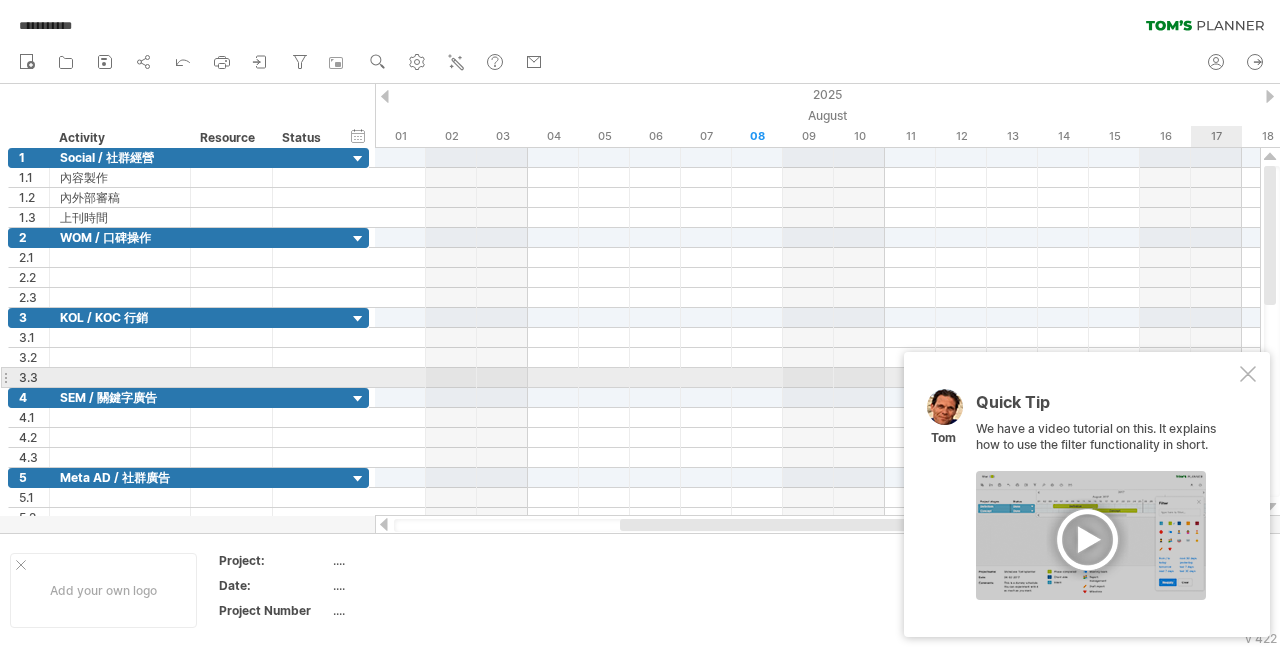 click on "Quick Tip We have a video tutorial on this. It explains how to use the filter functionality in short.   [FIRST]" at bounding box center (1087, 494) 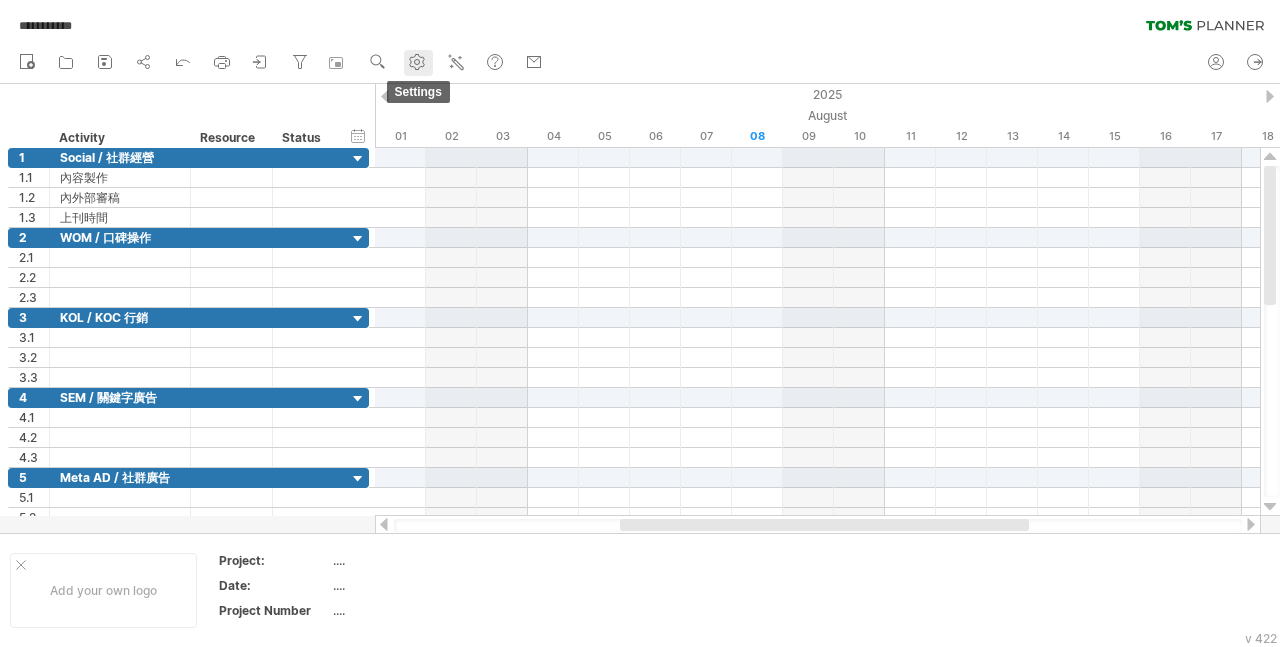 click 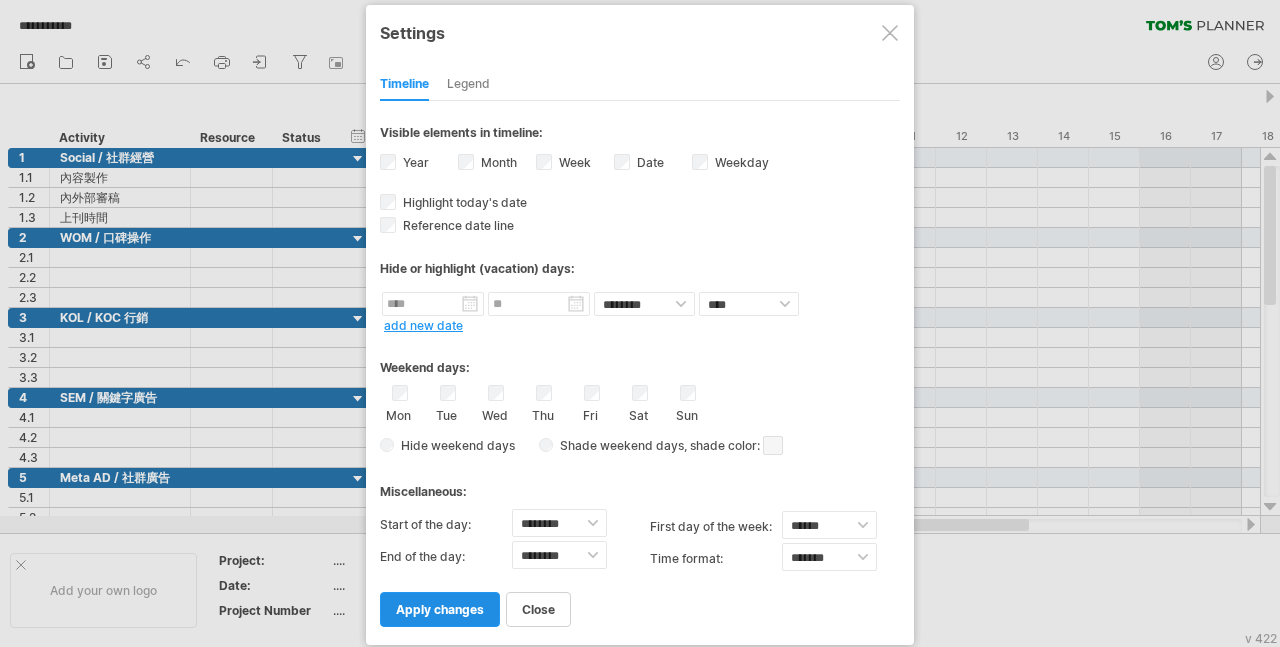 click on "apply changes" at bounding box center [440, 609] 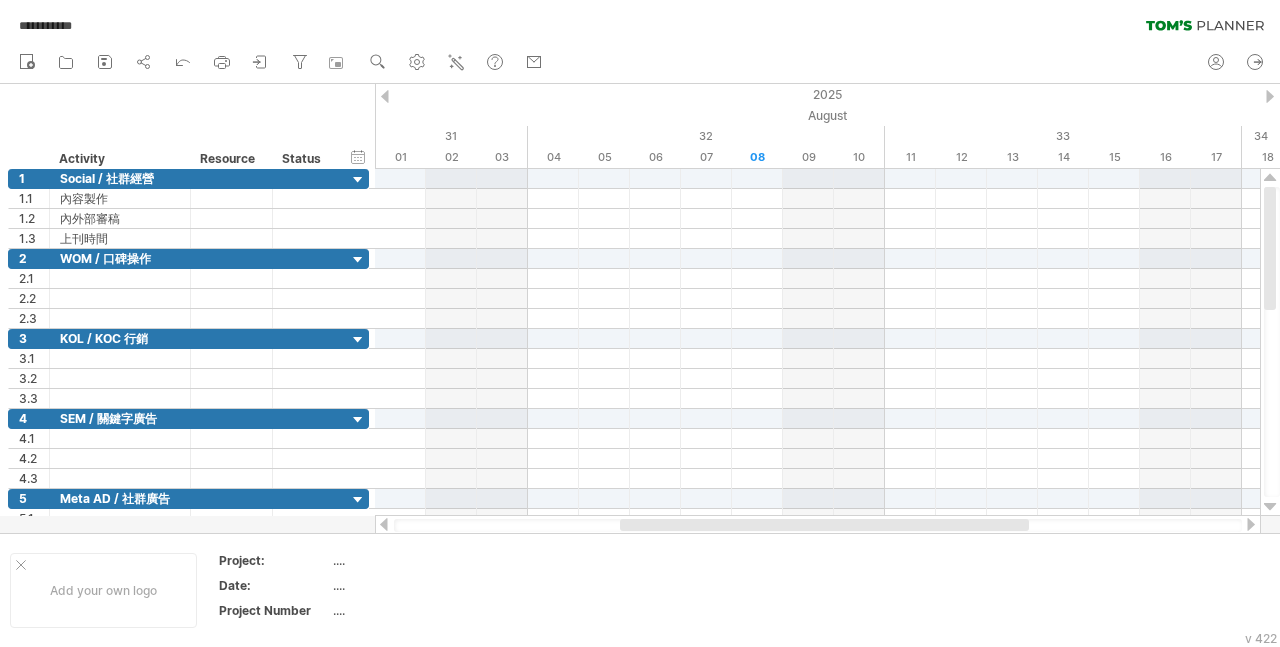 drag, startPoint x: 708, startPoint y: 517, endPoint x: 618, endPoint y: 518, distance: 90.005554 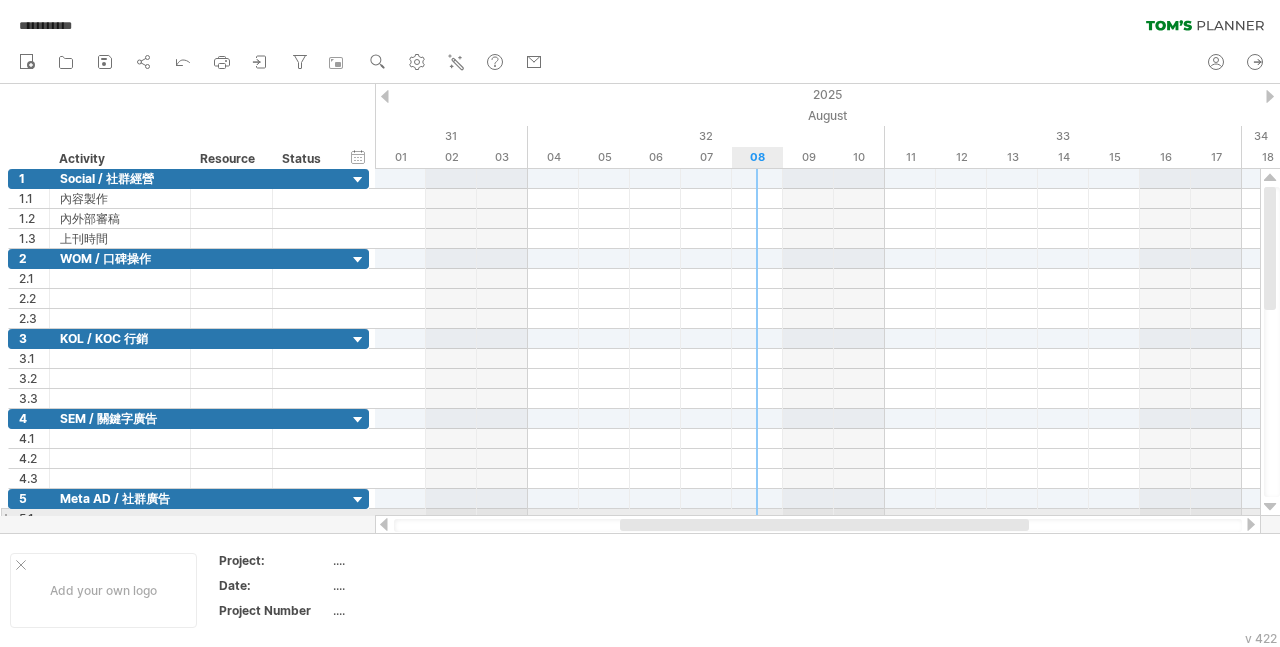 drag, startPoint x: 619, startPoint y: 518, endPoint x: 744, endPoint y: 514, distance: 125.06398 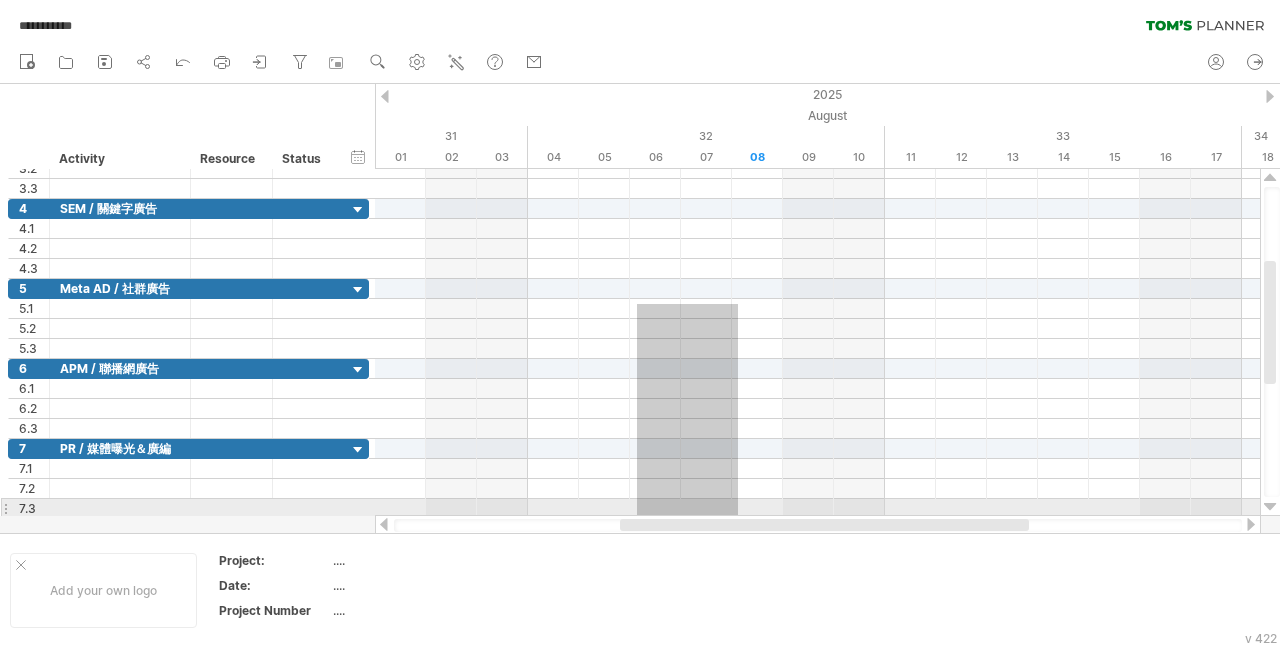 drag, startPoint x: 734, startPoint y: 514, endPoint x: 628, endPoint y: 379, distance: 171.64207 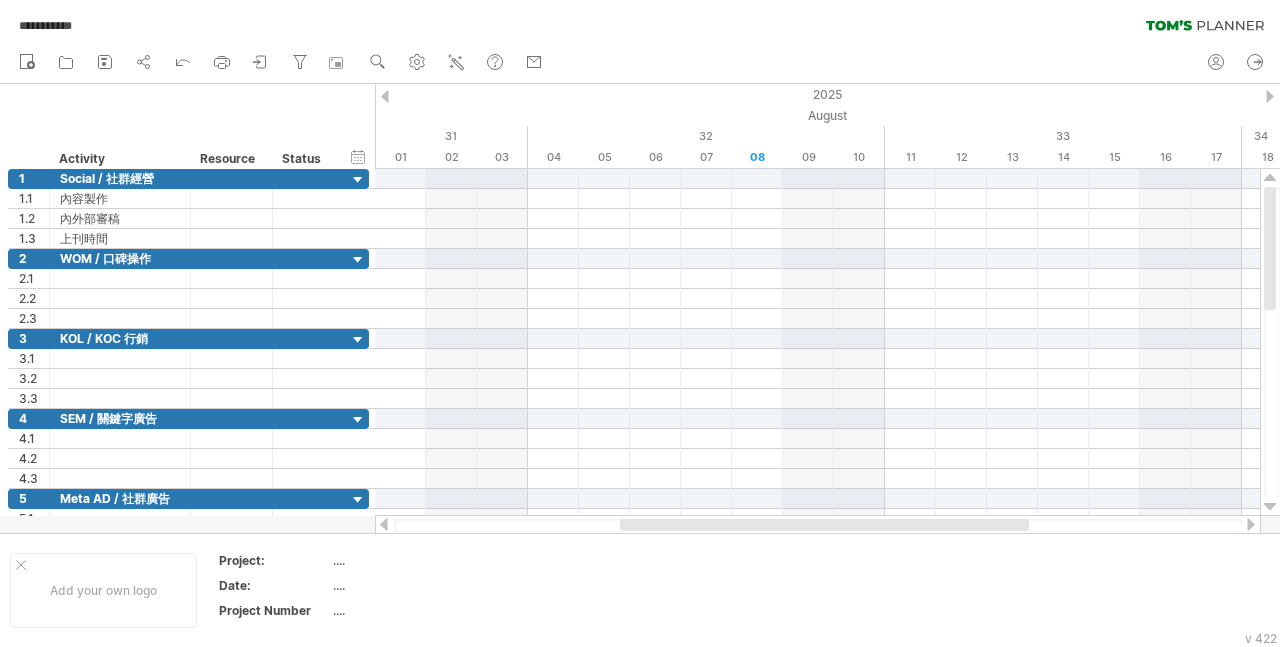 drag, startPoint x: 669, startPoint y: 517, endPoint x: 763, endPoint y: 517, distance: 94 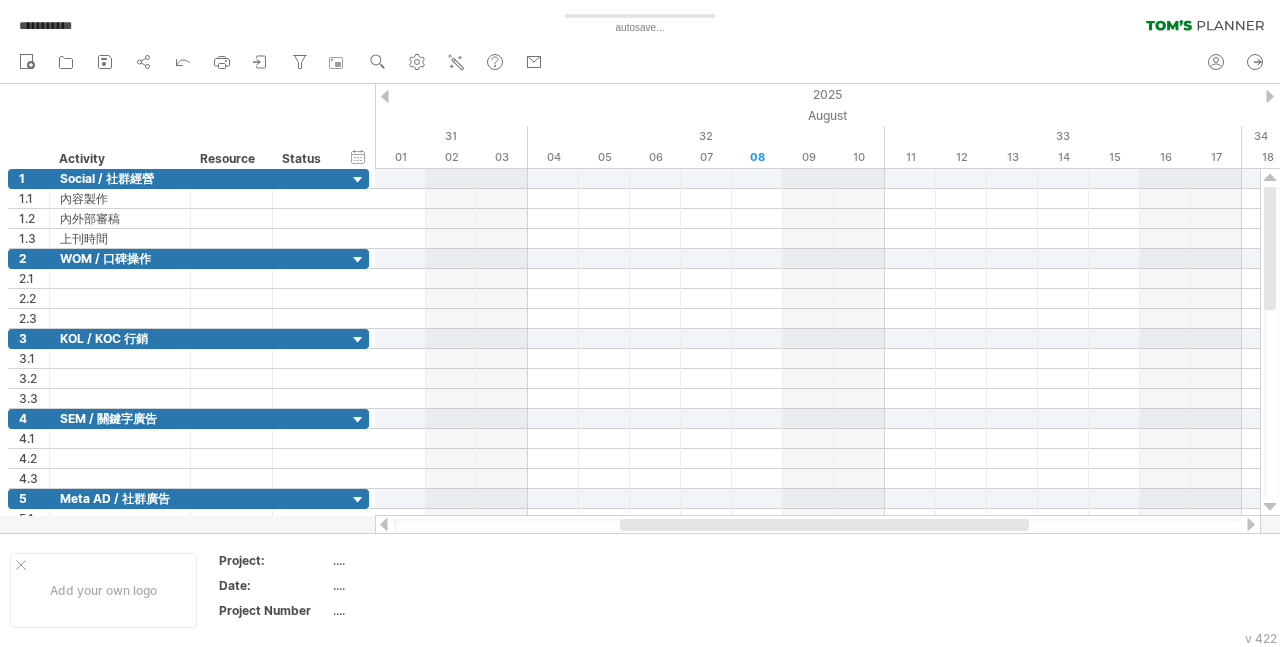 drag, startPoint x: 759, startPoint y: 517, endPoint x: 577, endPoint y: 509, distance: 182.17574 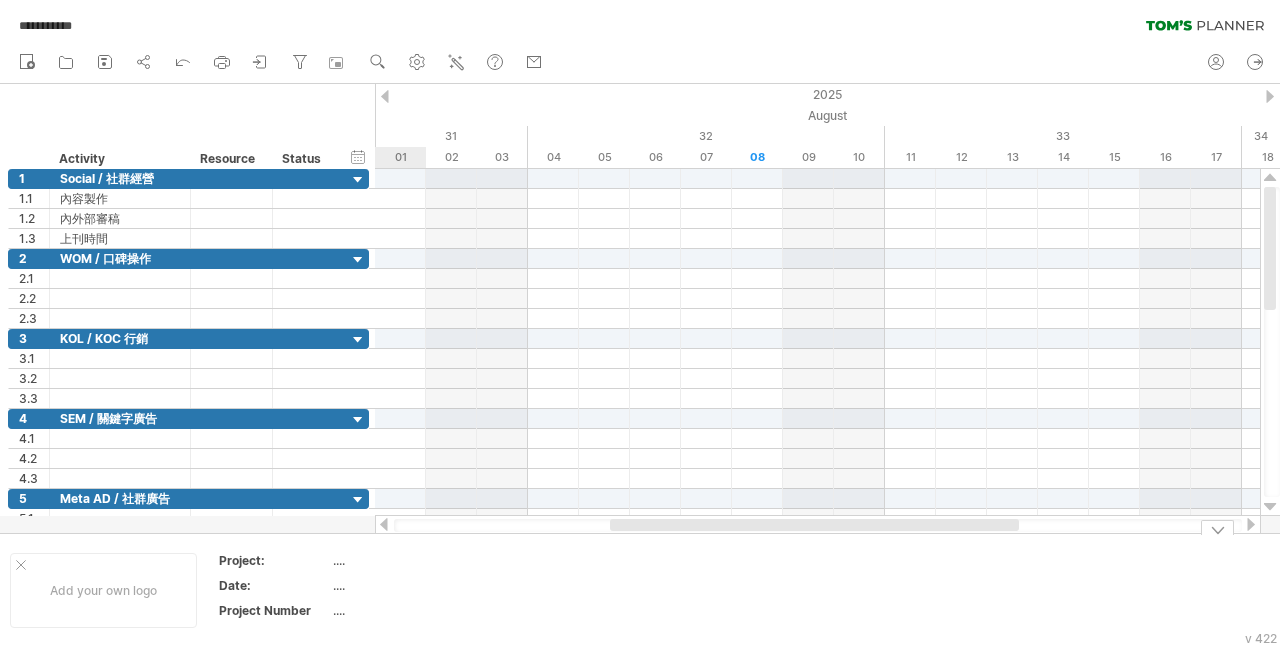 drag, startPoint x: 680, startPoint y: 521, endPoint x: 670, endPoint y: 551, distance: 31.622776 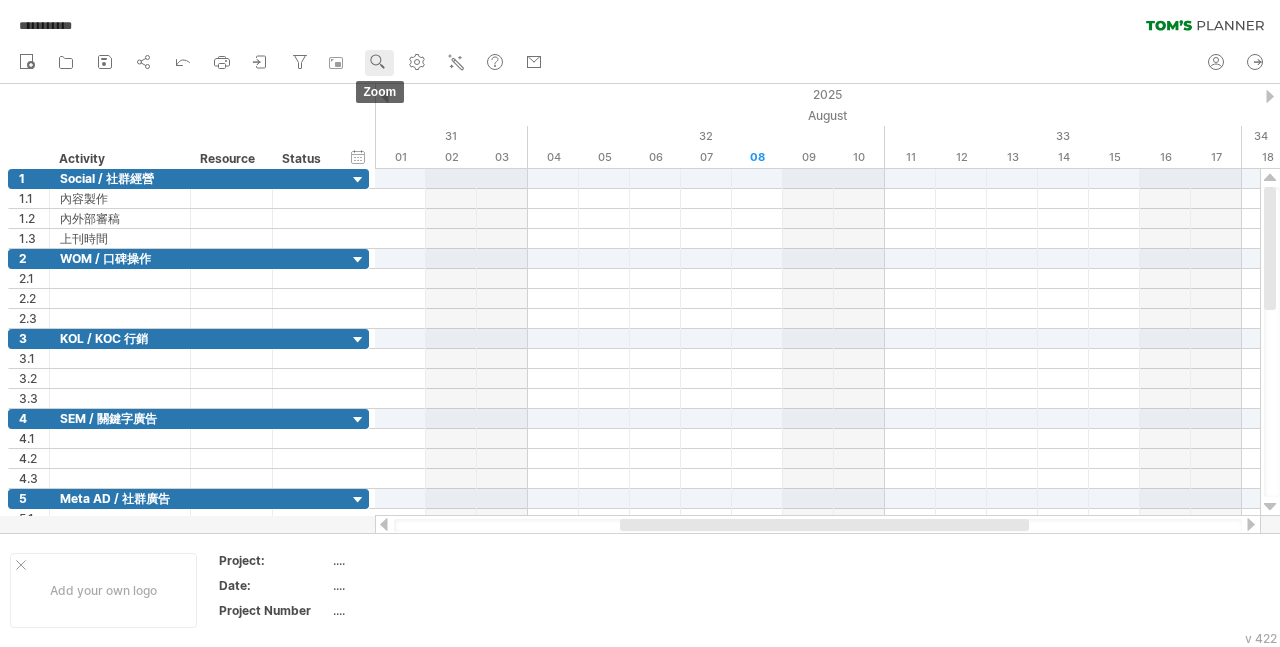 click on "zoom" at bounding box center (379, 63) 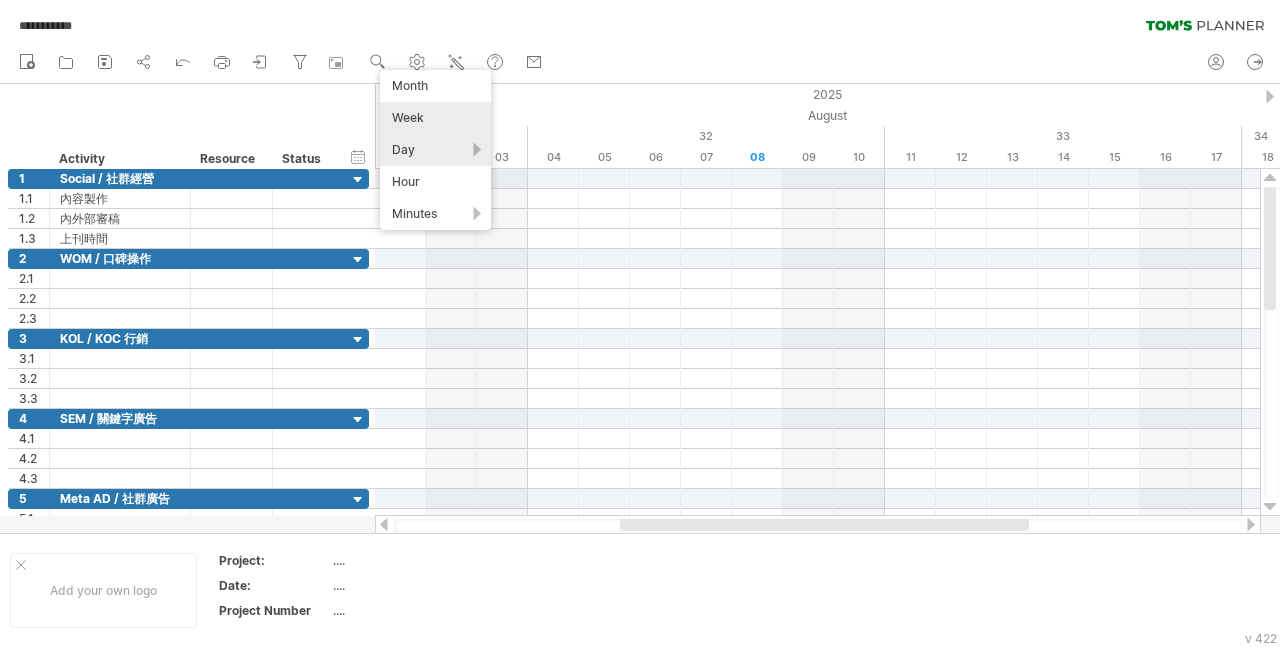 click on "Week" at bounding box center [435, 118] 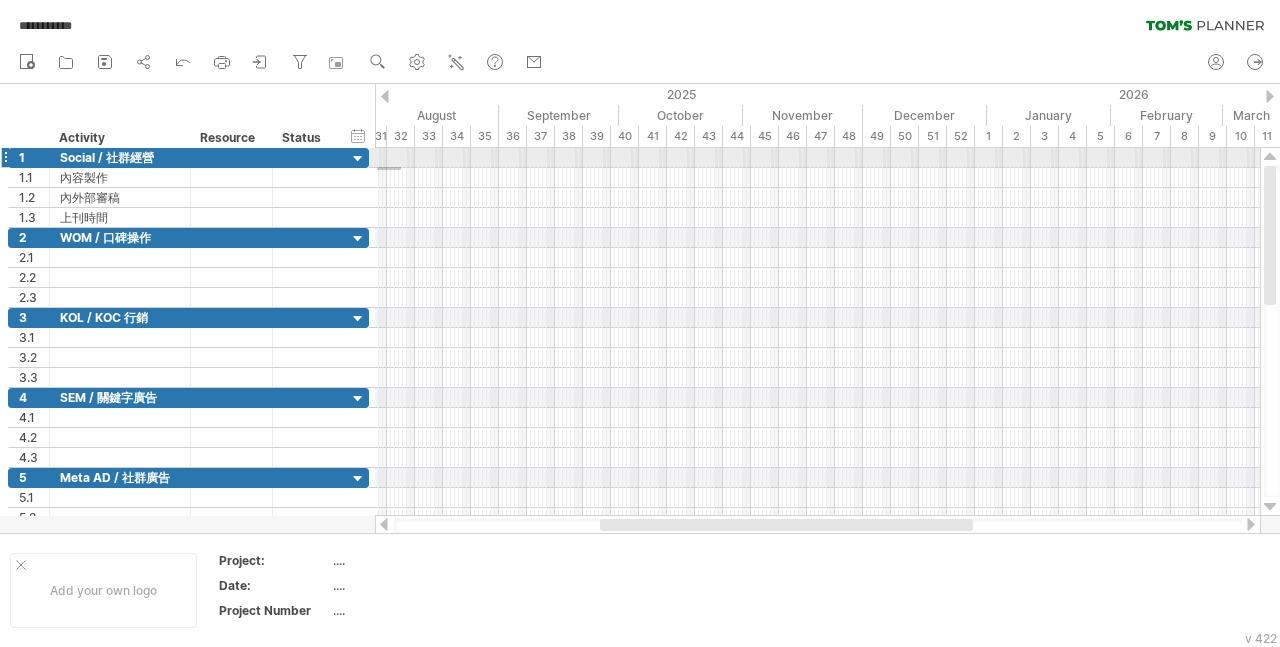 drag, startPoint x: 377, startPoint y: 170, endPoint x: 401, endPoint y: 167, distance: 24.186773 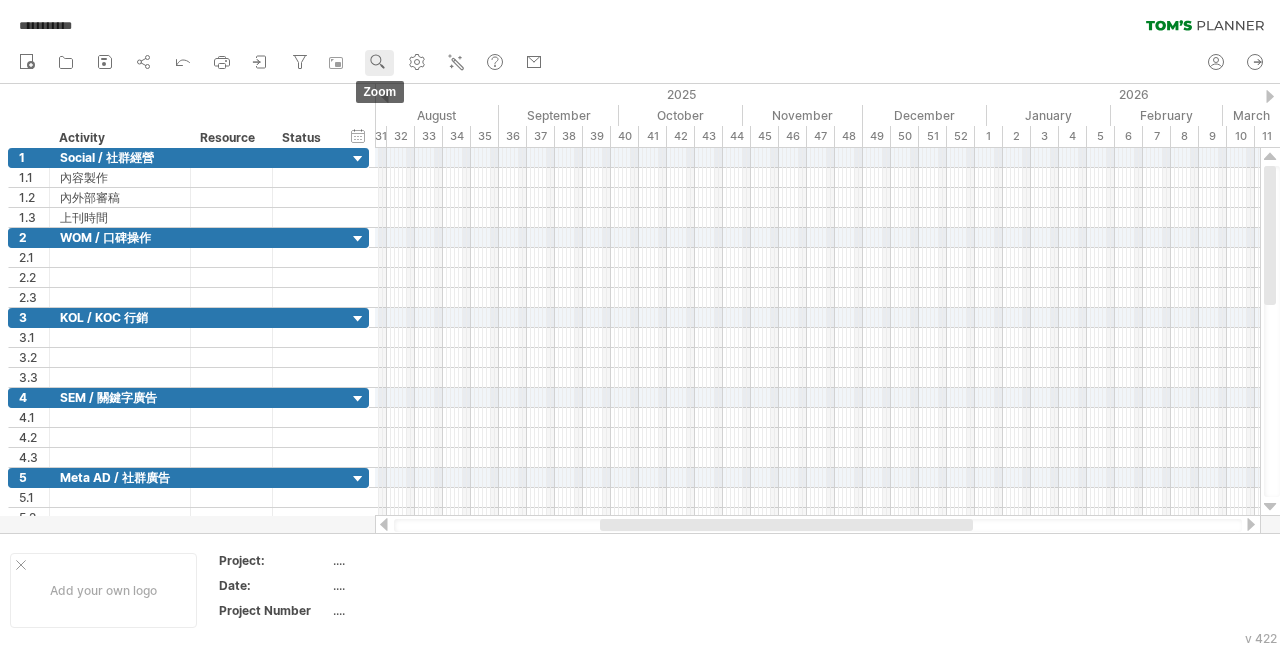 click on "zoom" at bounding box center (379, 63) 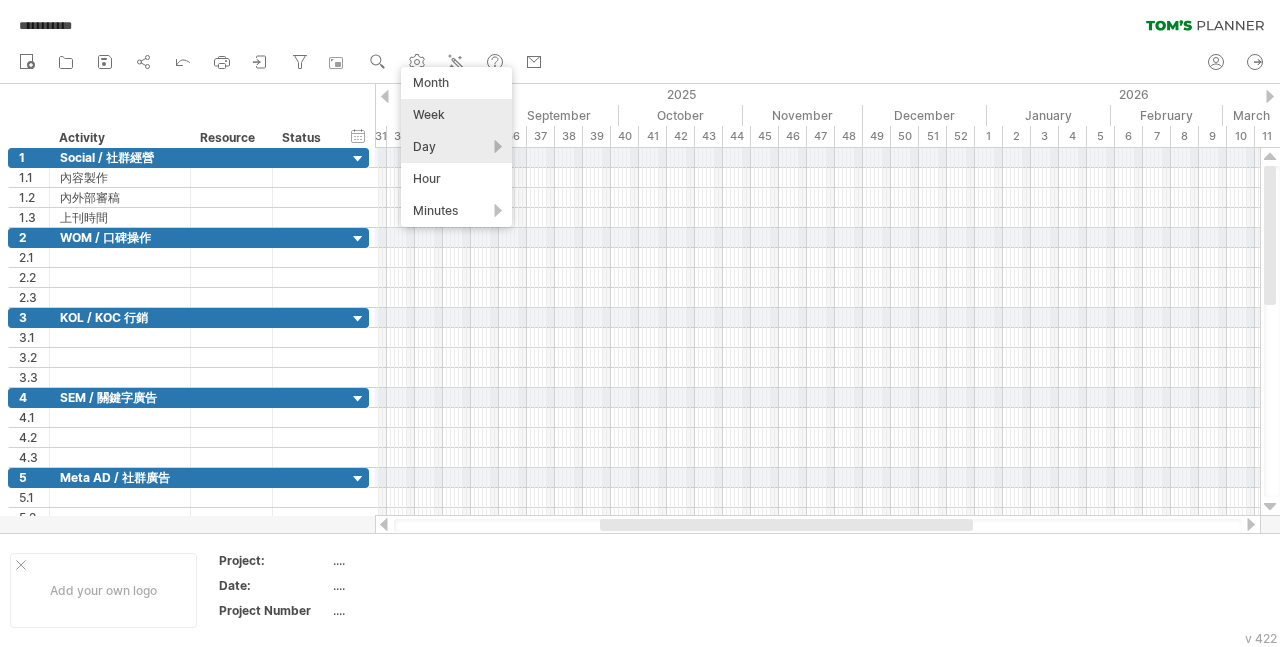 click on "Day" at bounding box center (456, 147) 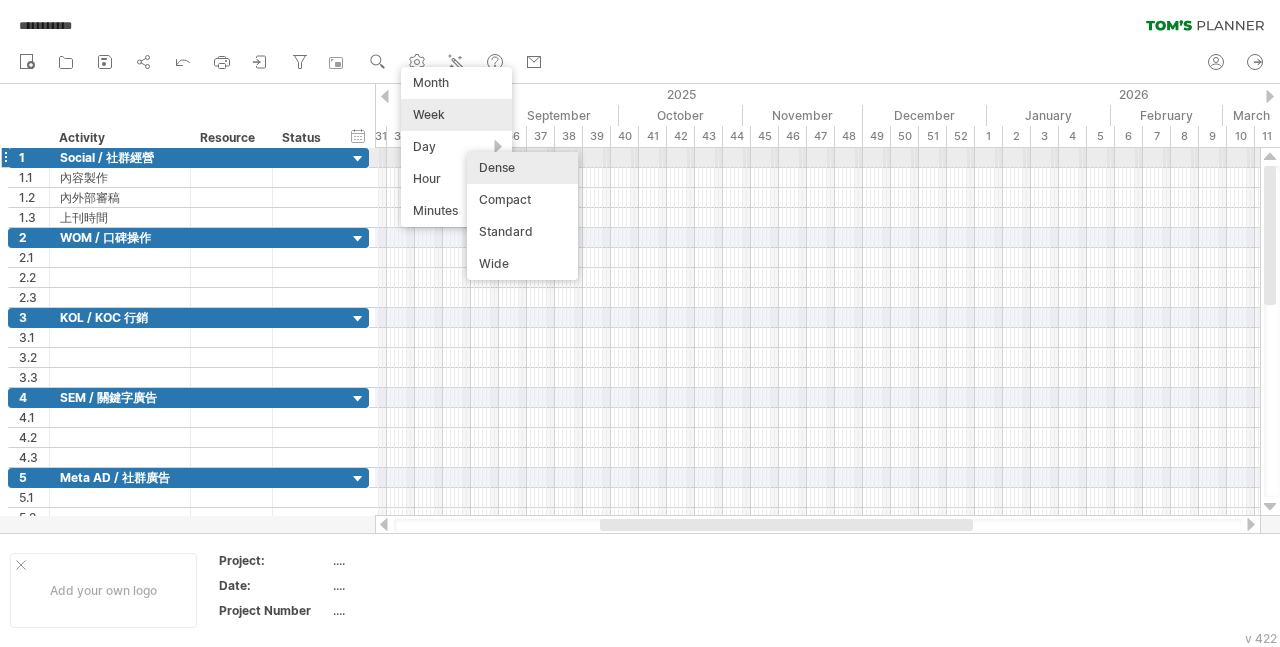 click on "Dense" at bounding box center [522, 168] 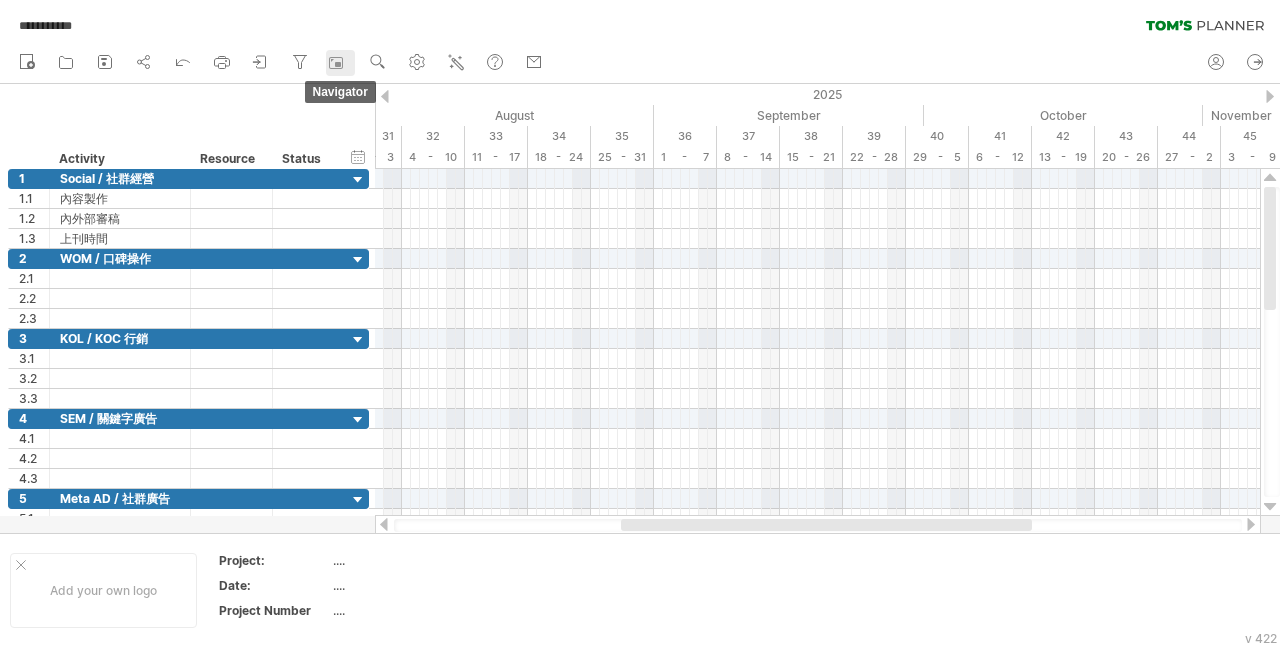 click at bounding box center (339, 63) 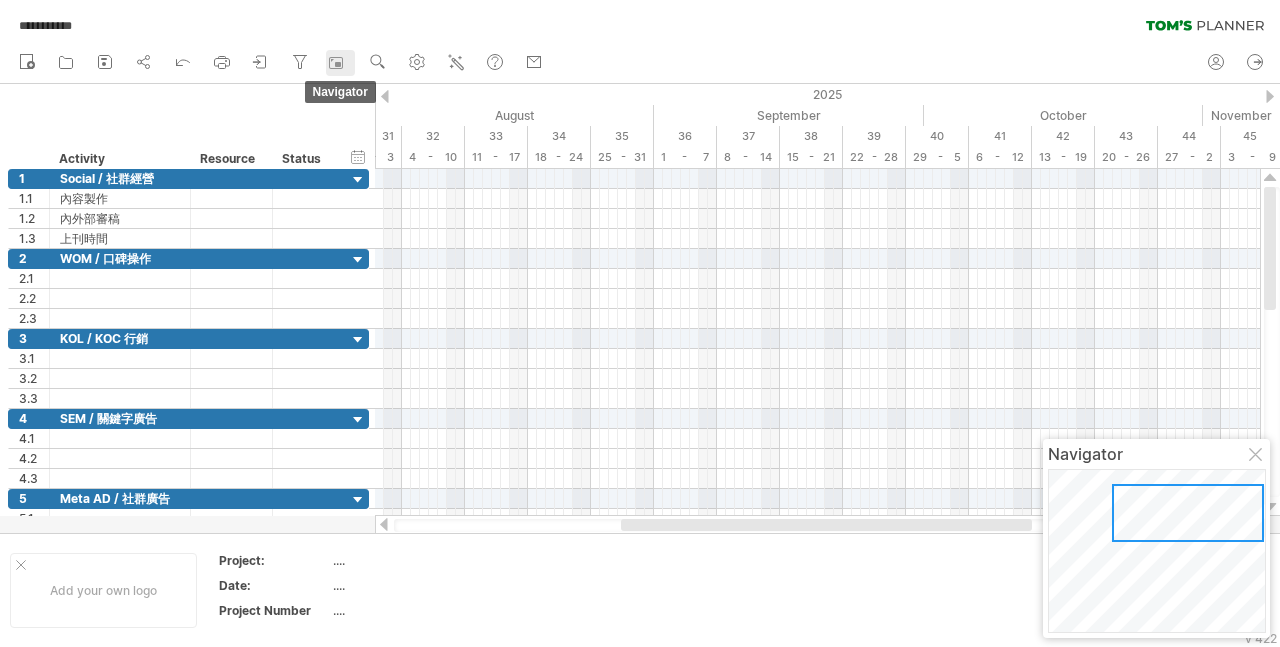 click at bounding box center [339, 63] 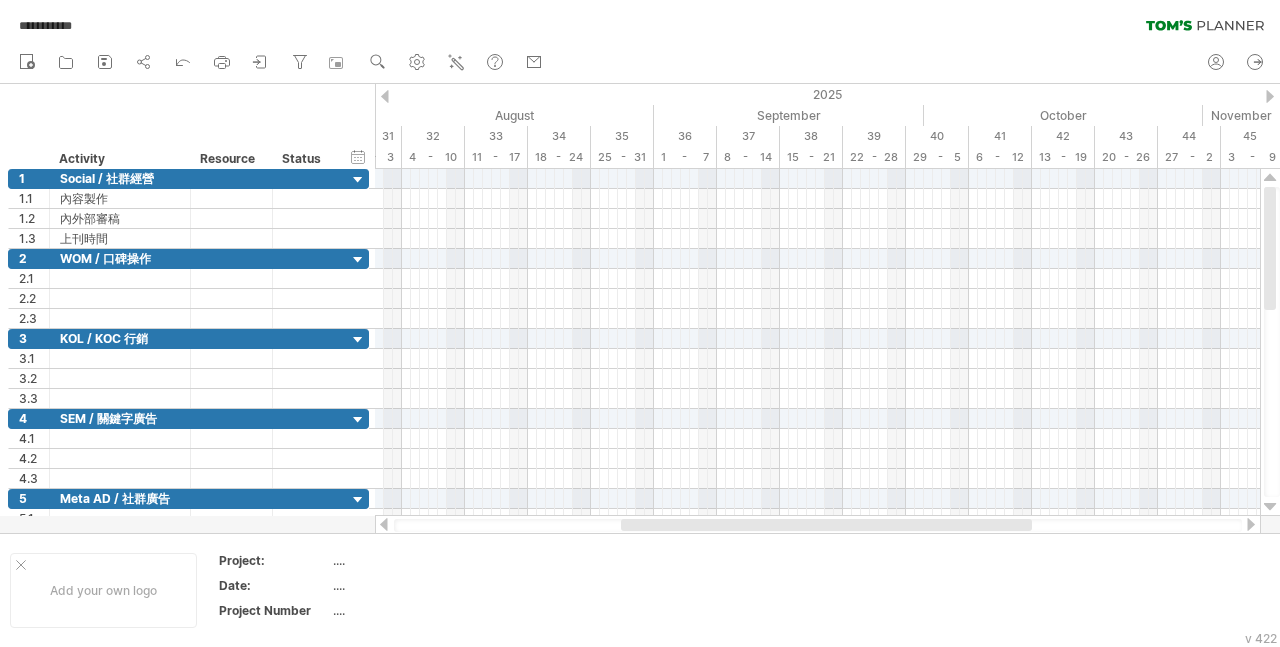 click on "new
open" at bounding box center (280, 63) 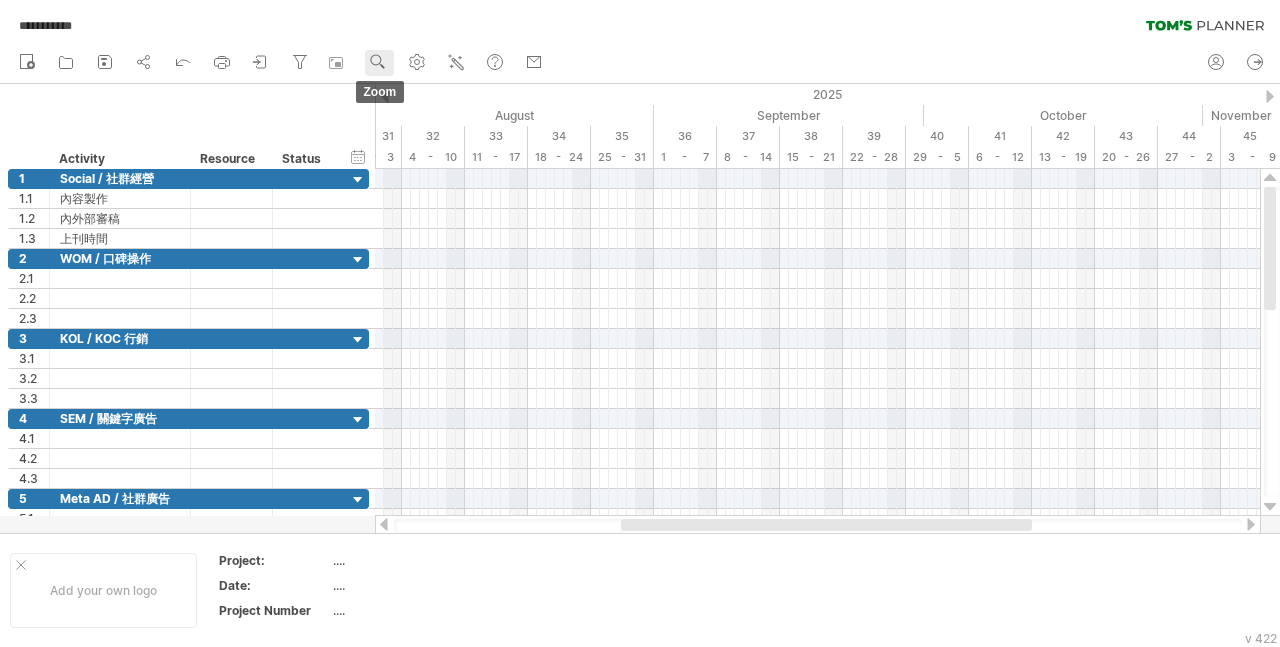 click on "zoom" at bounding box center [379, 63] 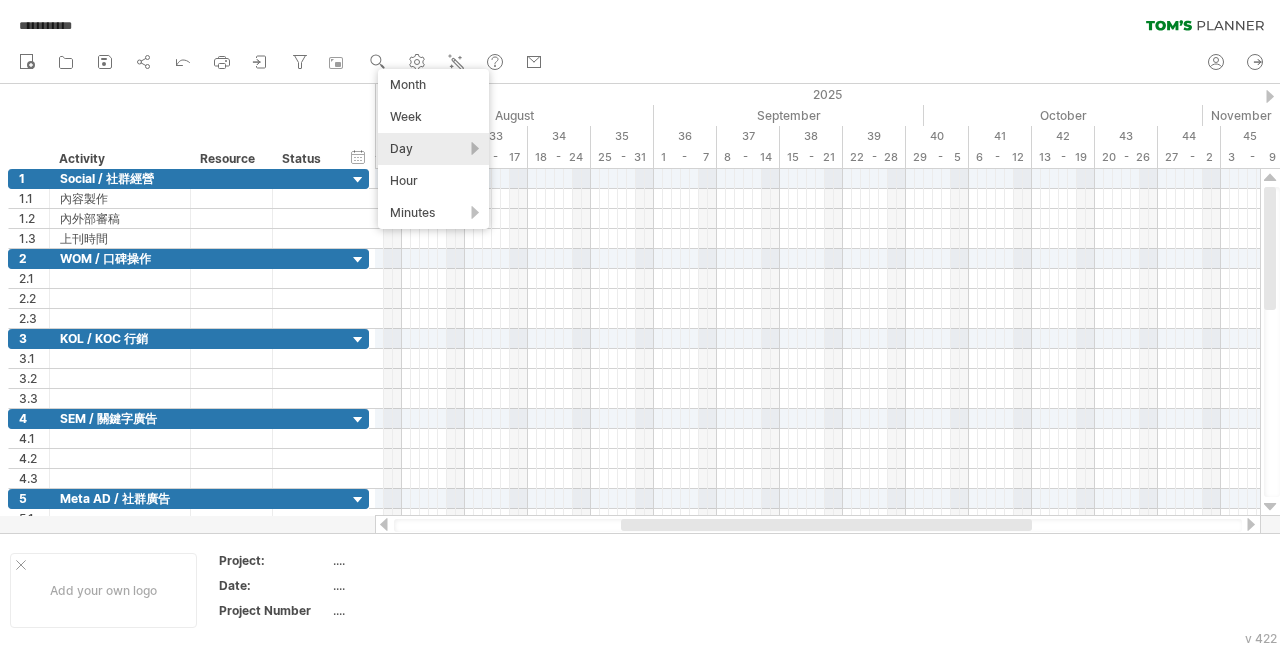 click on "Day" at bounding box center [433, 149] 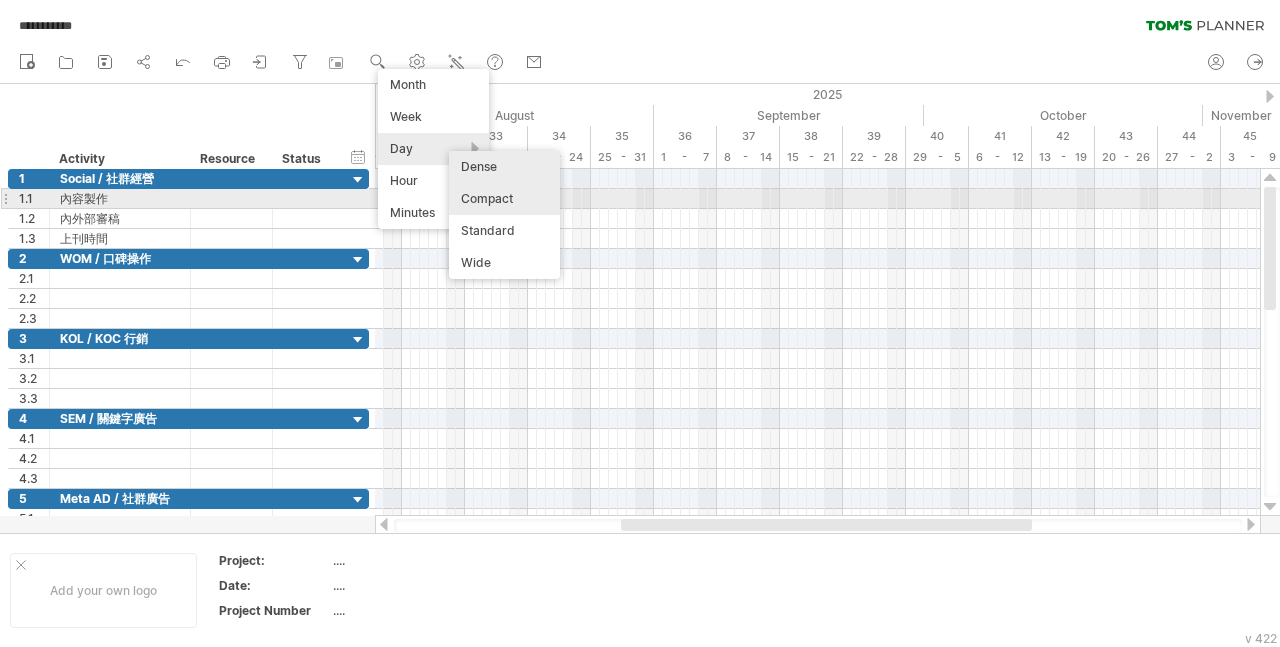 click on "Compact" at bounding box center (504, 199) 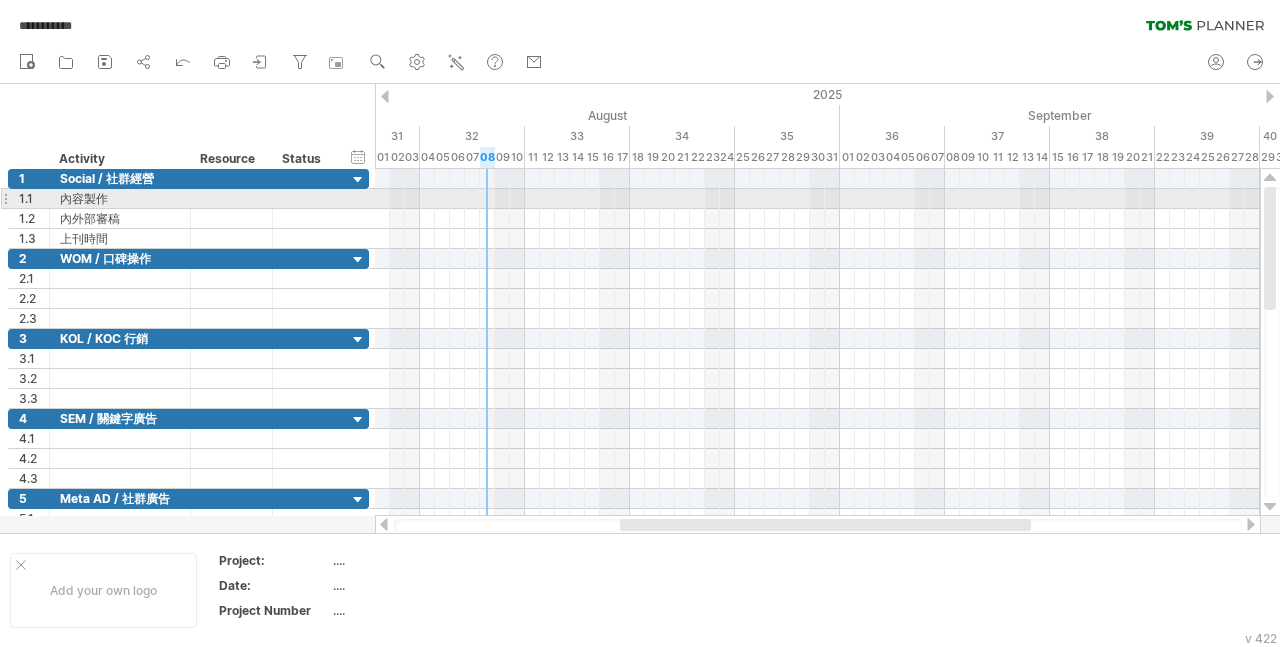 drag, startPoint x: 421, startPoint y: 193, endPoint x: 453, endPoint y: 191, distance: 32.06244 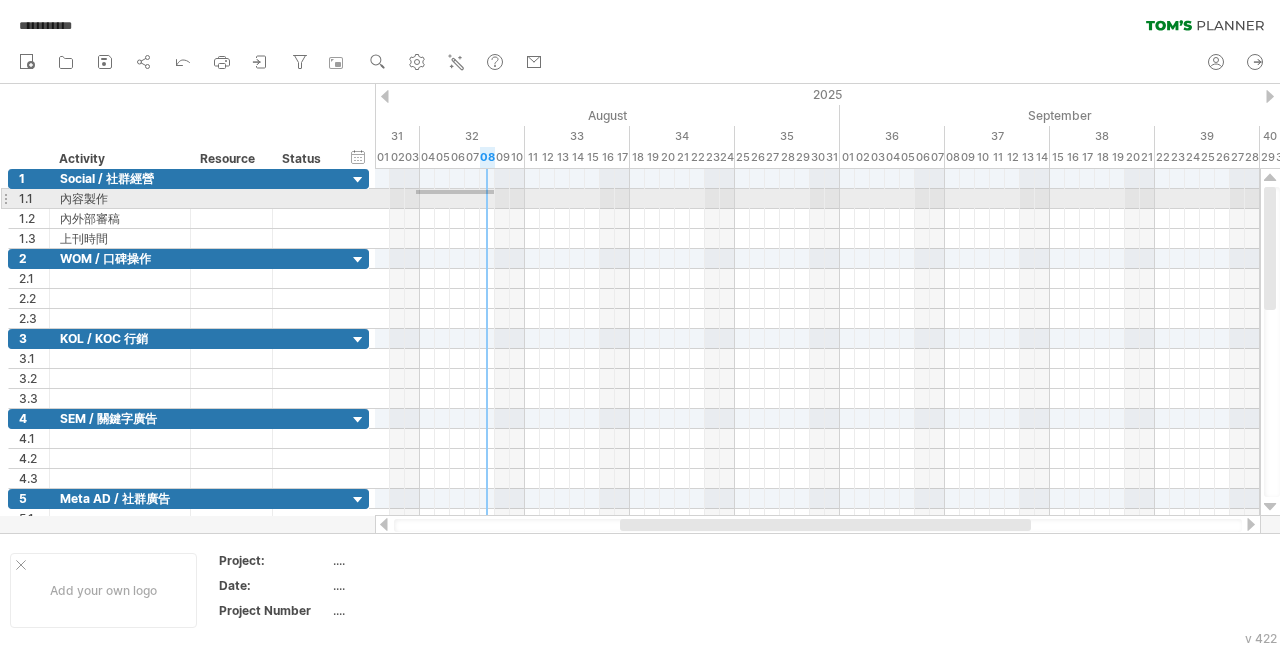 drag, startPoint x: 416, startPoint y: 194, endPoint x: 494, endPoint y: 190, distance: 78.10249 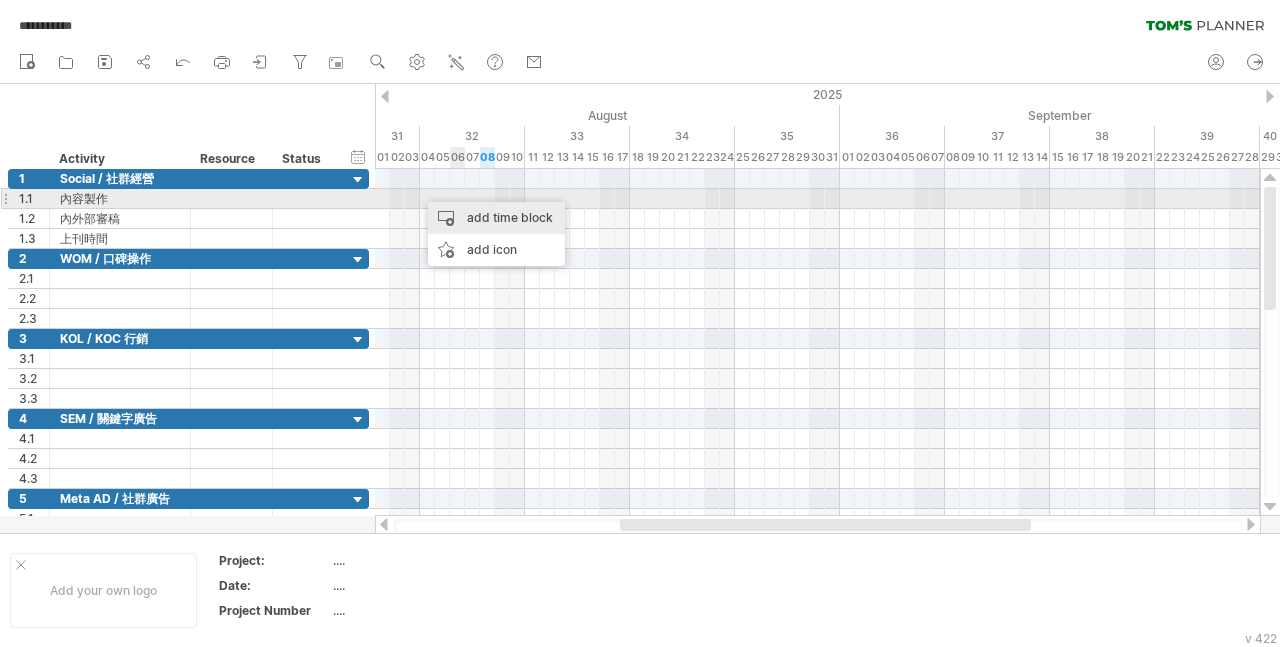 click on "add time block" at bounding box center [496, 218] 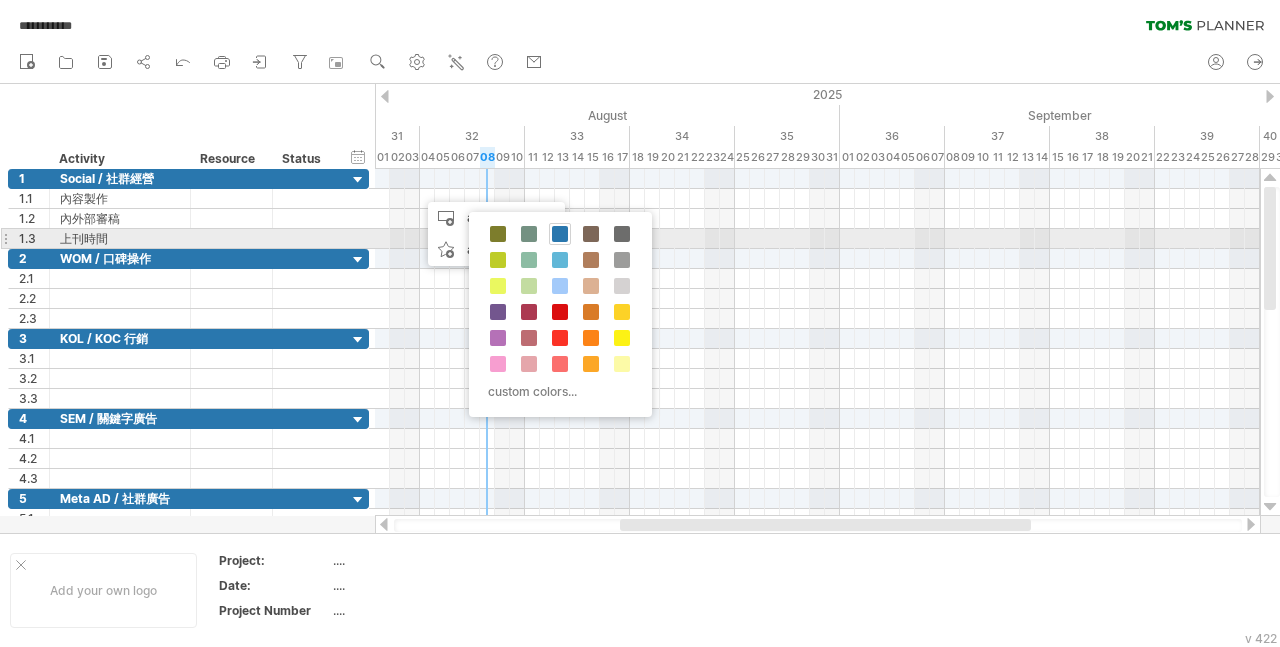 click at bounding box center [560, 234] 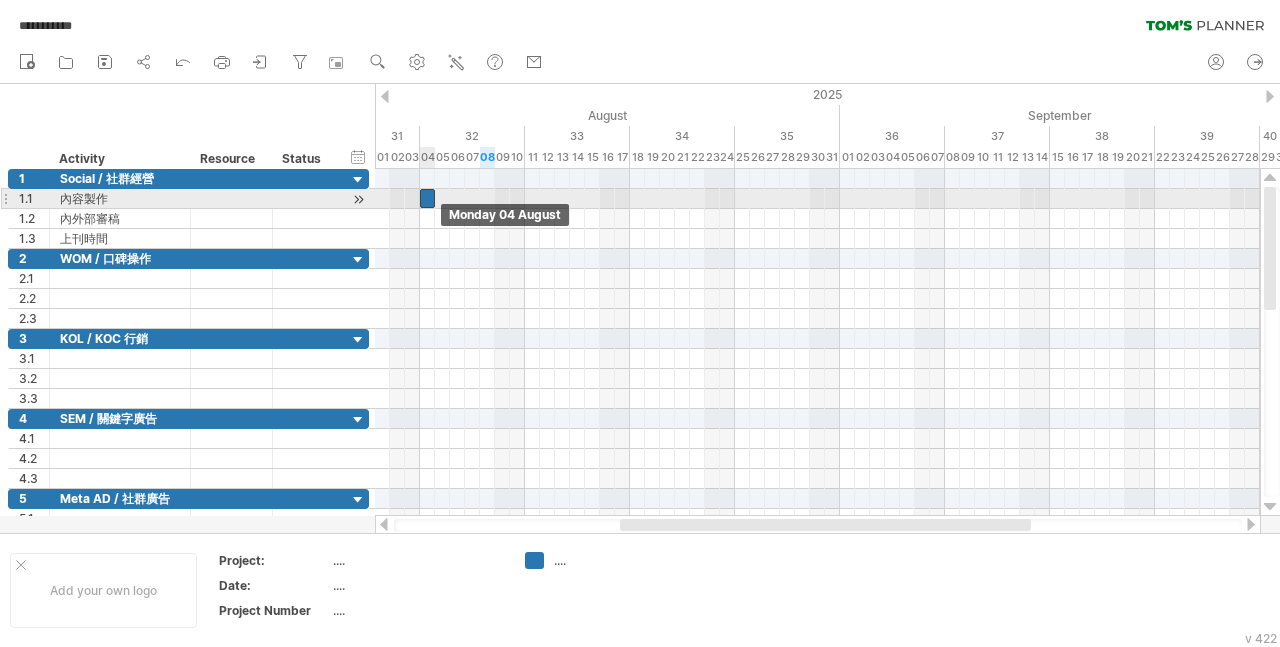click at bounding box center (427, 198) 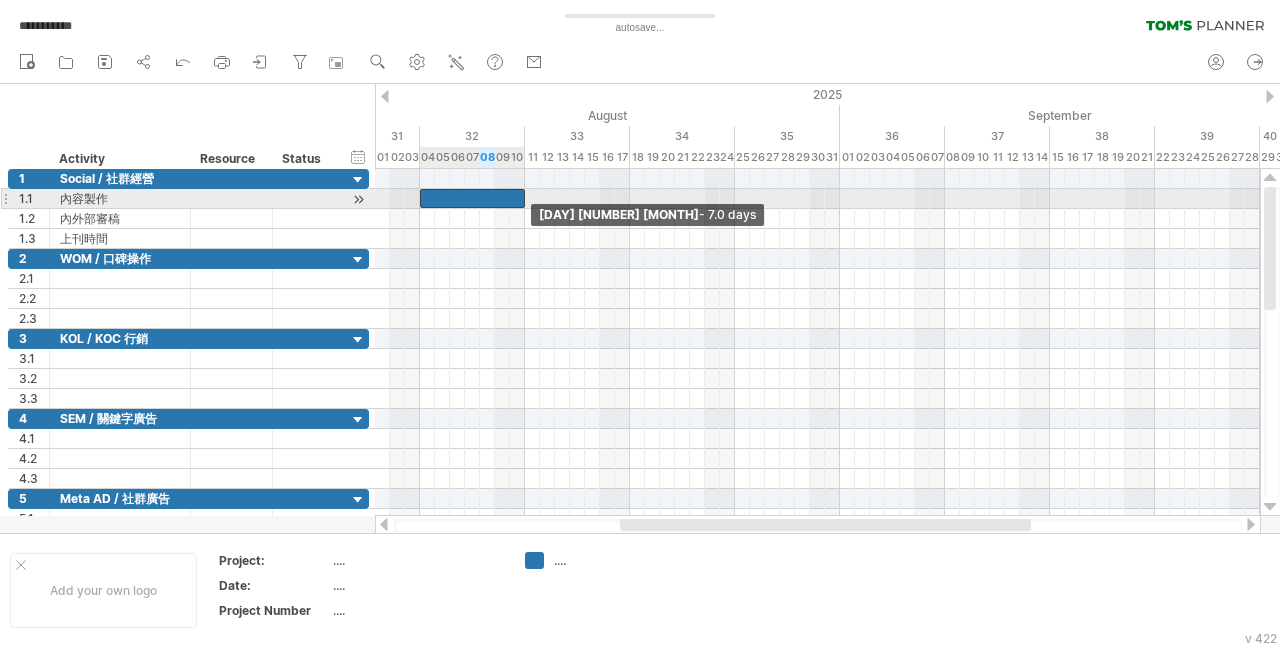 drag, startPoint x: 437, startPoint y: 196, endPoint x: 529, endPoint y: 197, distance: 92.00543 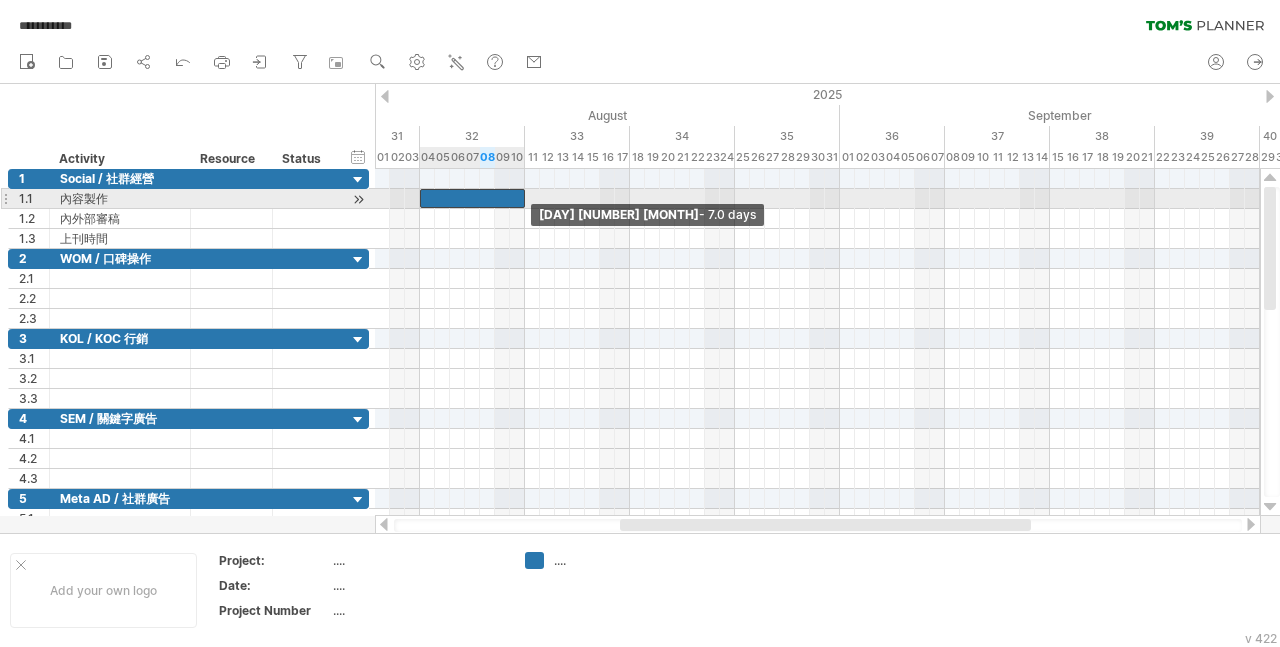 click at bounding box center (525, 198) 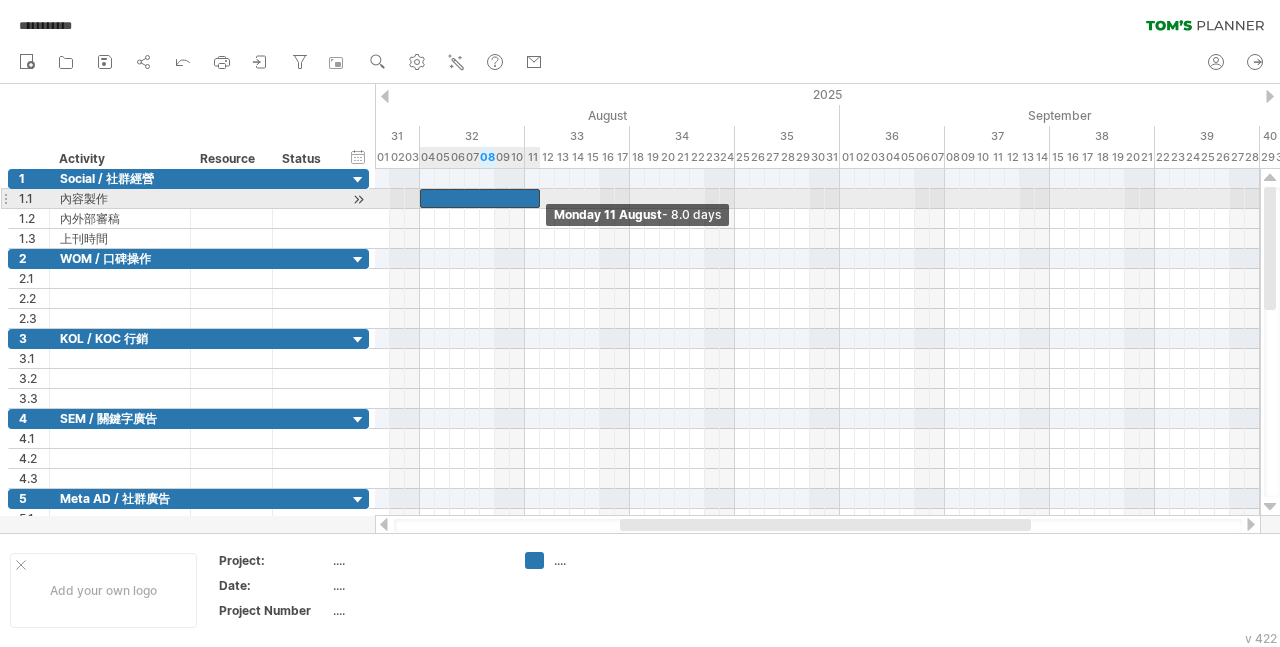 drag, startPoint x: 527, startPoint y: 194, endPoint x: 539, endPoint y: 189, distance: 13 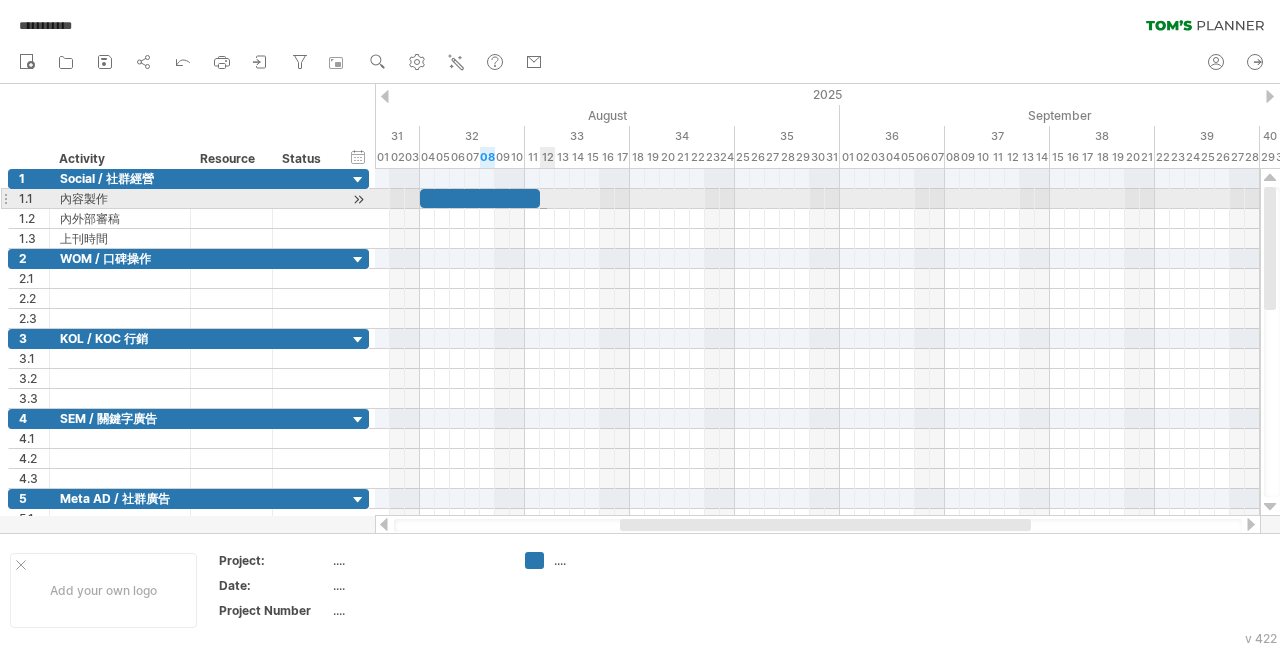 click at bounding box center (817, 219) 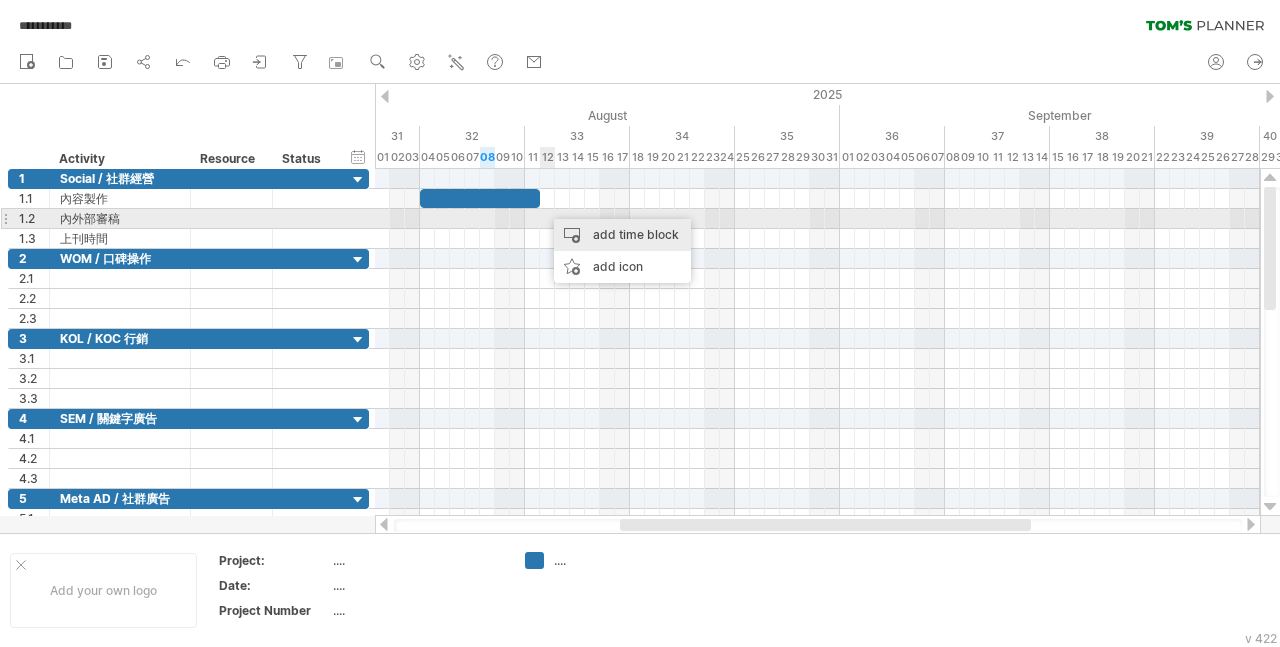 click on "add time block" at bounding box center [622, 235] 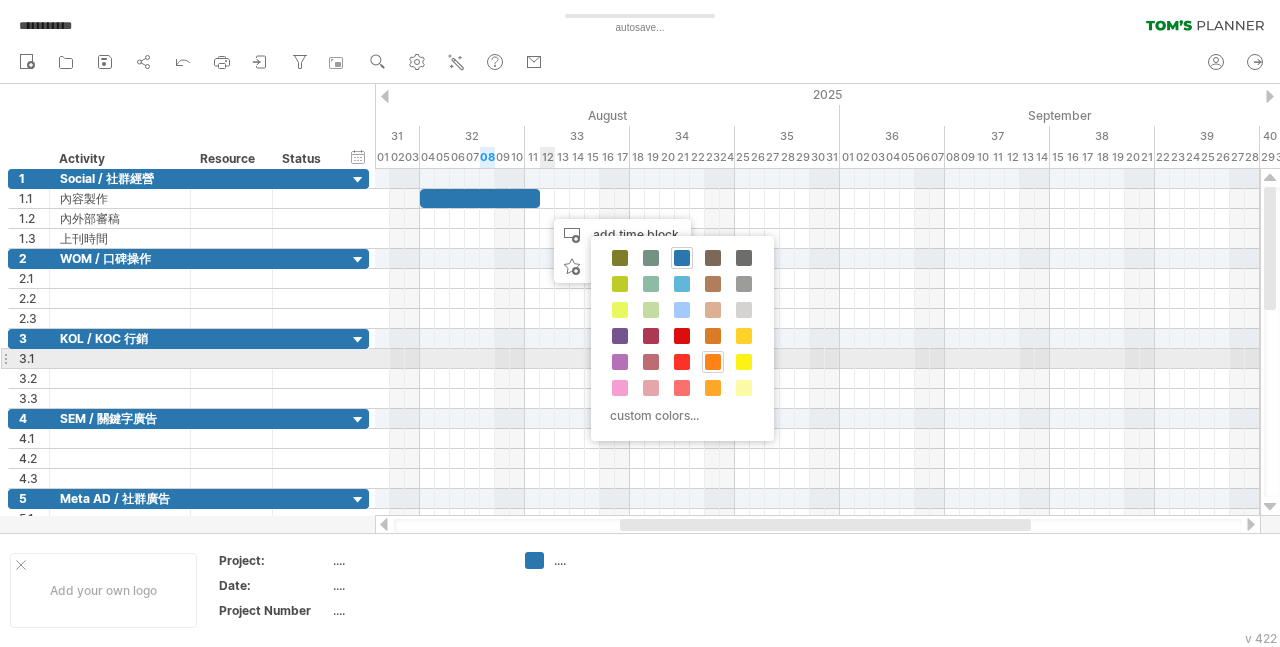 click at bounding box center [713, 362] 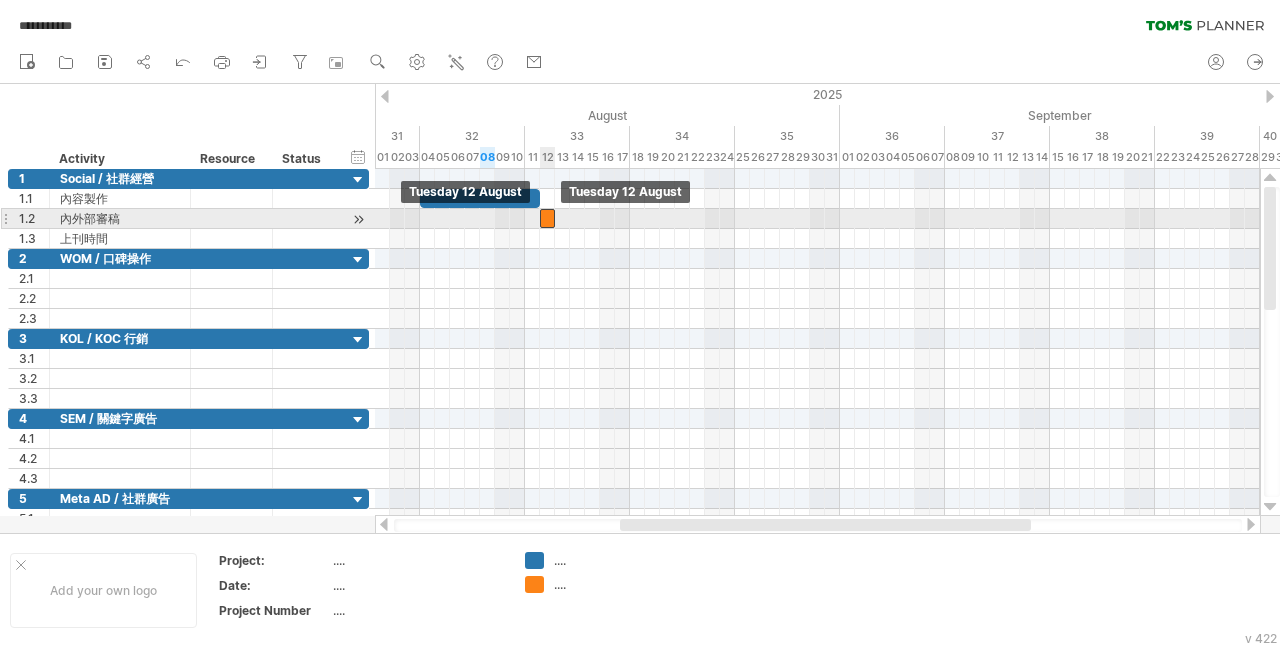click at bounding box center [547, 218] 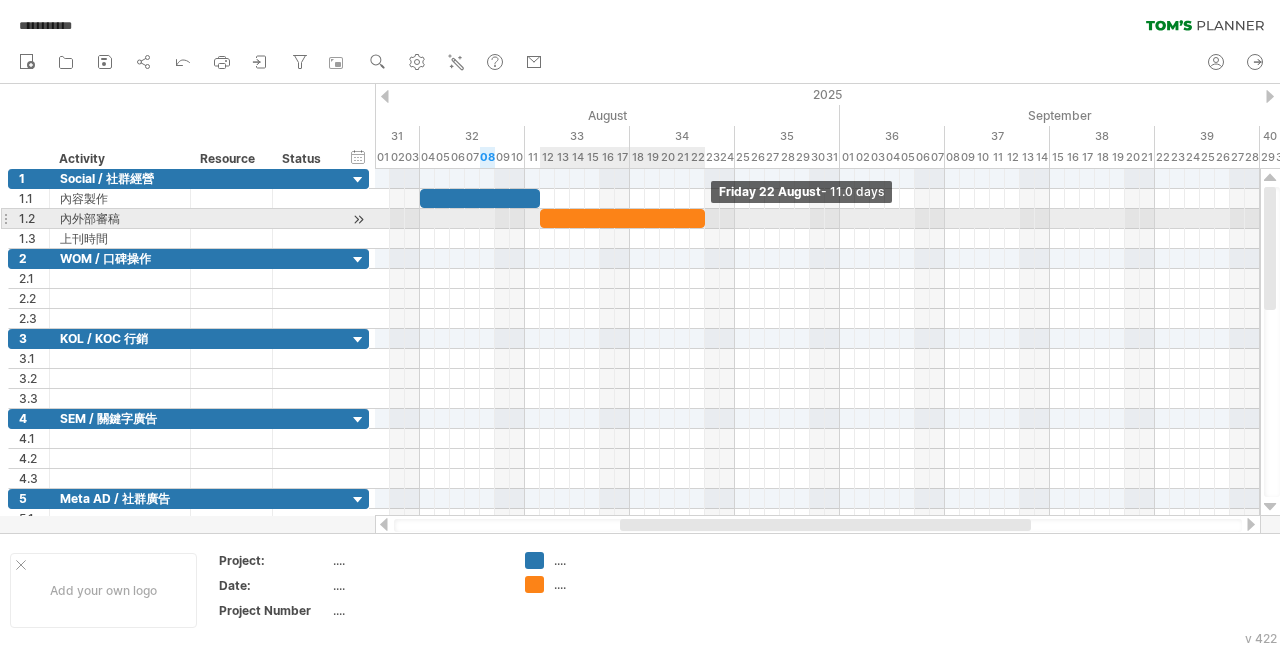 drag, startPoint x: 554, startPoint y: 217, endPoint x: 707, endPoint y: 218, distance: 153.00327 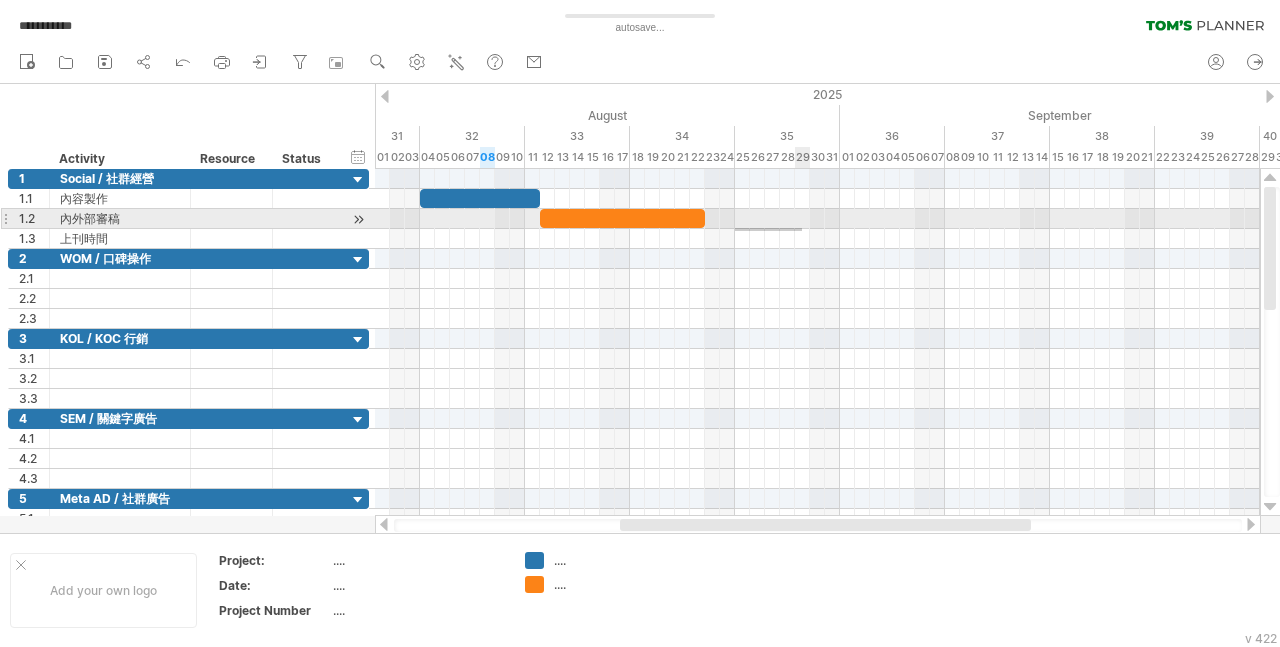 drag, startPoint x: 735, startPoint y: 231, endPoint x: 802, endPoint y: 228, distance: 67.06713 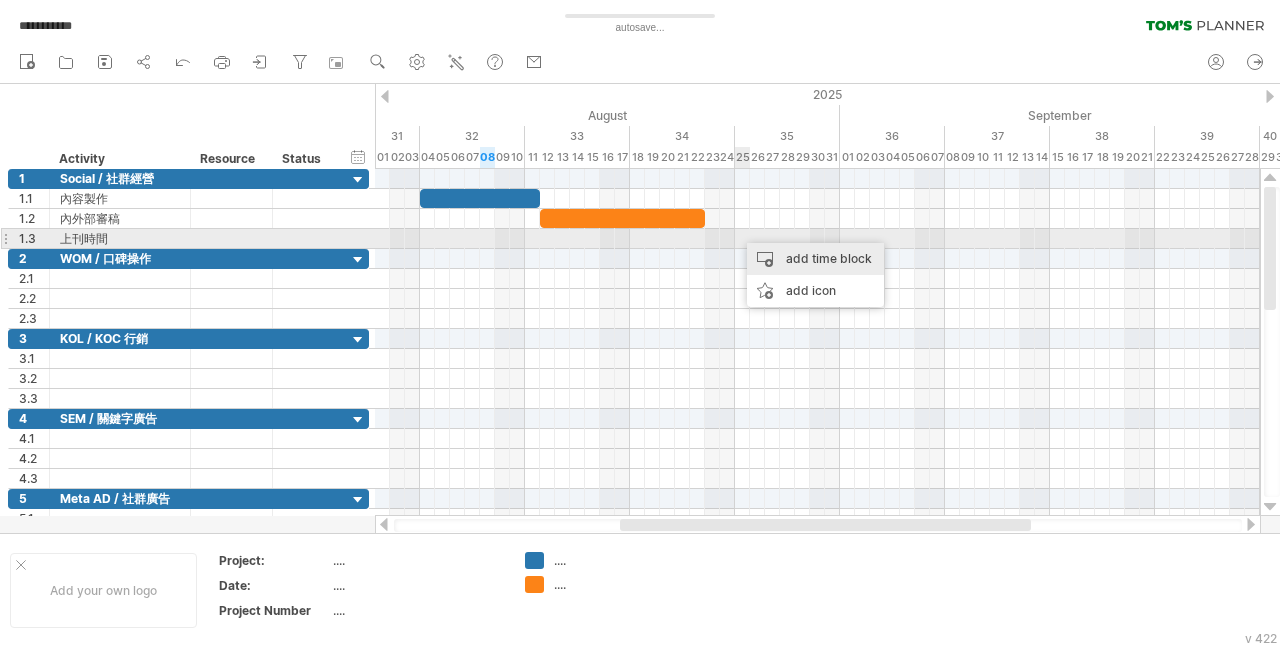 click on "add time block" at bounding box center (815, 259) 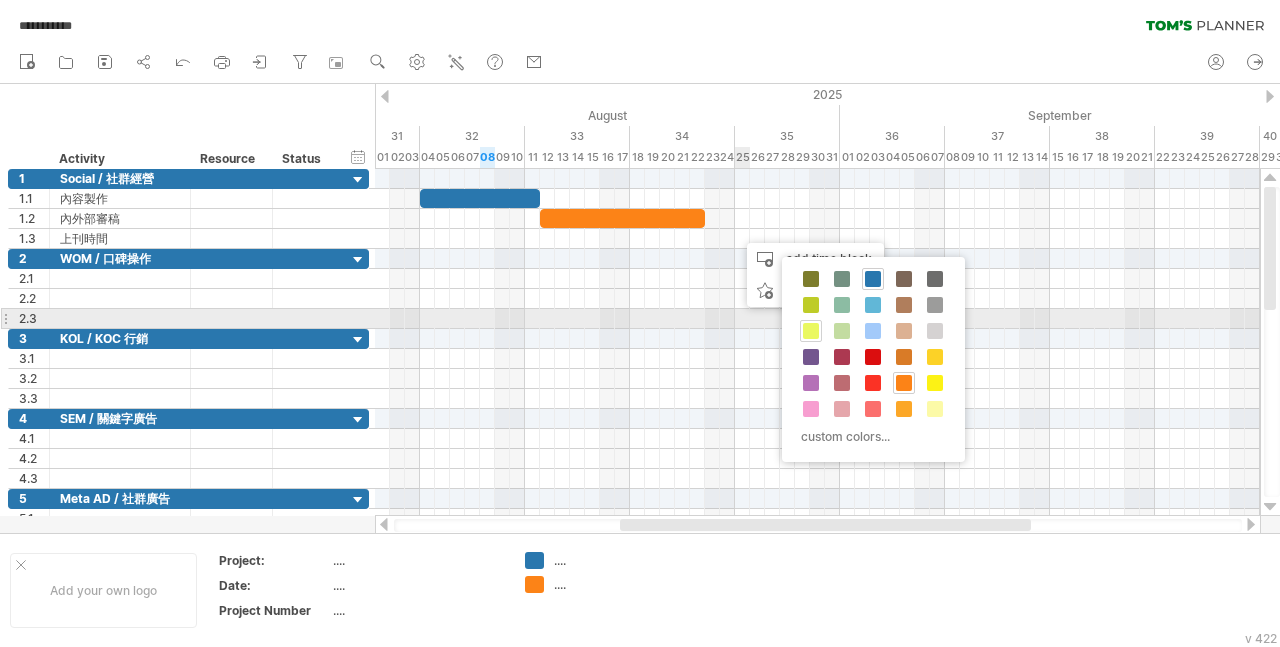 click at bounding box center (811, 331) 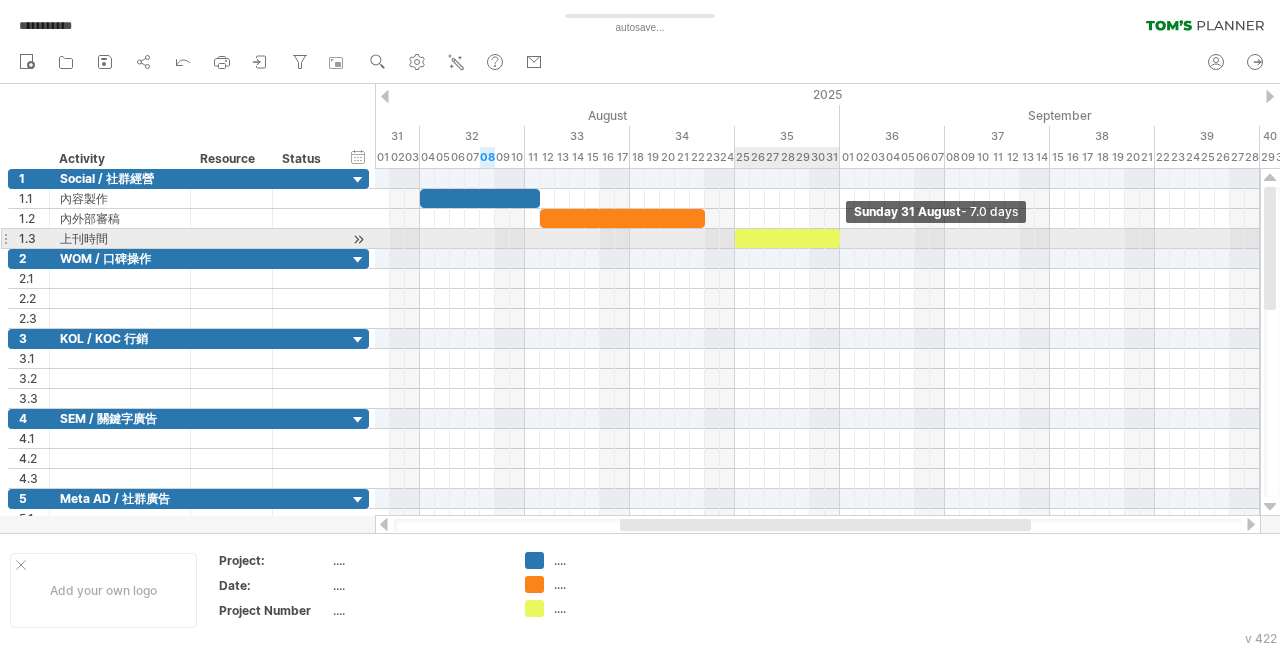 drag, startPoint x: 747, startPoint y: 232, endPoint x: 835, endPoint y: 238, distance: 88.20431 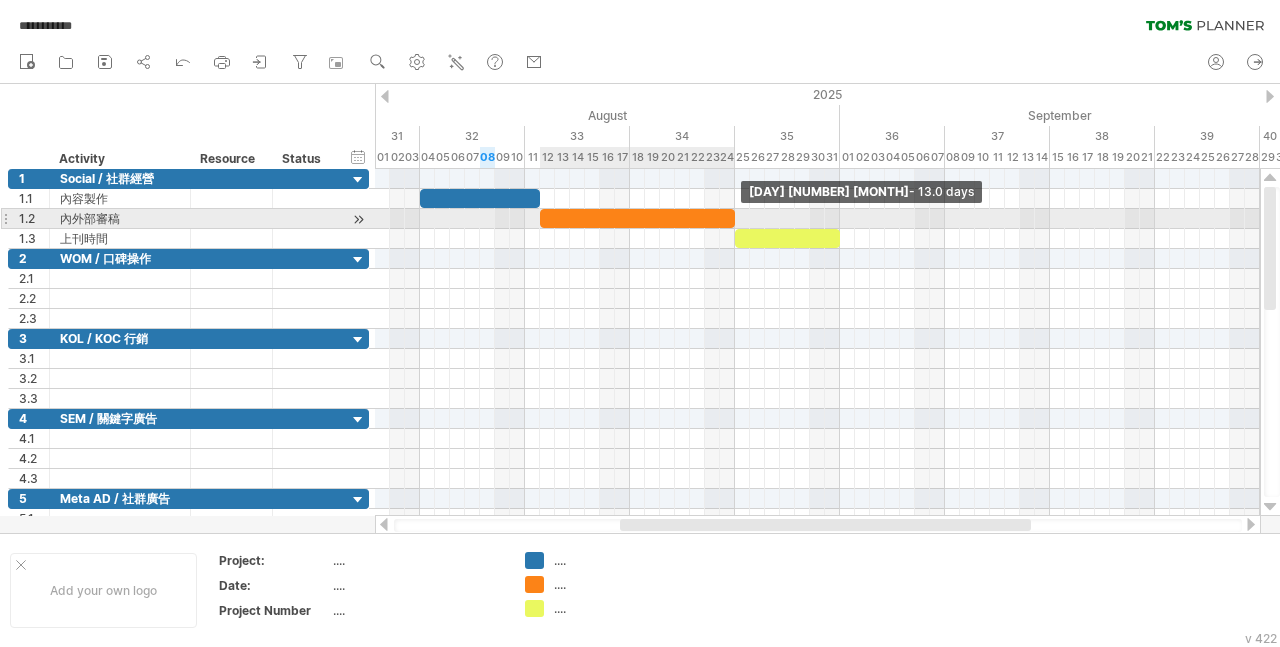 drag, startPoint x: 701, startPoint y: 213, endPoint x: 733, endPoint y: 216, distance: 32.140316 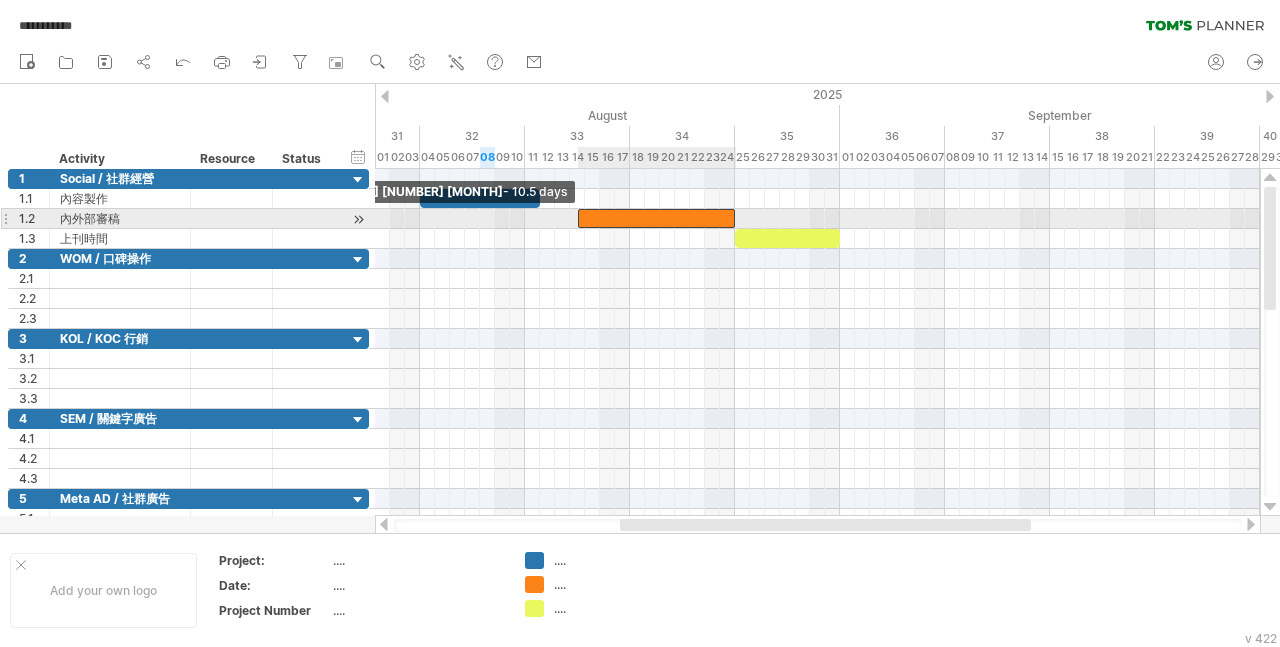 drag, startPoint x: 541, startPoint y: 217, endPoint x: 581, endPoint y: 217, distance: 40 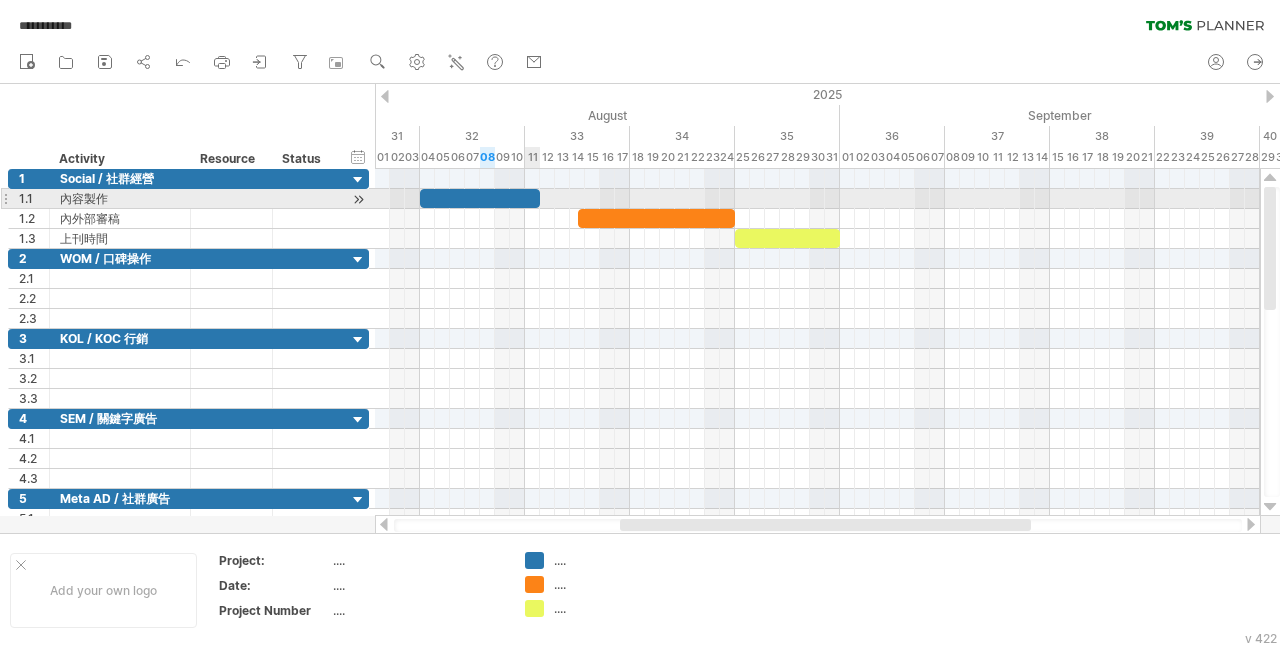 click at bounding box center (480, 198) 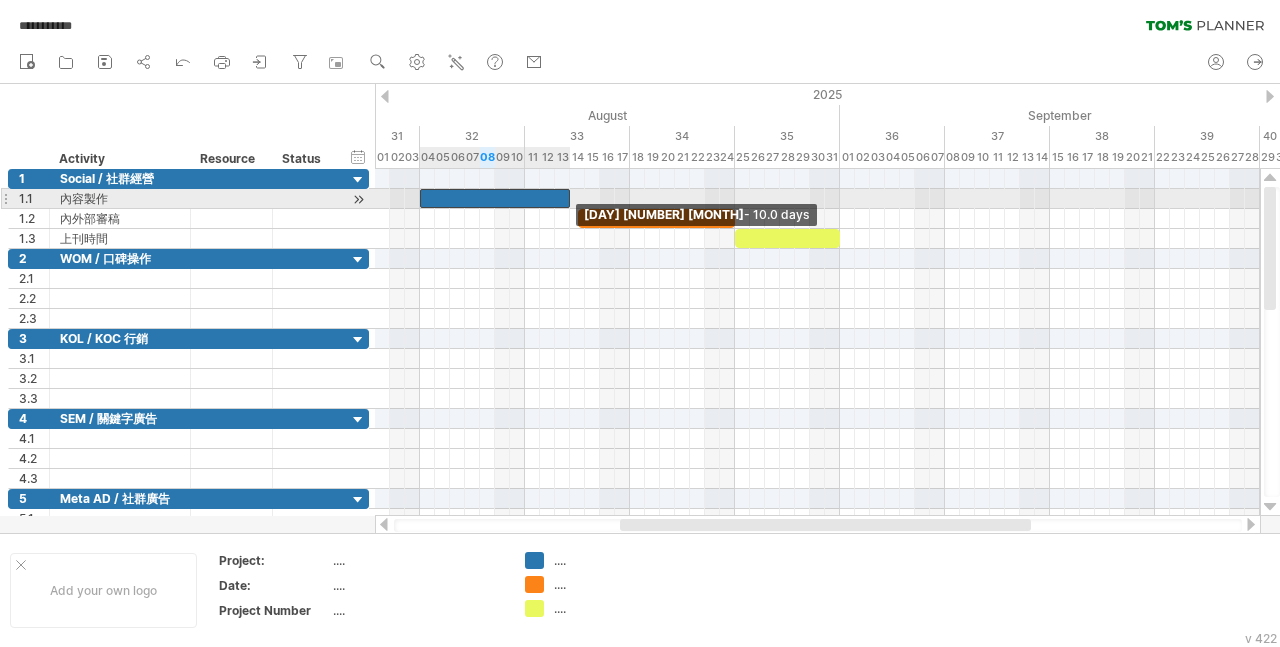 drag, startPoint x: 540, startPoint y: 196, endPoint x: 571, endPoint y: 198, distance: 31.06445 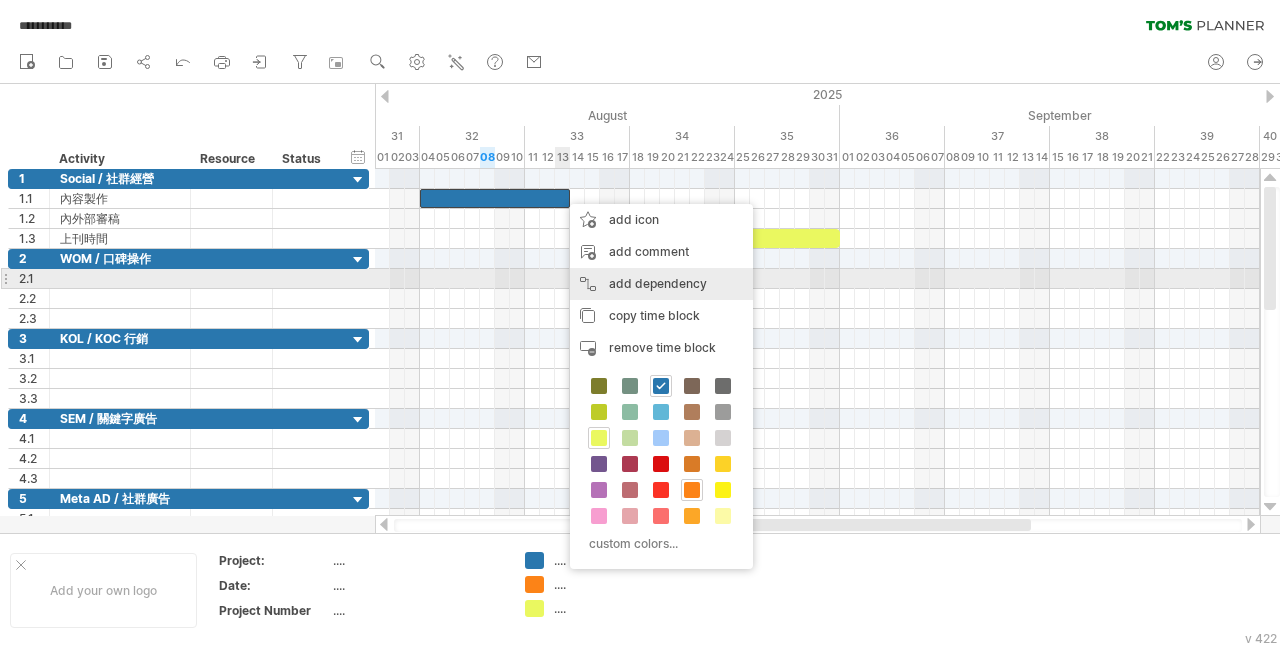 click on "add dependency You can use dependencies when you require tasks to be done in a specific order. For example if you are building a house, the task "Build Walls" needs to be completed before the task "Build roof" can start:" at bounding box center (661, 284) 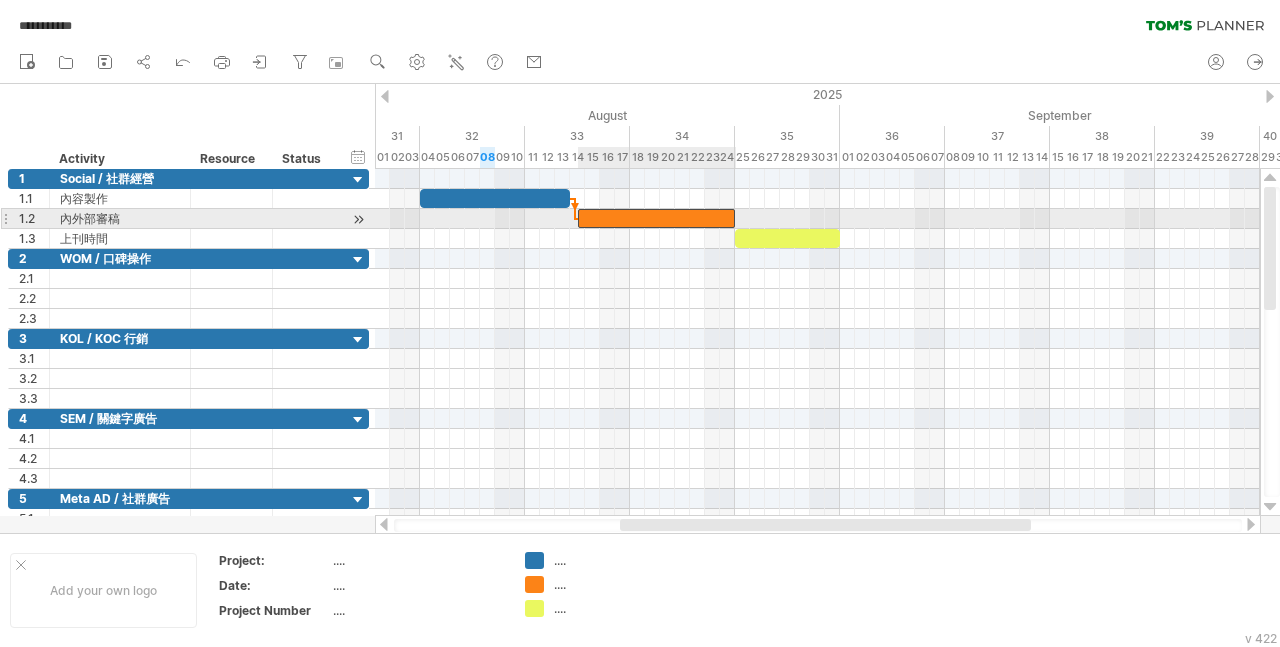 click at bounding box center [657, 218] 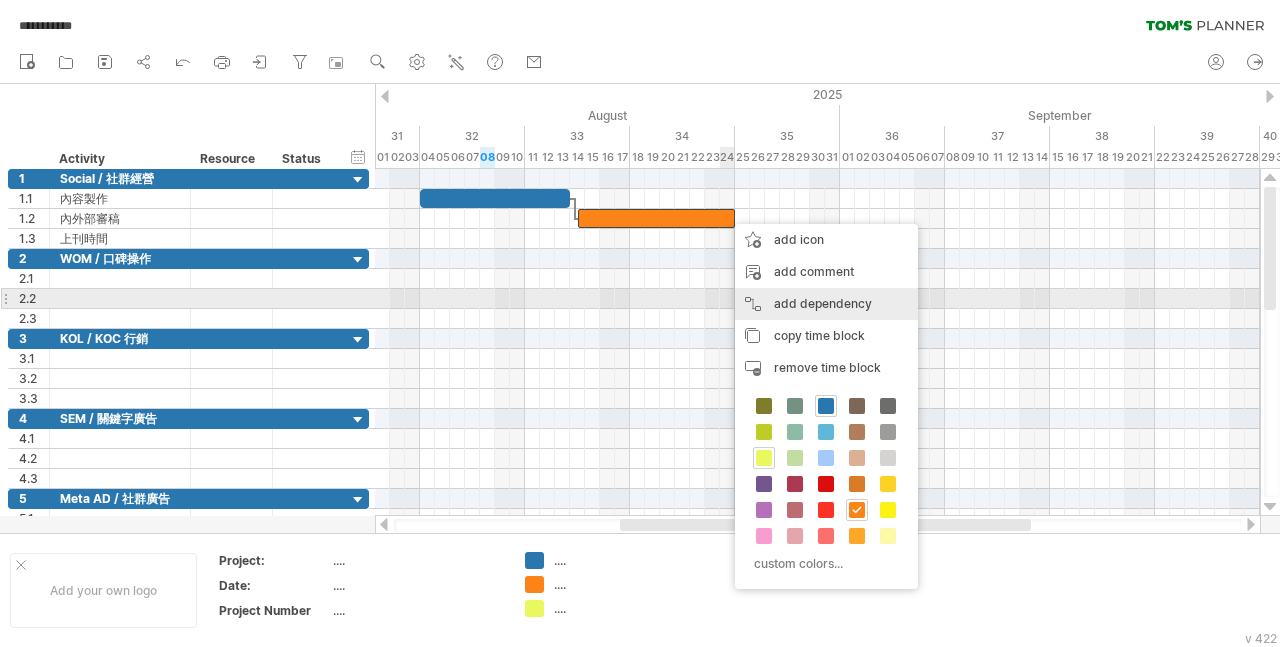 click on "add dependency You can use dependencies when you require tasks to be done in a specific order. For example if you are building a house, the task "Build Walls" needs to be completed before the task "Build roof" can start:" at bounding box center (826, 304) 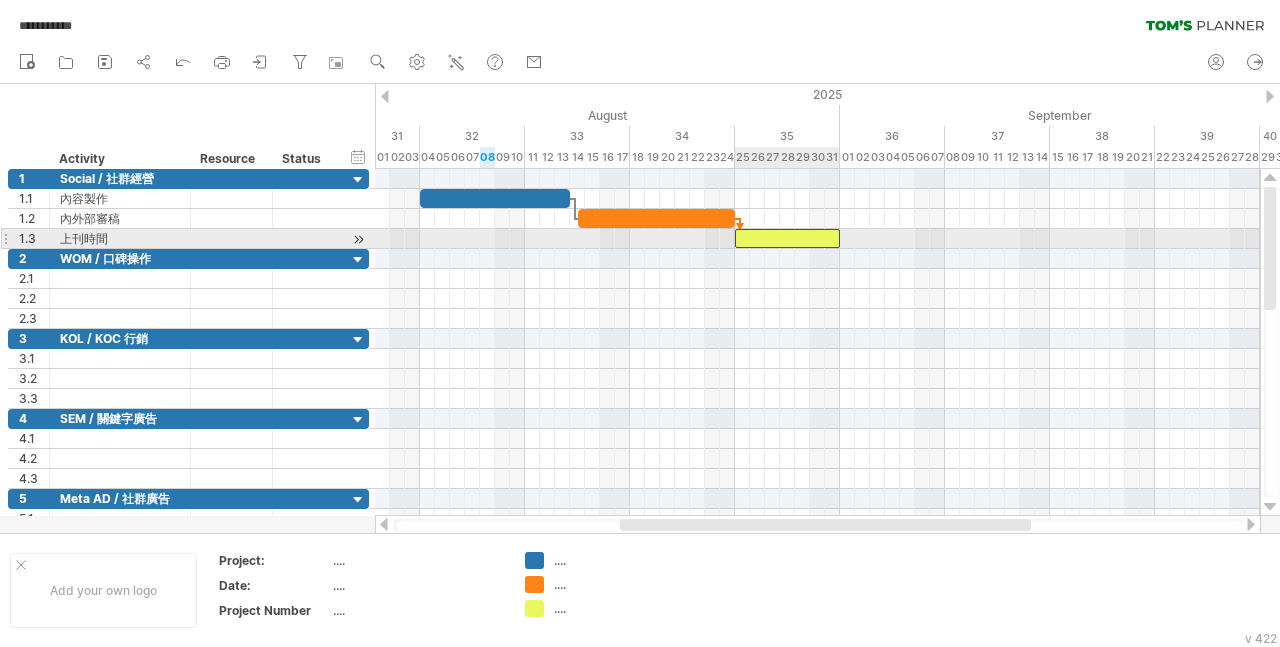 click at bounding box center (787, 238) 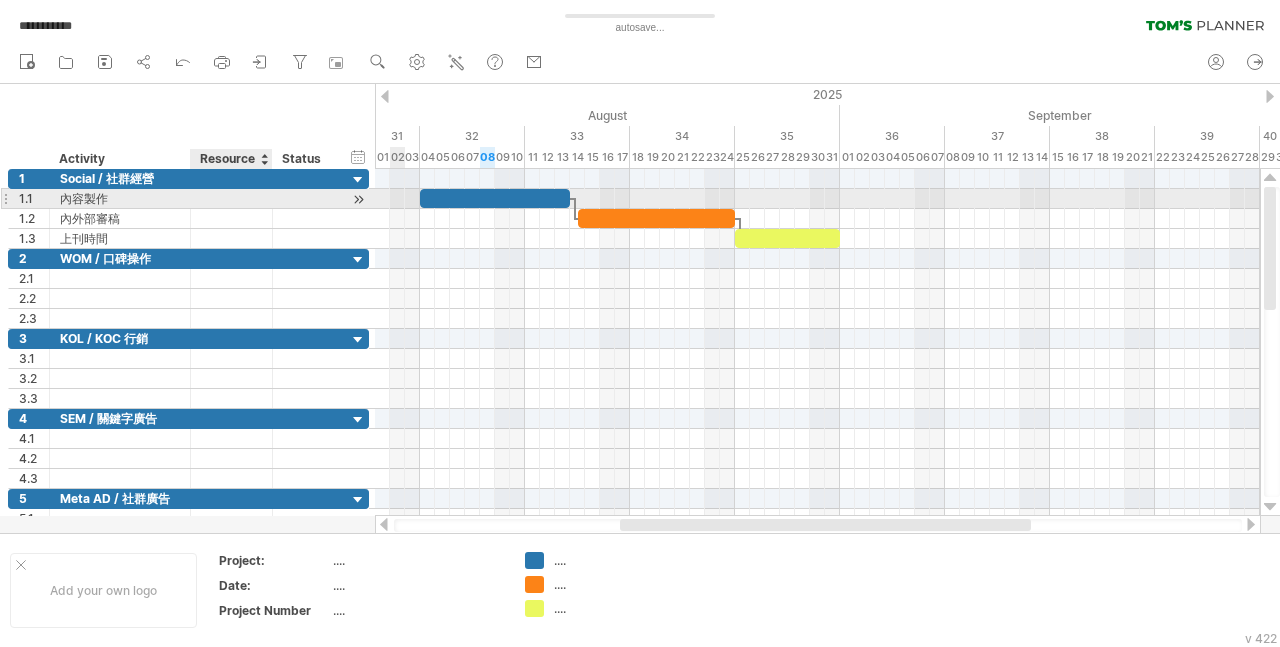 click at bounding box center [231, 198] 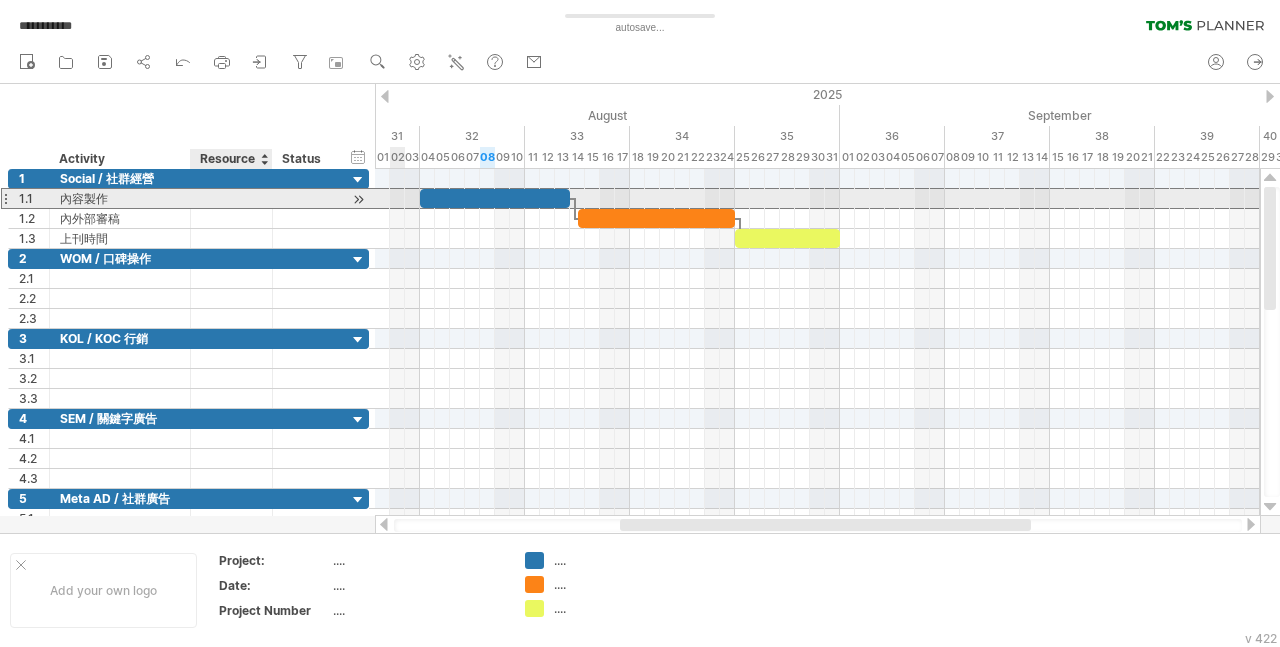 click at bounding box center [231, 198] 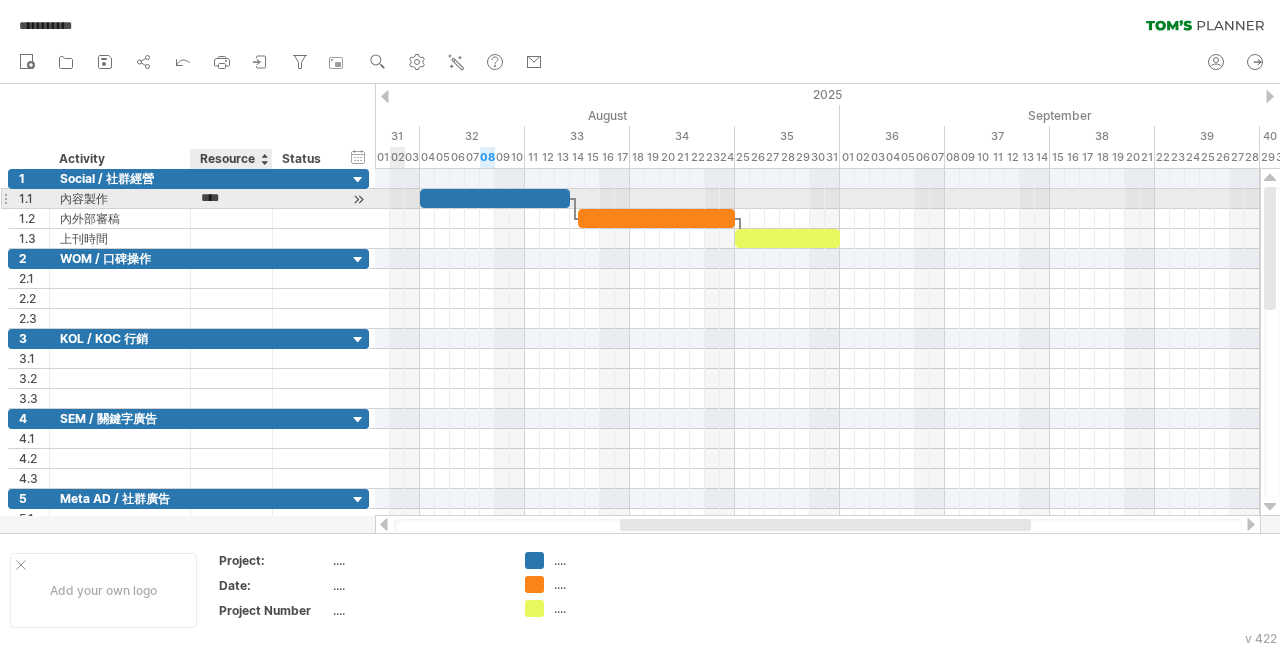 scroll, scrollTop: 0, scrollLeft: 0, axis: both 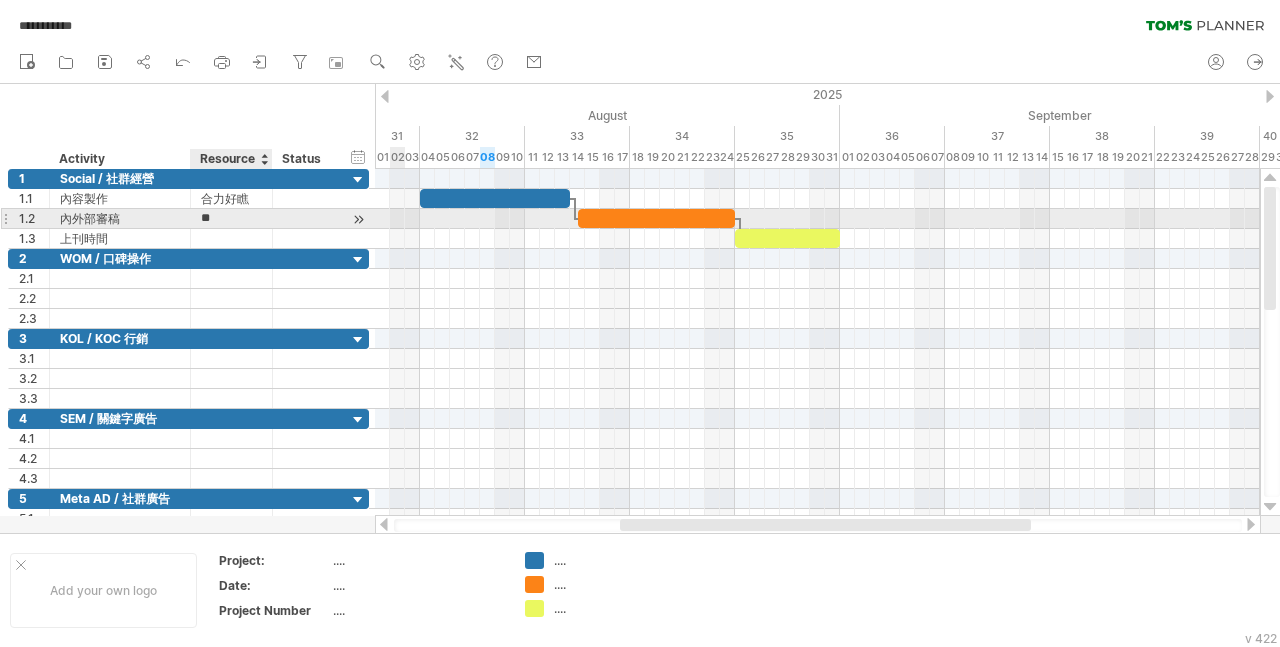 type on "*" 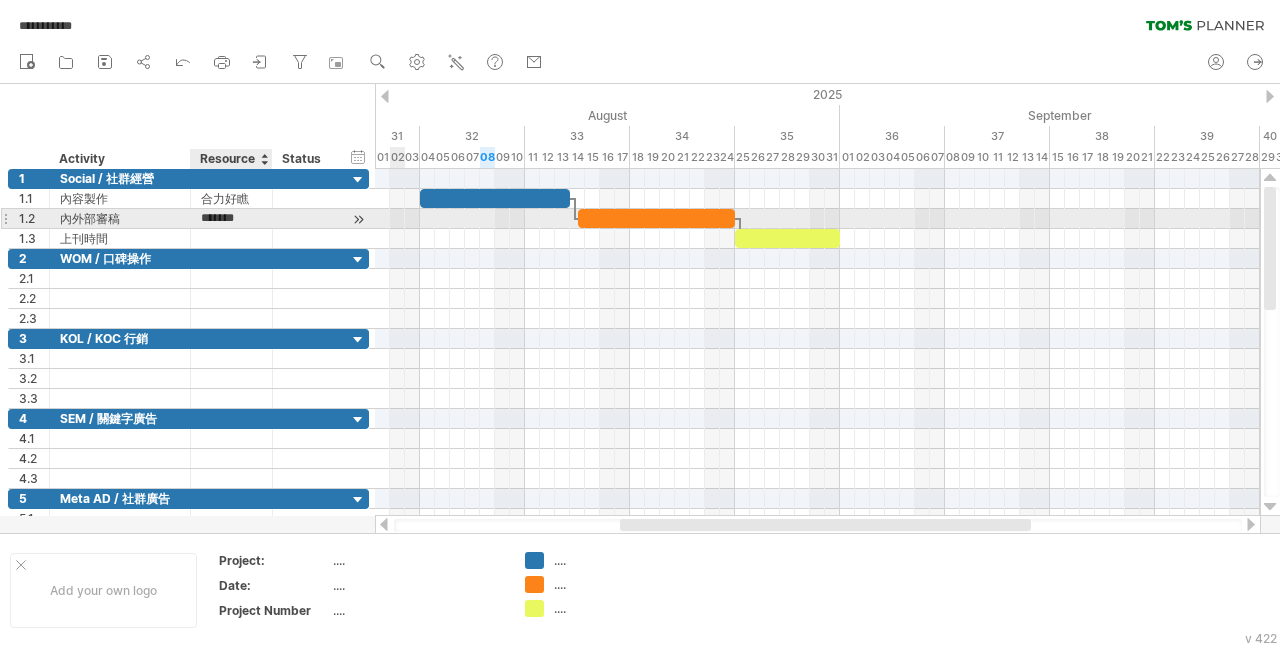 scroll, scrollTop: 0, scrollLeft: 0, axis: both 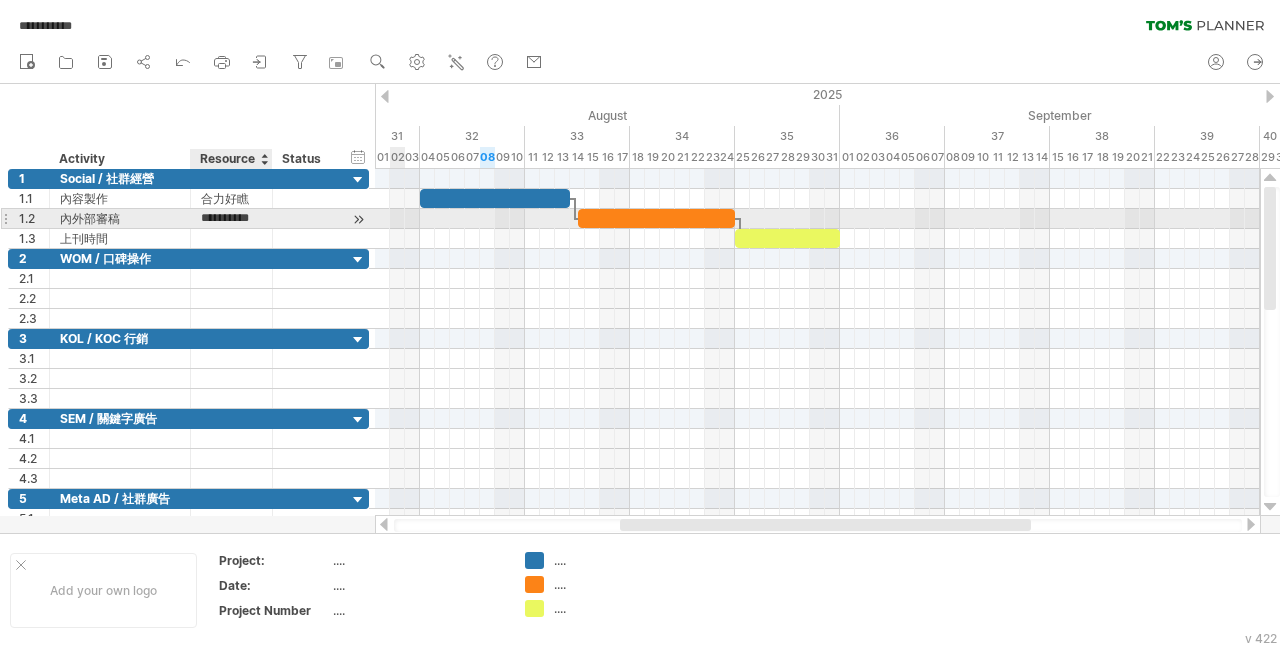 type on "********" 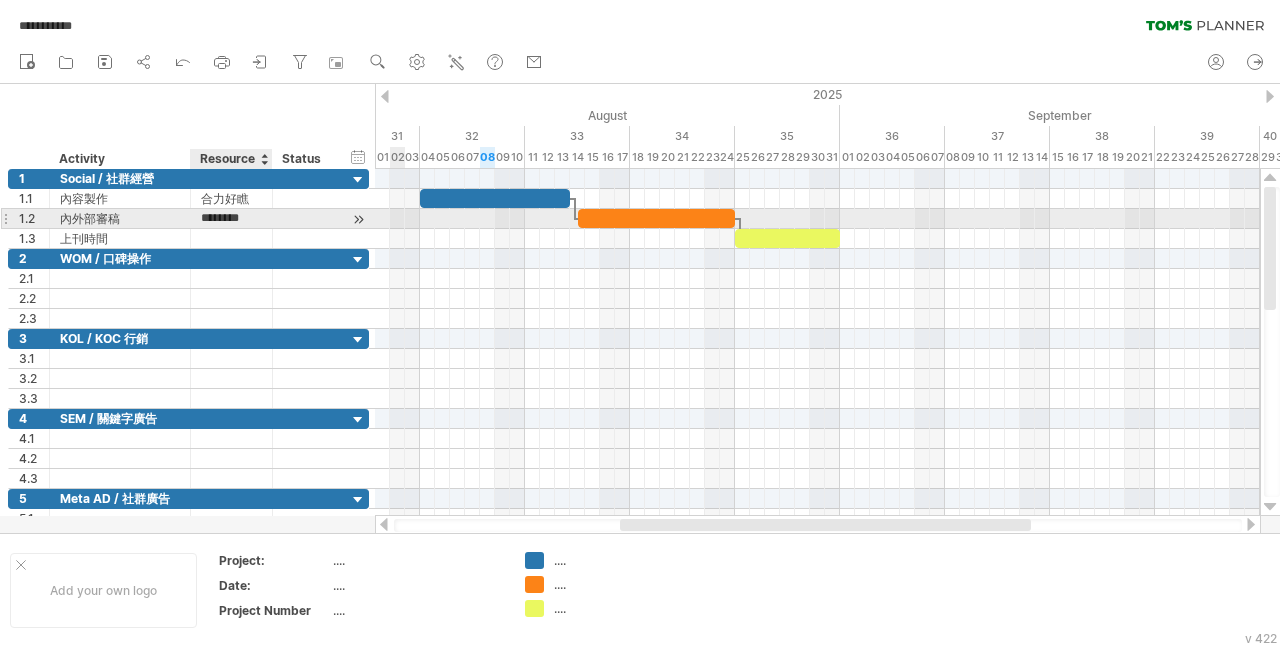 scroll, scrollTop: 0, scrollLeft: 1, axis: horizontal 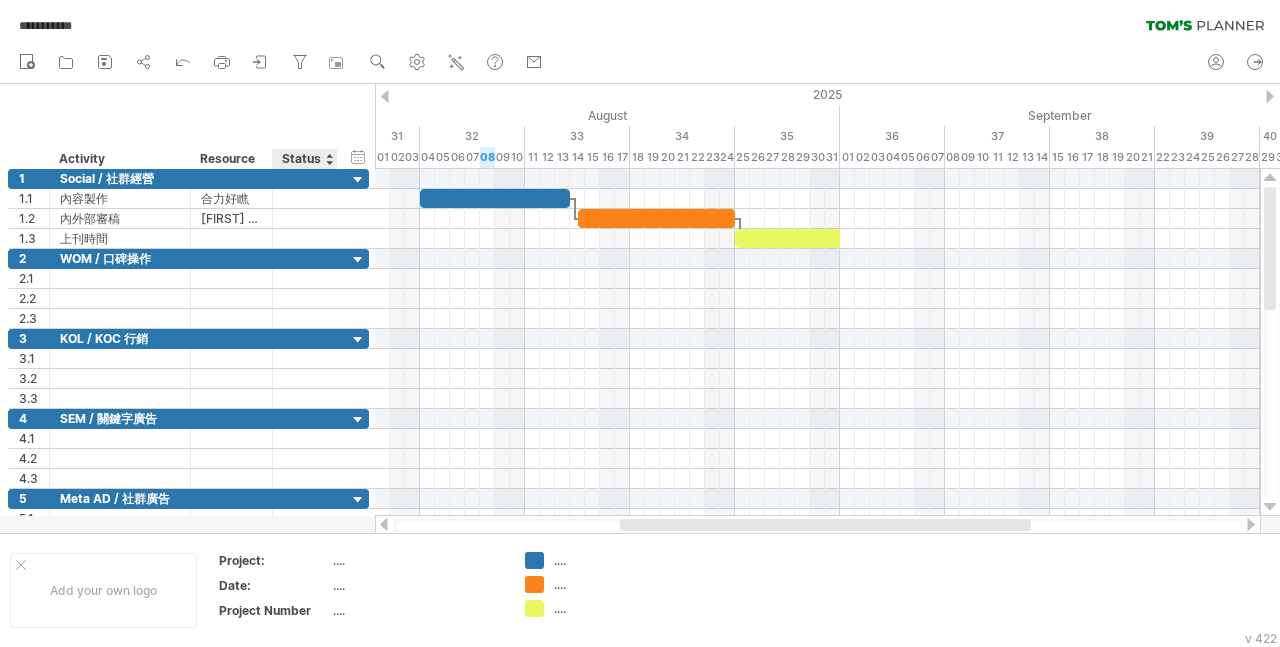 click on "Status" at bounding box center [304, 159] 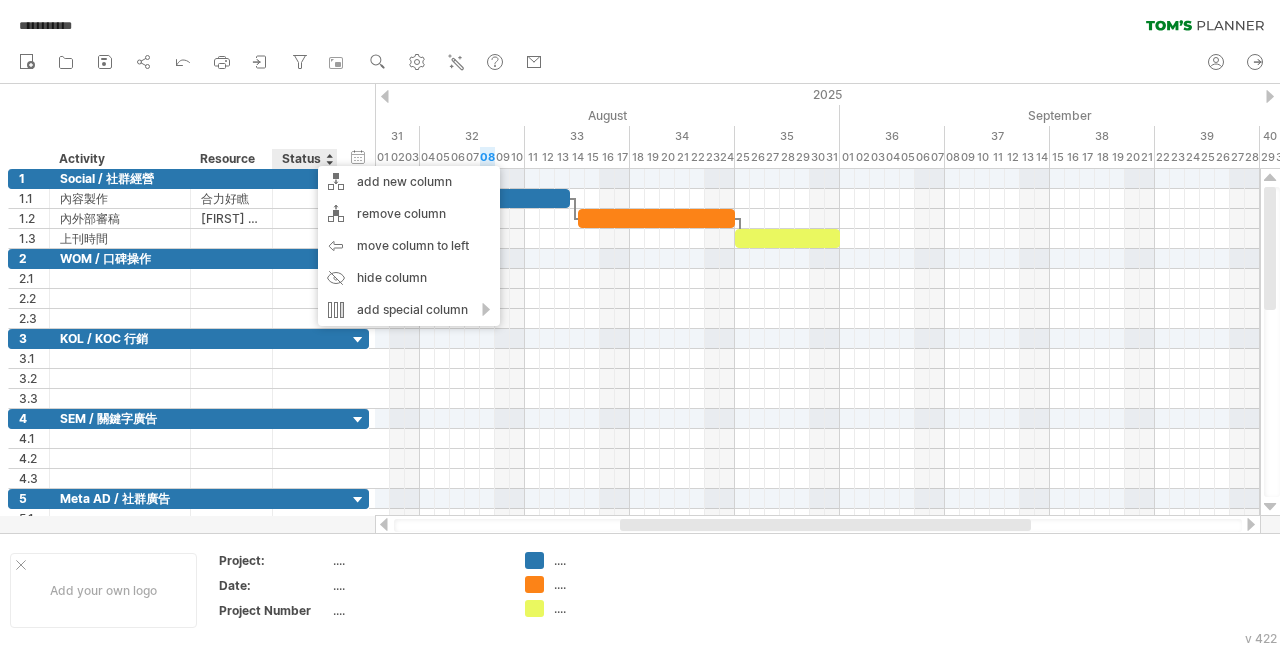 click on "Activity" at bounding box center (119, 159) 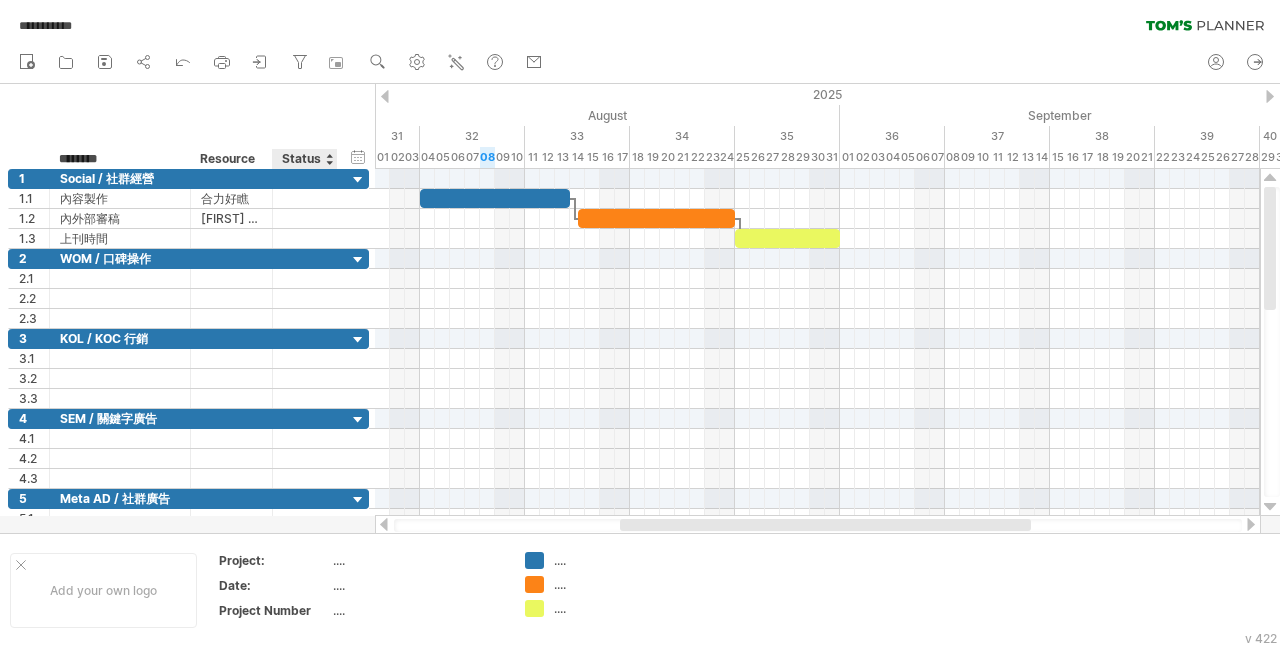click on "********" at bounding box center (119, 159) 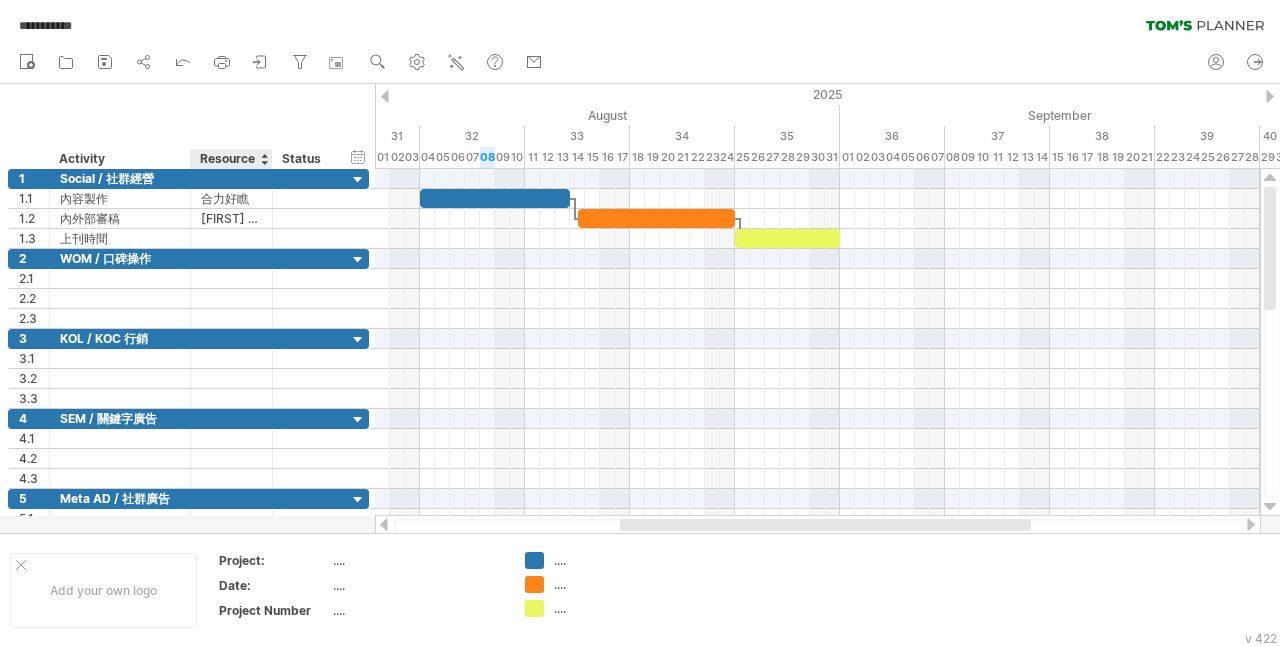 click on "Resource" at bounding box center [230, 159] 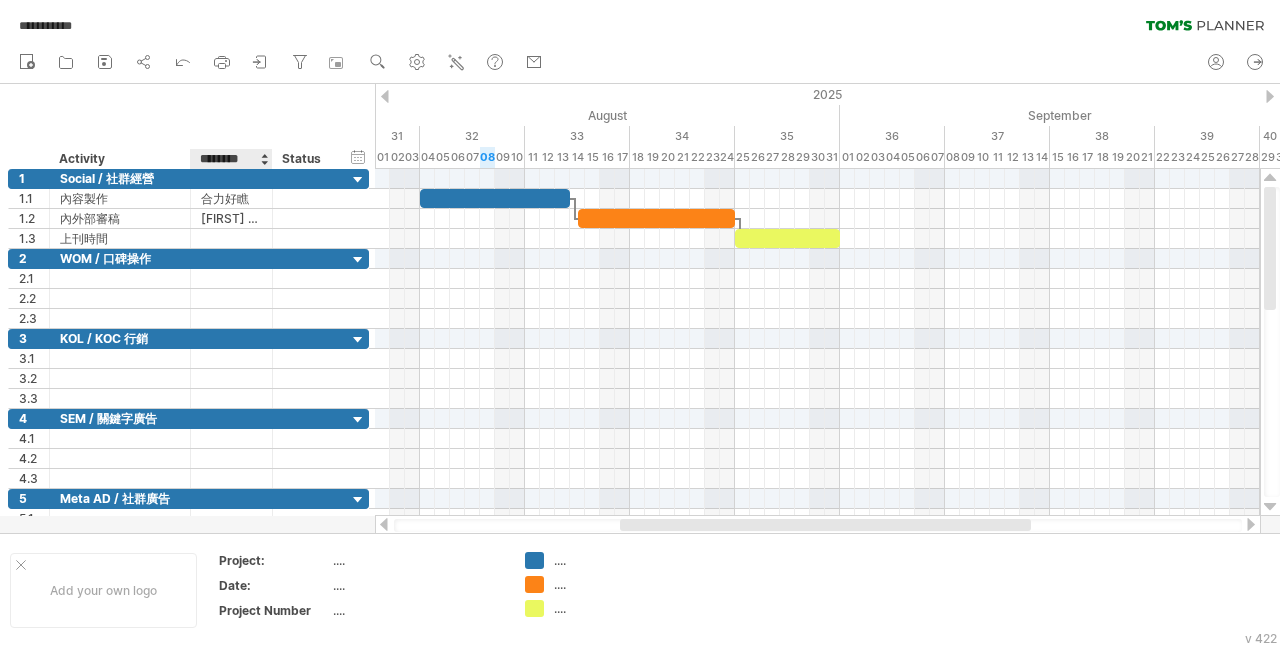 click on "********" at bounding box center (230, 159) 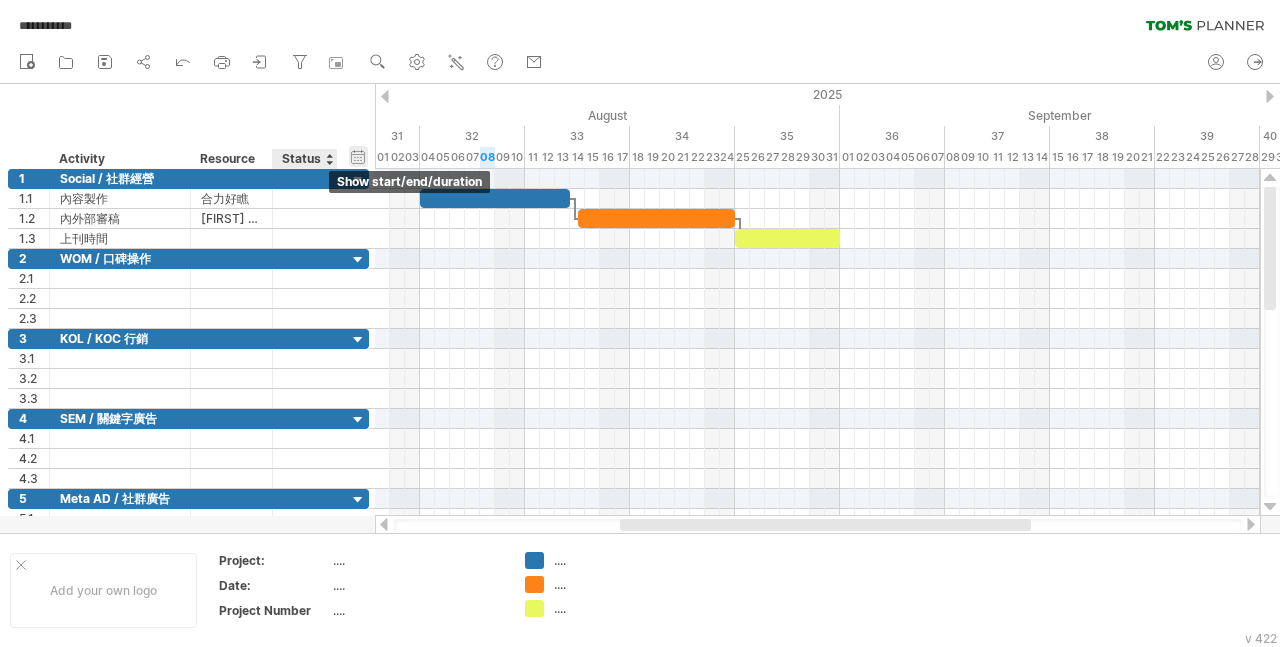 click on "hide start/end/duration show start/end/duration" at bounding box center (358, 156) 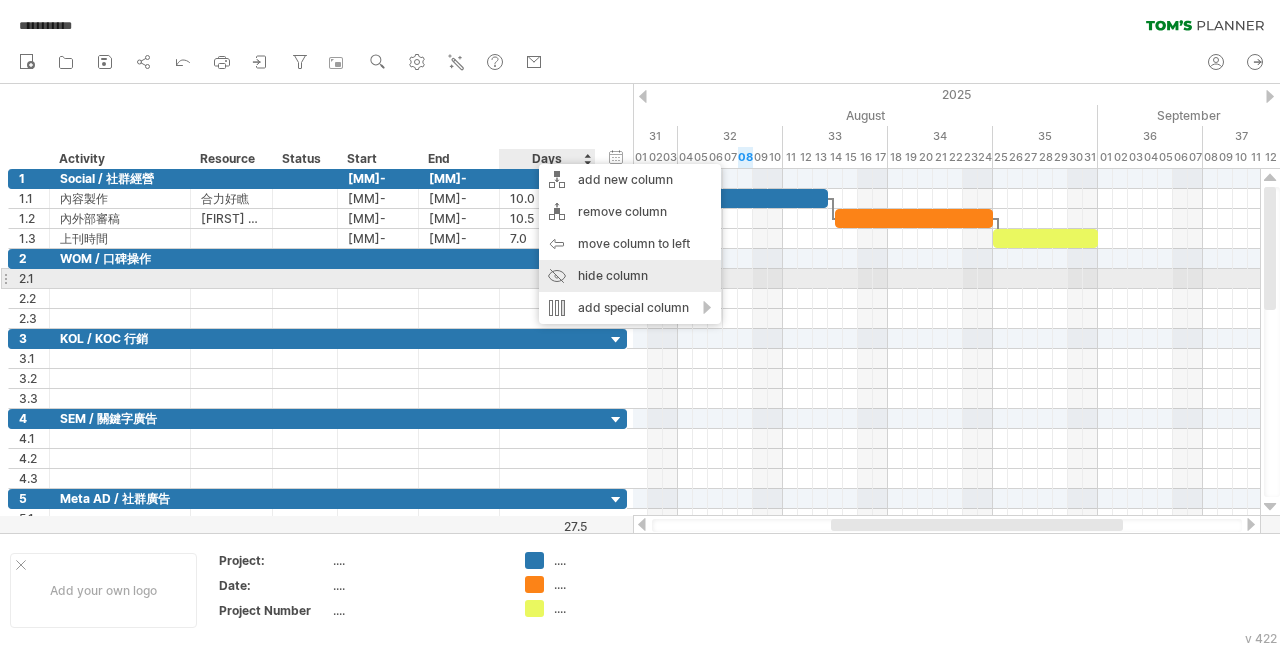 click on "hide column" at bounding box center [630, 276] 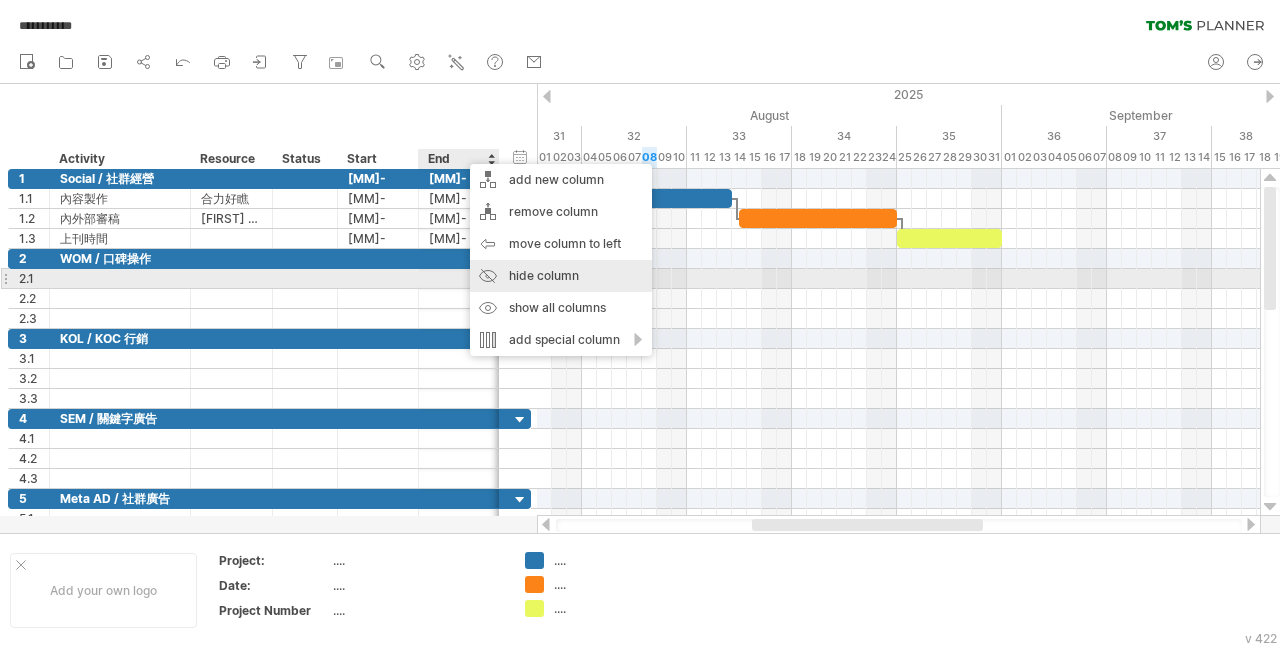 click on "hide column" at bounding box center (561, 276) 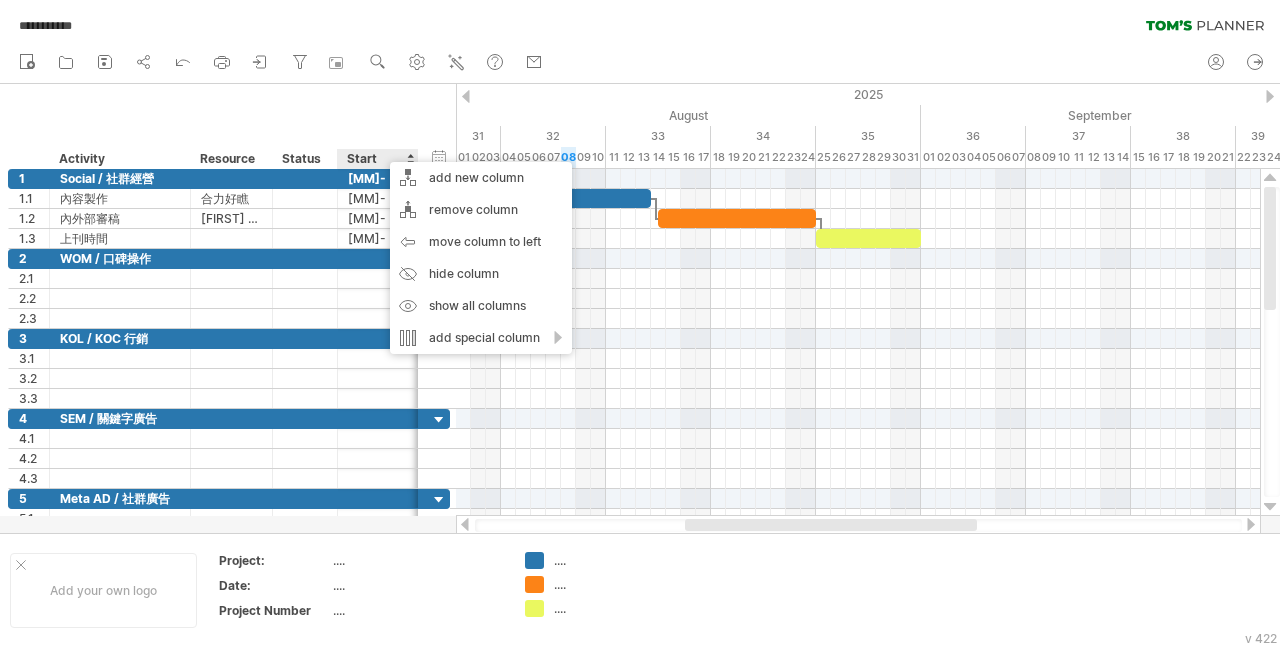 drag, startPoint x: 380, startPoint y: 152, endPoint x: 390, endPoint y: 166, distance: 17.20465 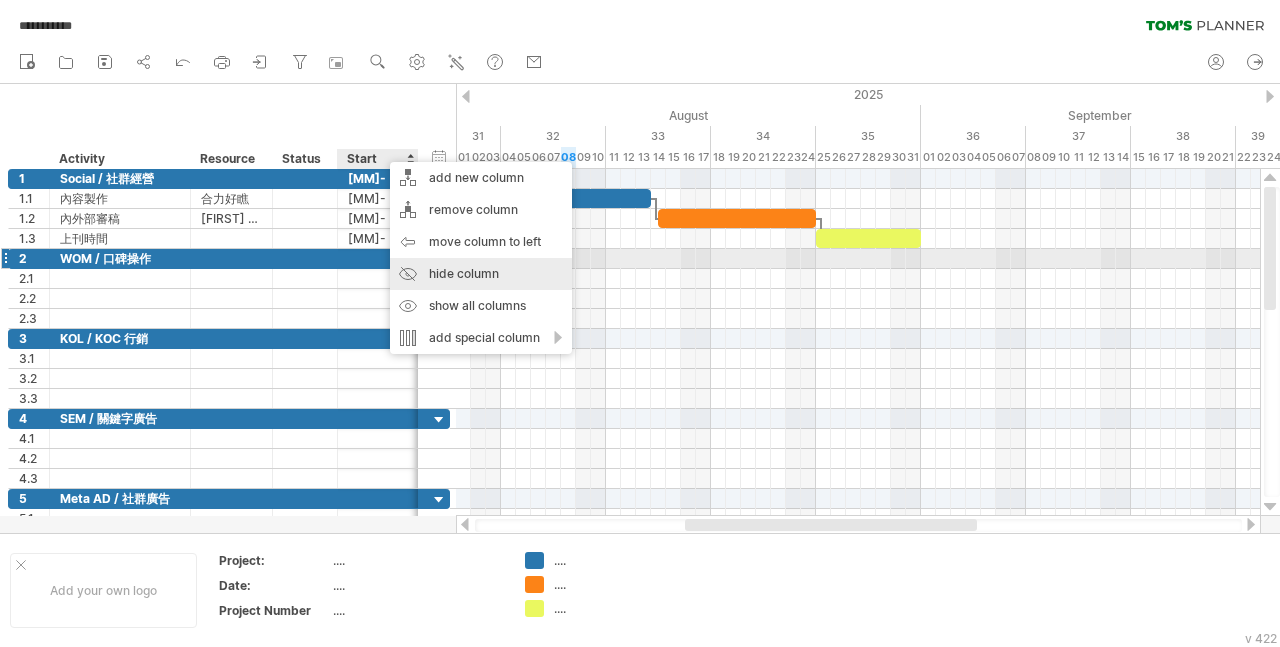 click on "hide column" at bounding box center (481, 274) 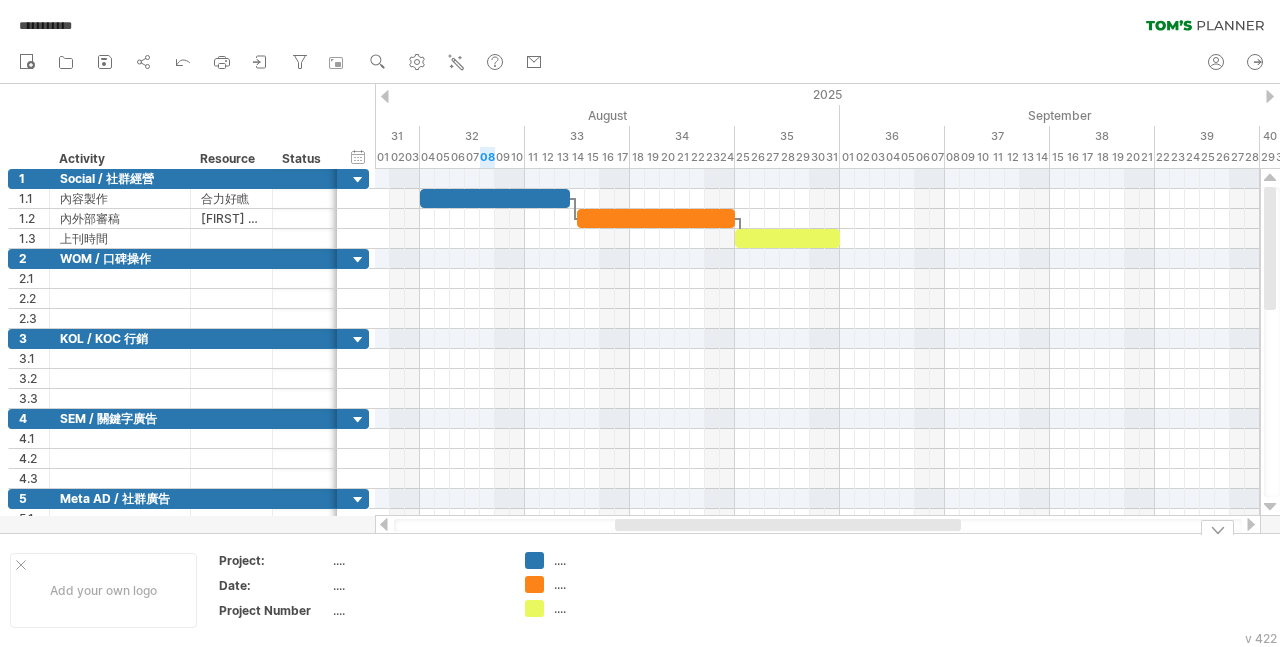 click on "Add your own logo Project: .... Date: .... Project Number .... .... .... ...." at bounding box center [50000, 590] 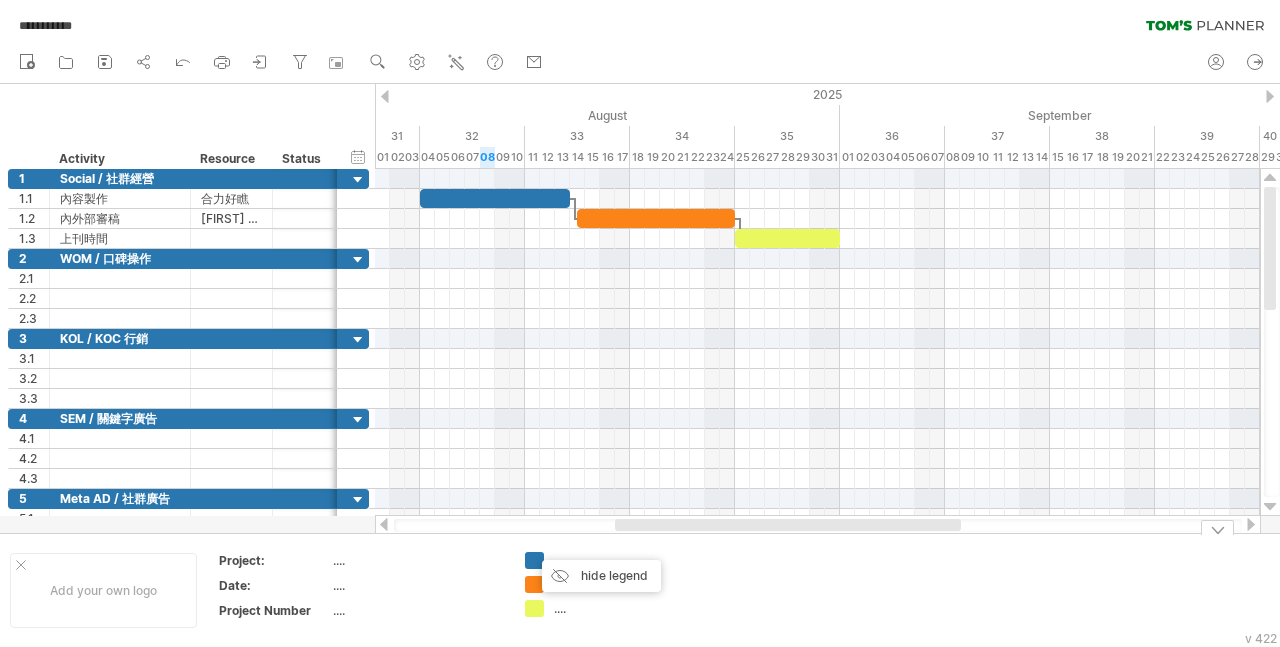 click on "Add your own logo Project: .... Date: .... Project Number .... .... .... ...." at bounding box center [640, 590] 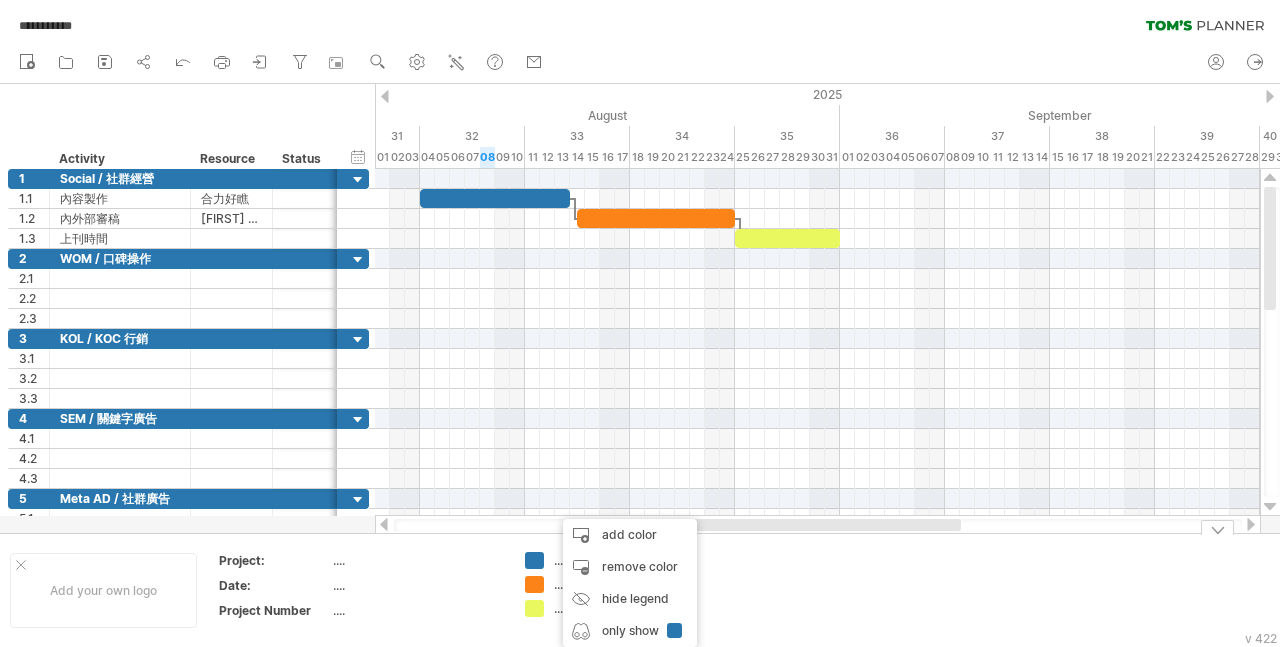 click on "...." at bounding box center (594, 560) 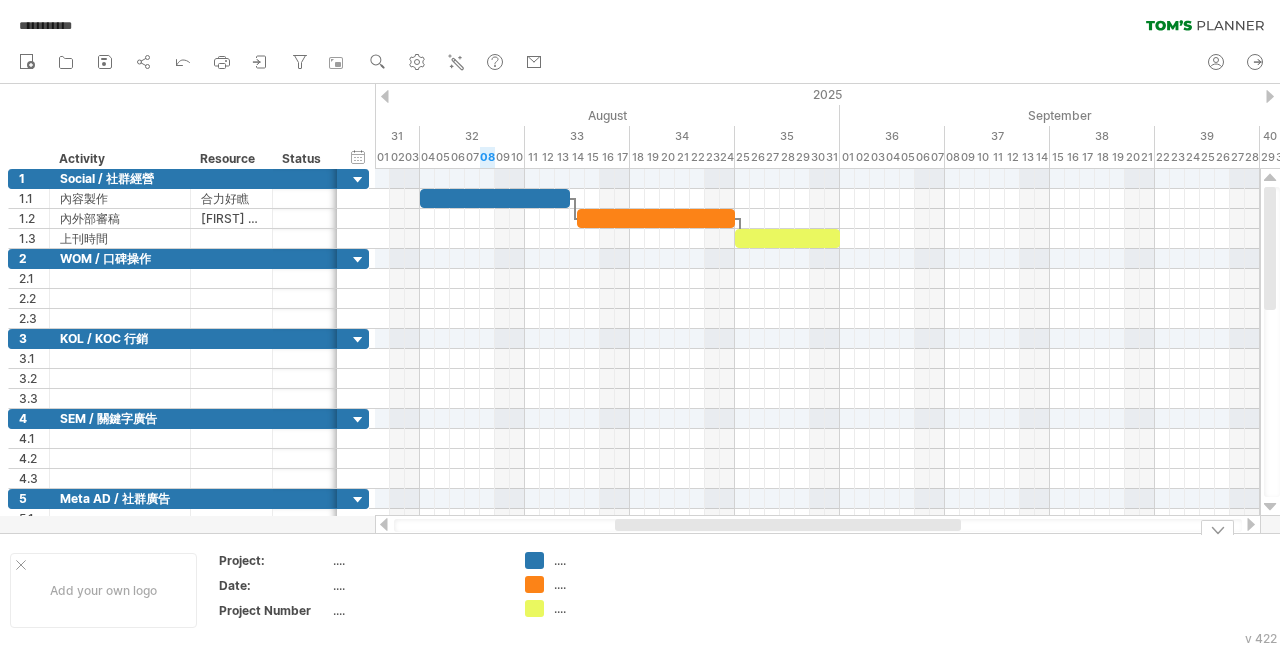 click on "...." at bounding box center [608, 560] 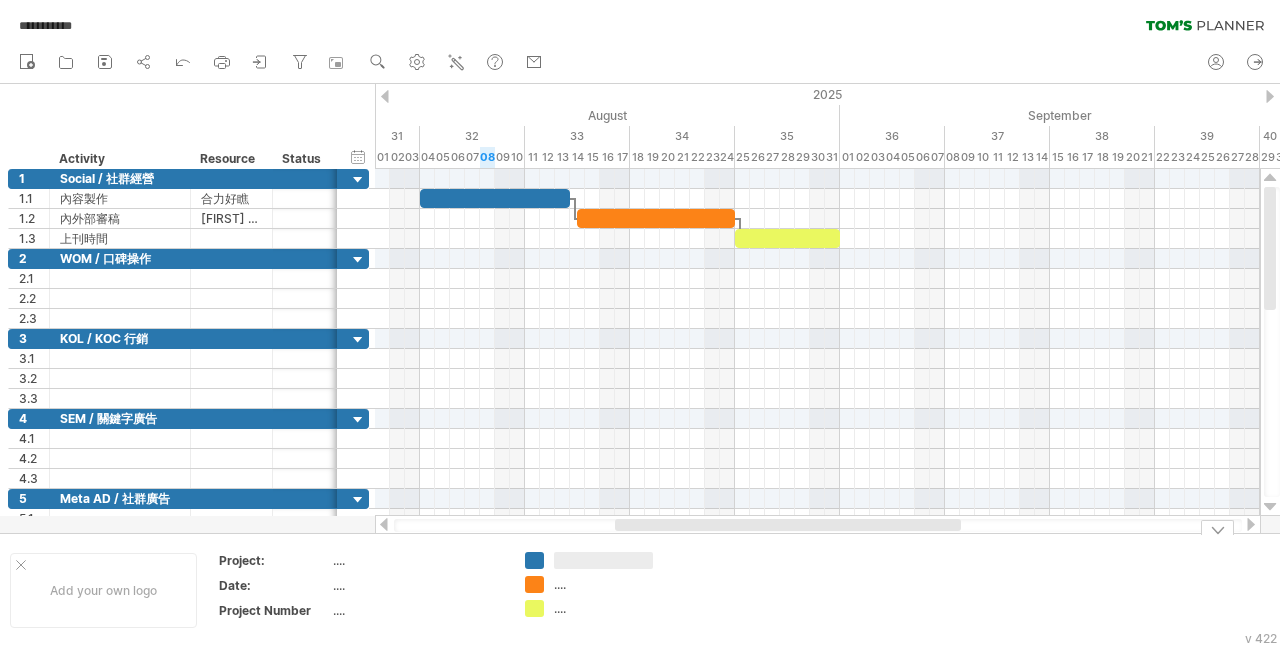 click at bounding box center [603, 560] 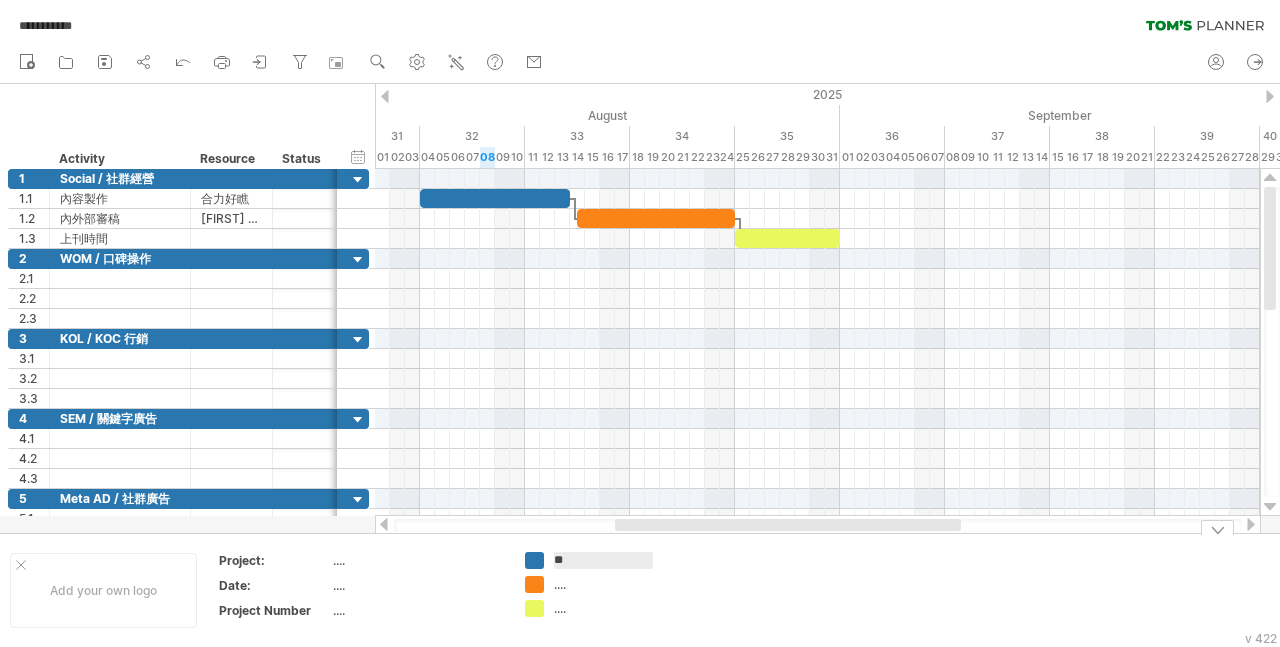 type on "*" 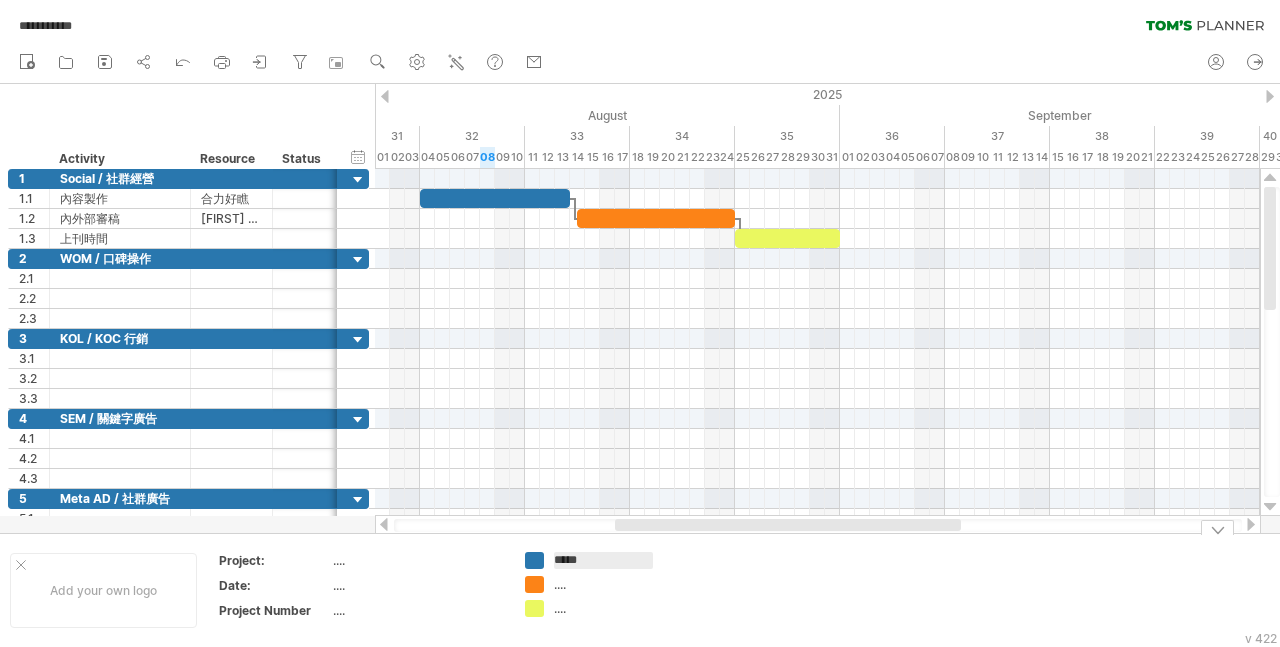type on "******" 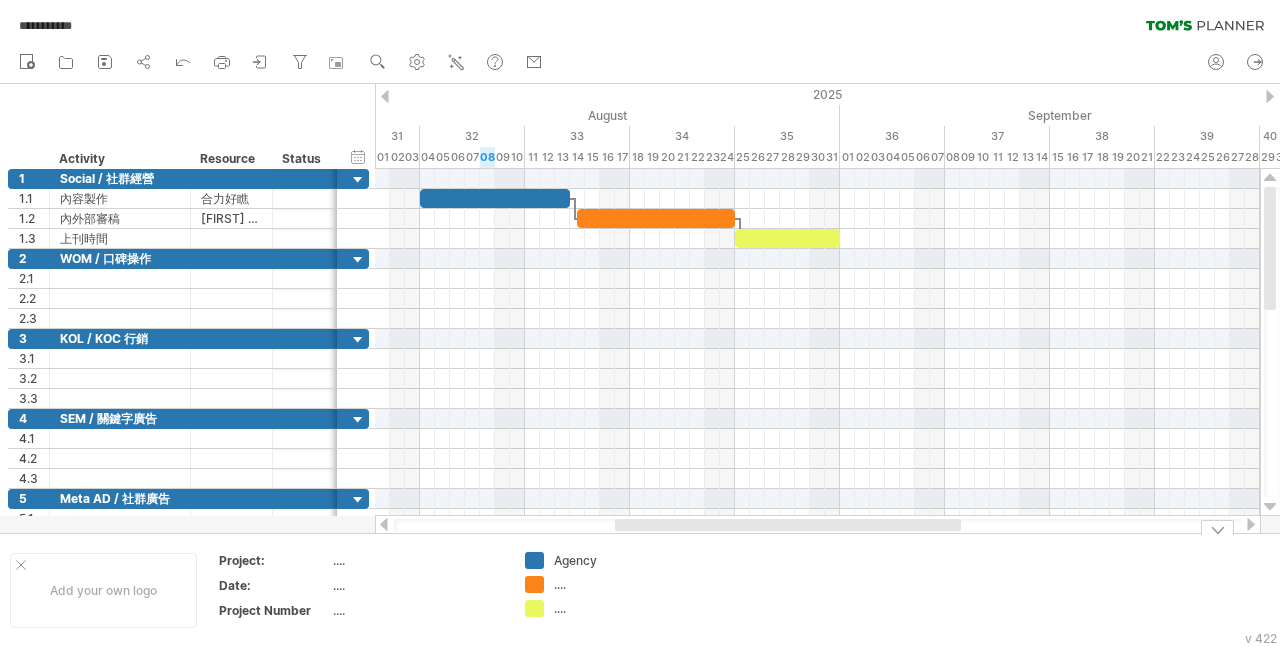 click on "...." at bounding box center [594, 584] 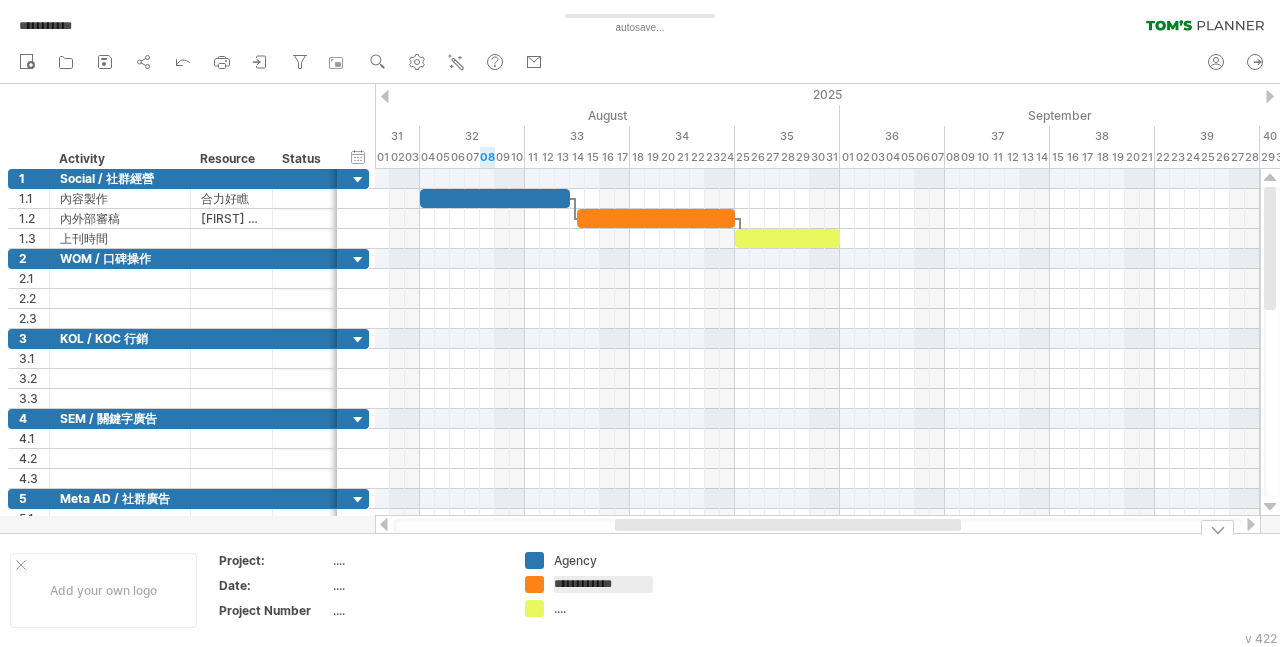 type on "**********" 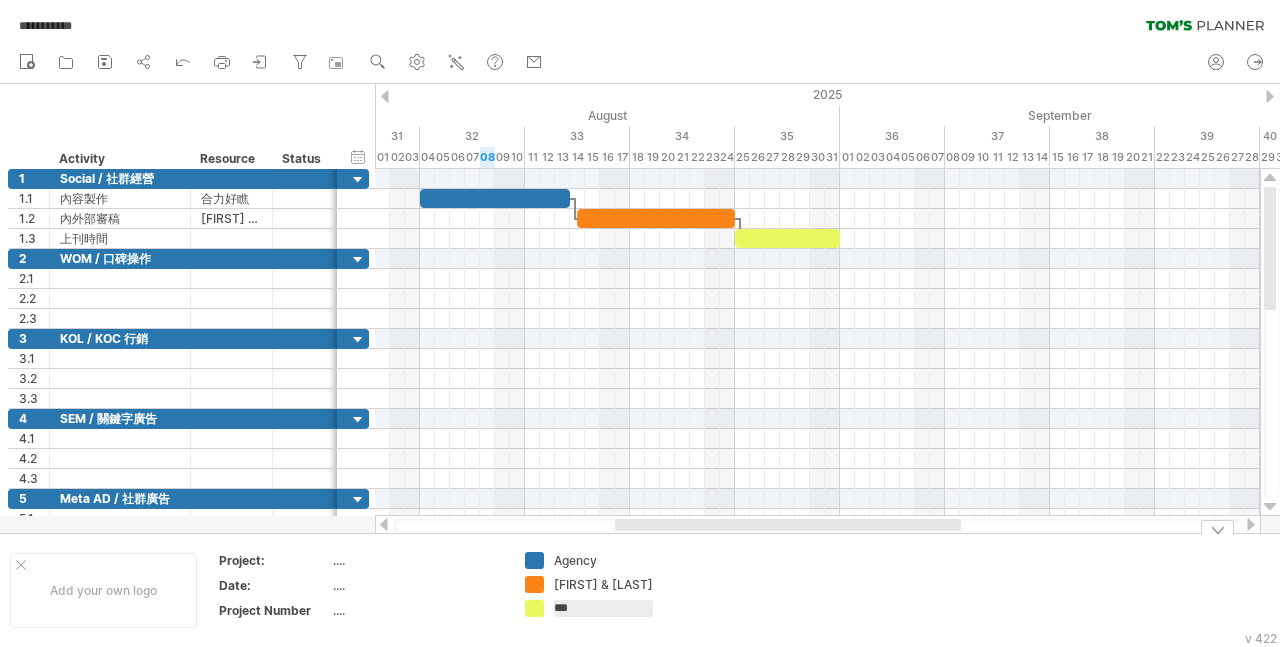 type on "**" 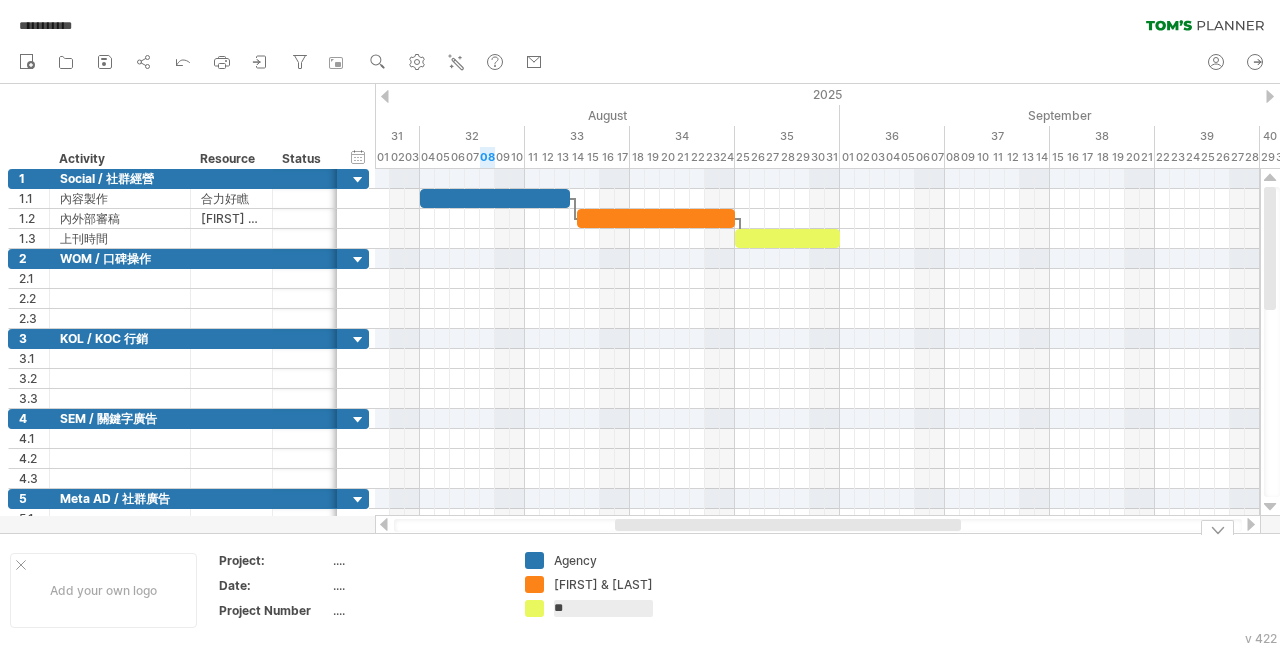 click at bounding box center [752, 590] 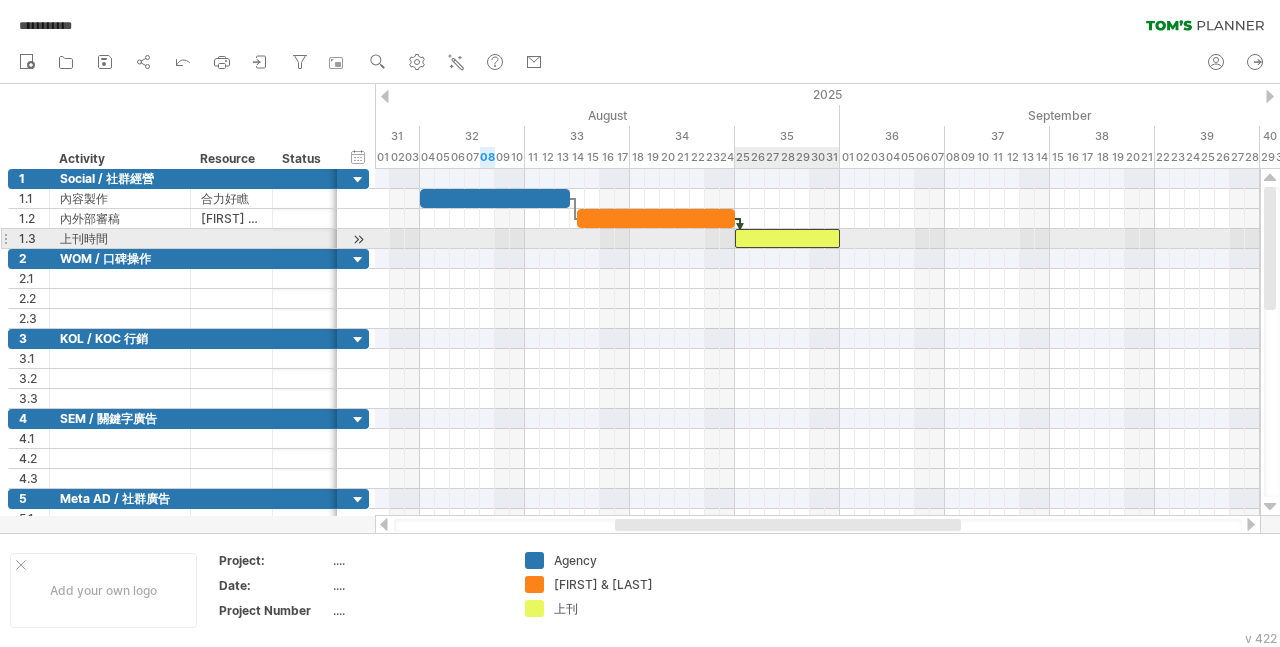 click at bounding box center [787, 238] 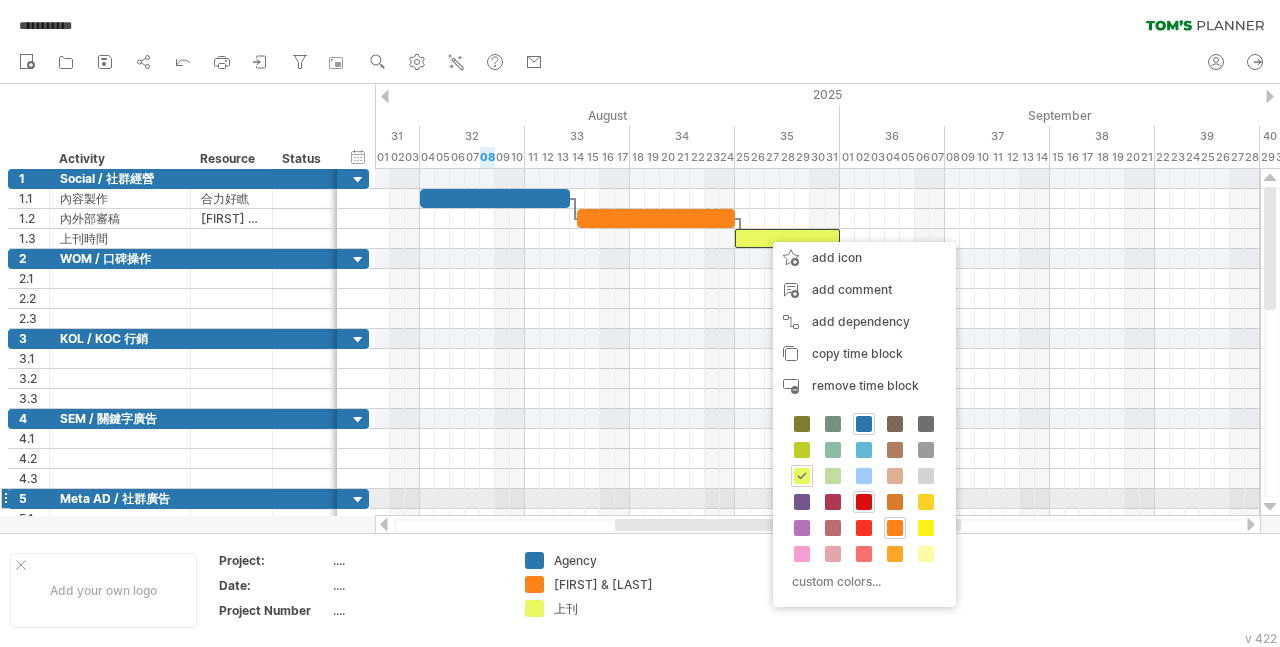 click at bounding box center [864, 502] 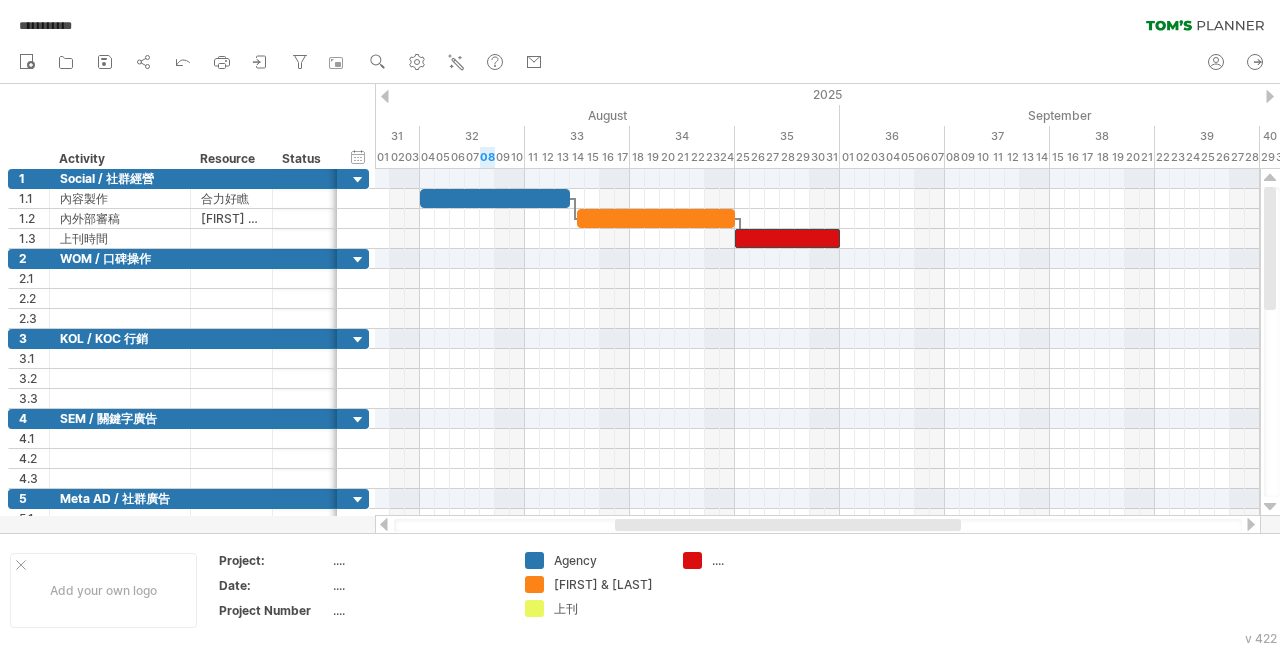 click at bounding box center (788, 525) 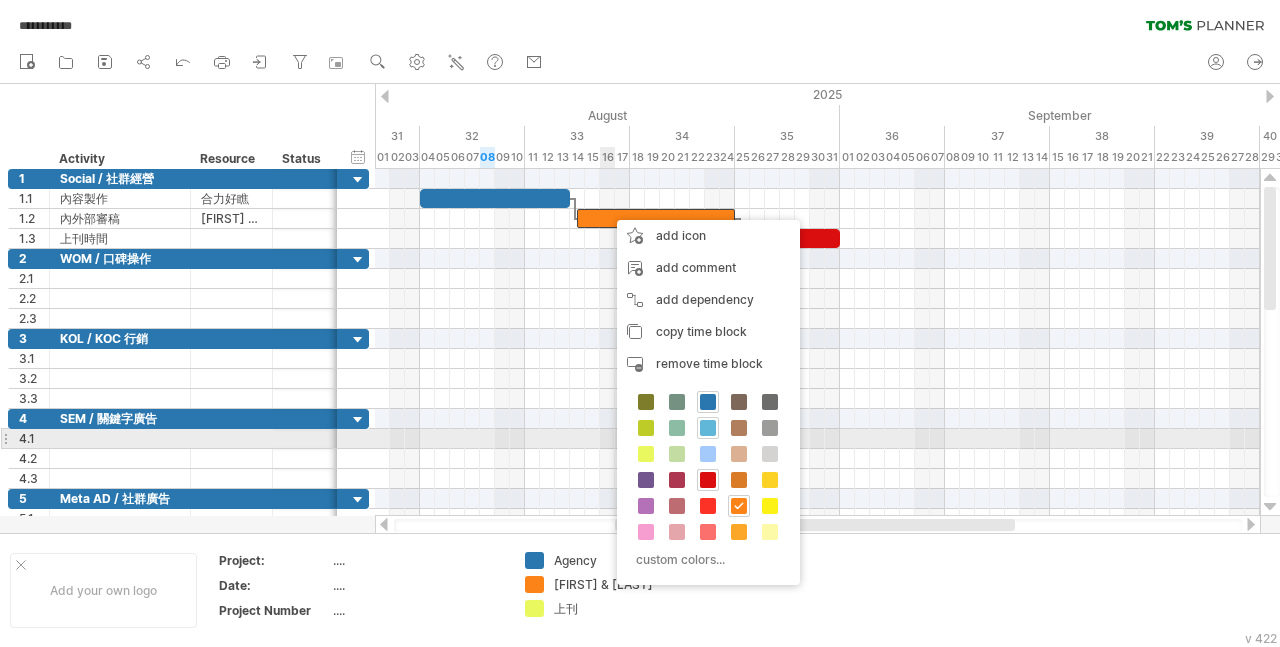 click at bounding box center [708, 428] 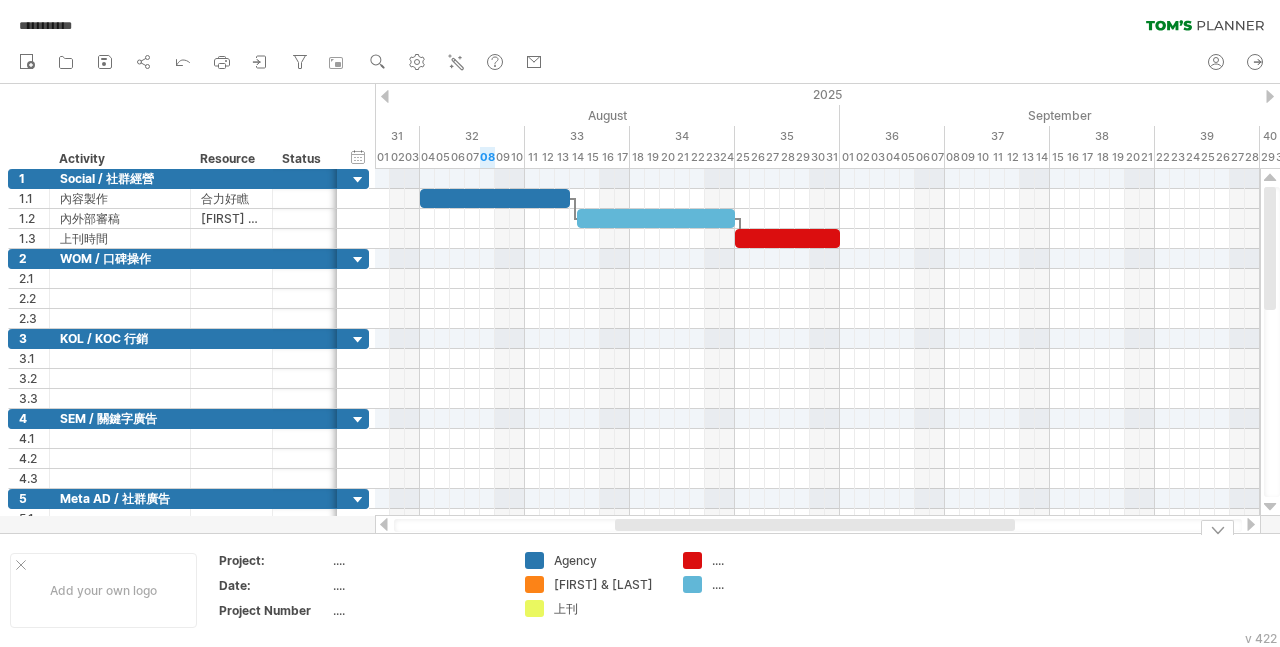 click at bounding box center (910, 590) 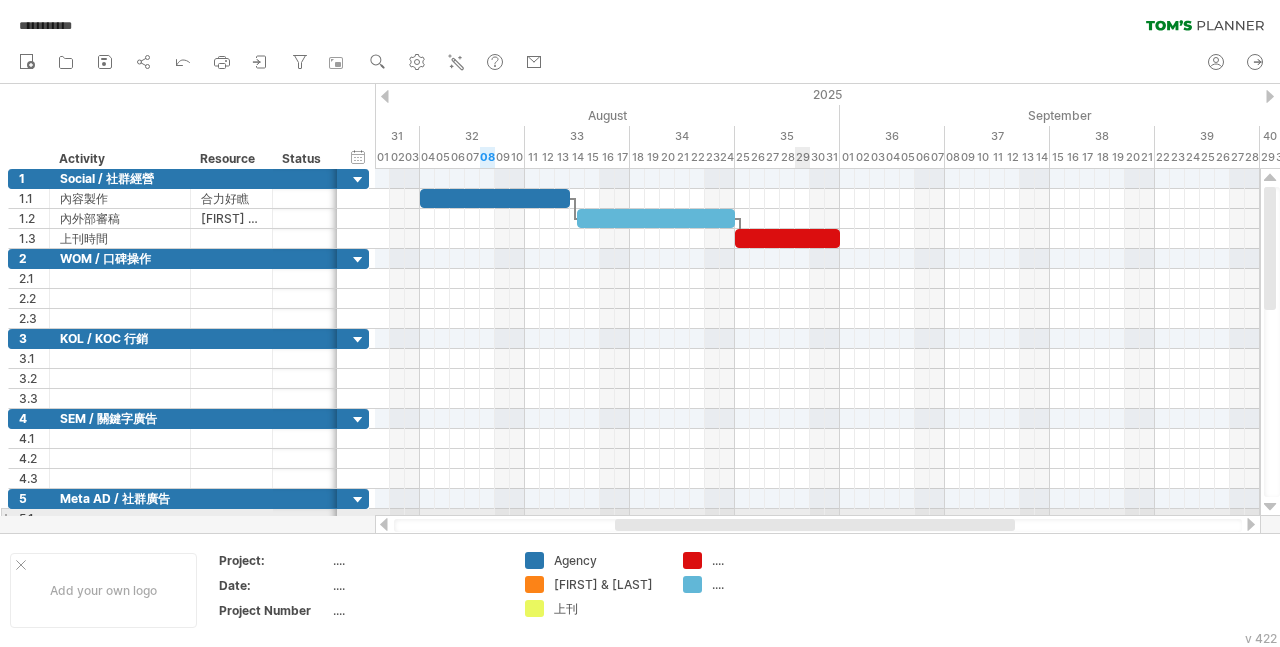 click at bounding box center (817, 519) 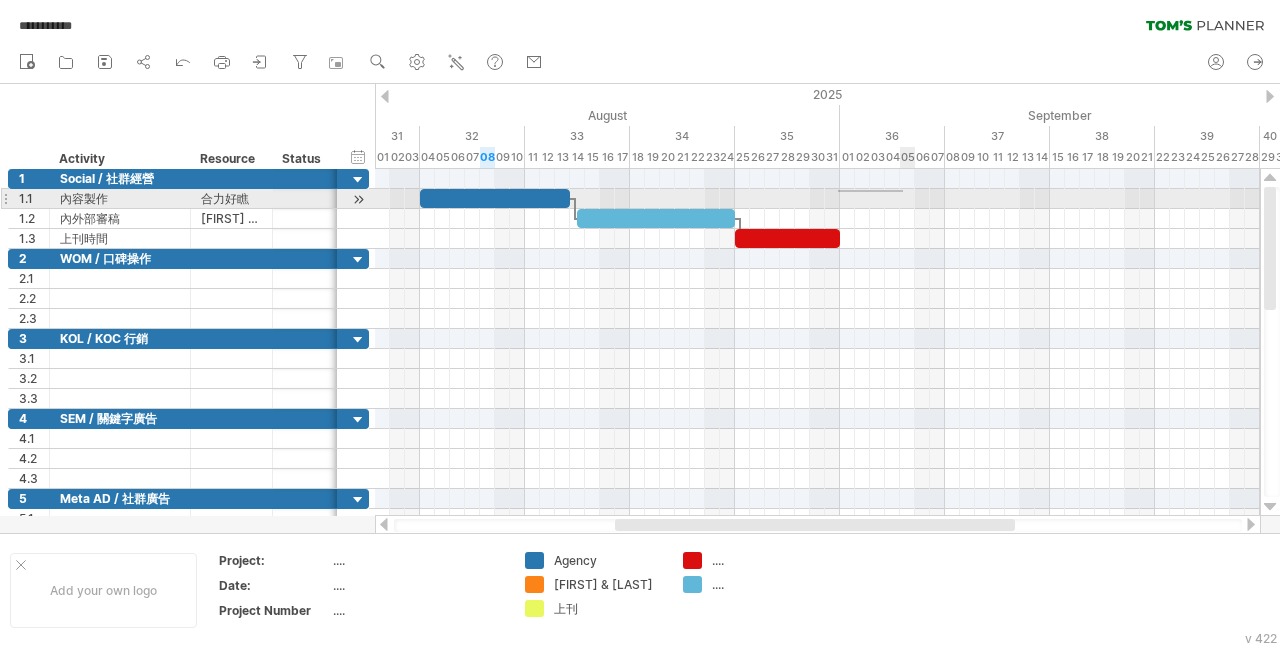 drag, startPoint x: 838, startPoint y: 190, endPoint x: 907, endPoint y: 192, distance: 69.02898 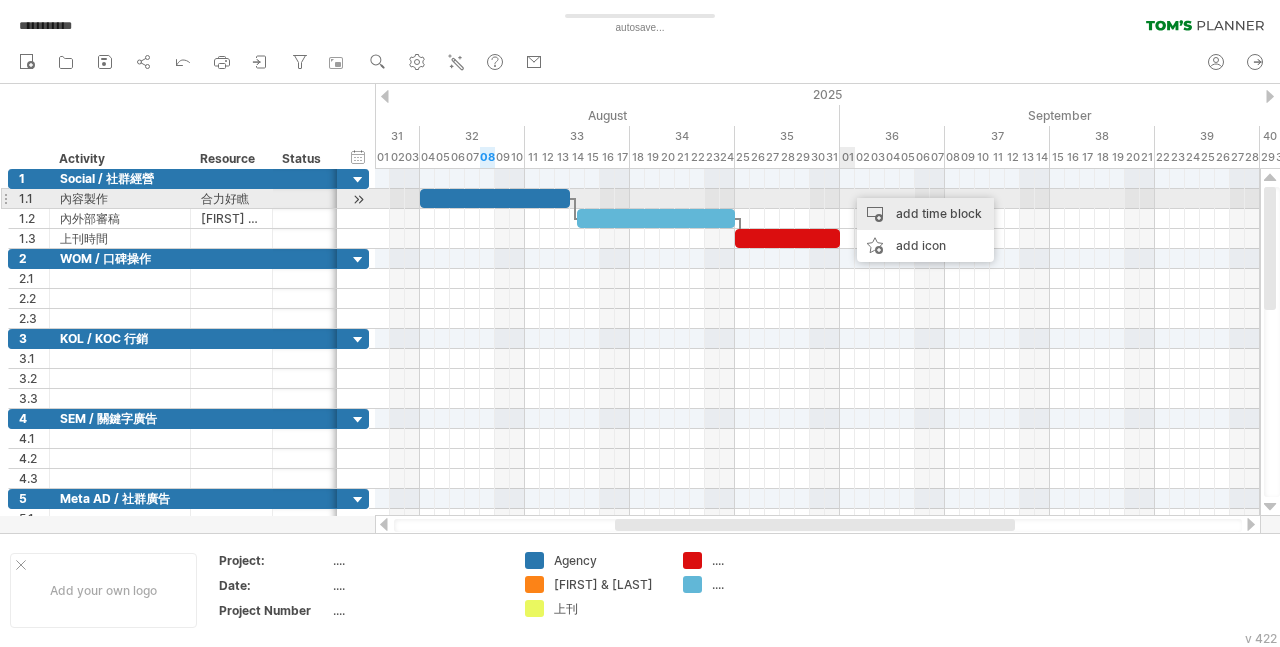 click on "add time block" at bounding box center [925, 214] 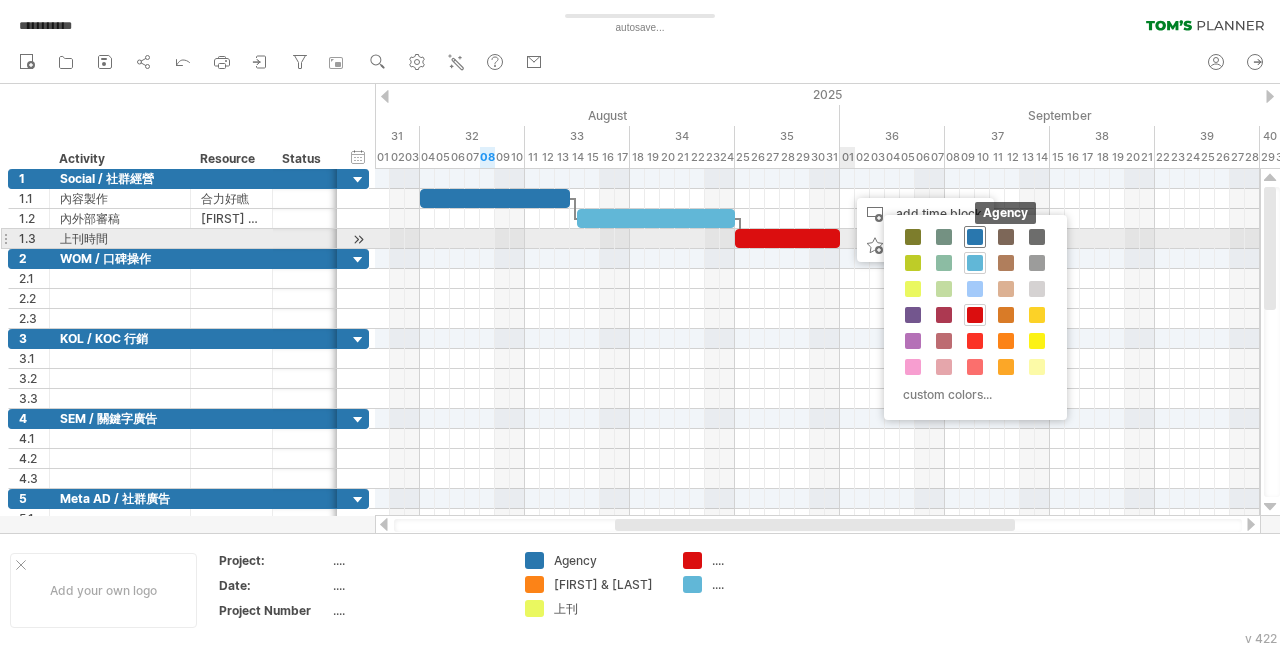 click at bounding box center (975, 237) 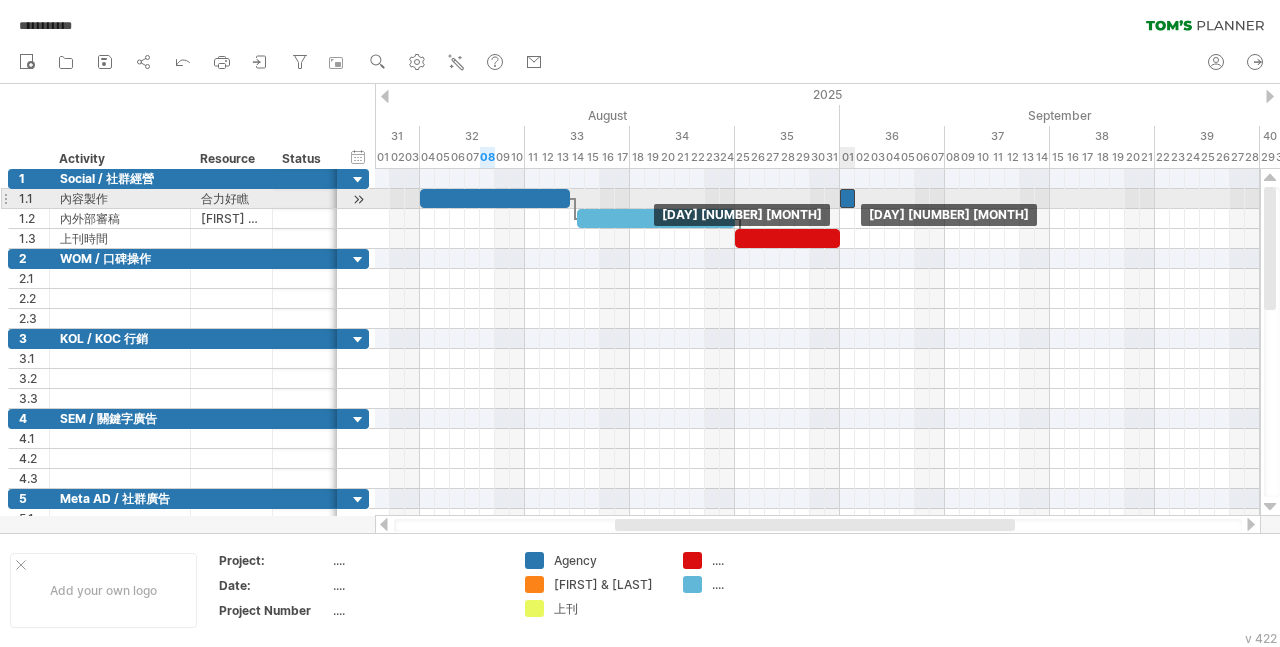 click at bounding box center (847, 198) 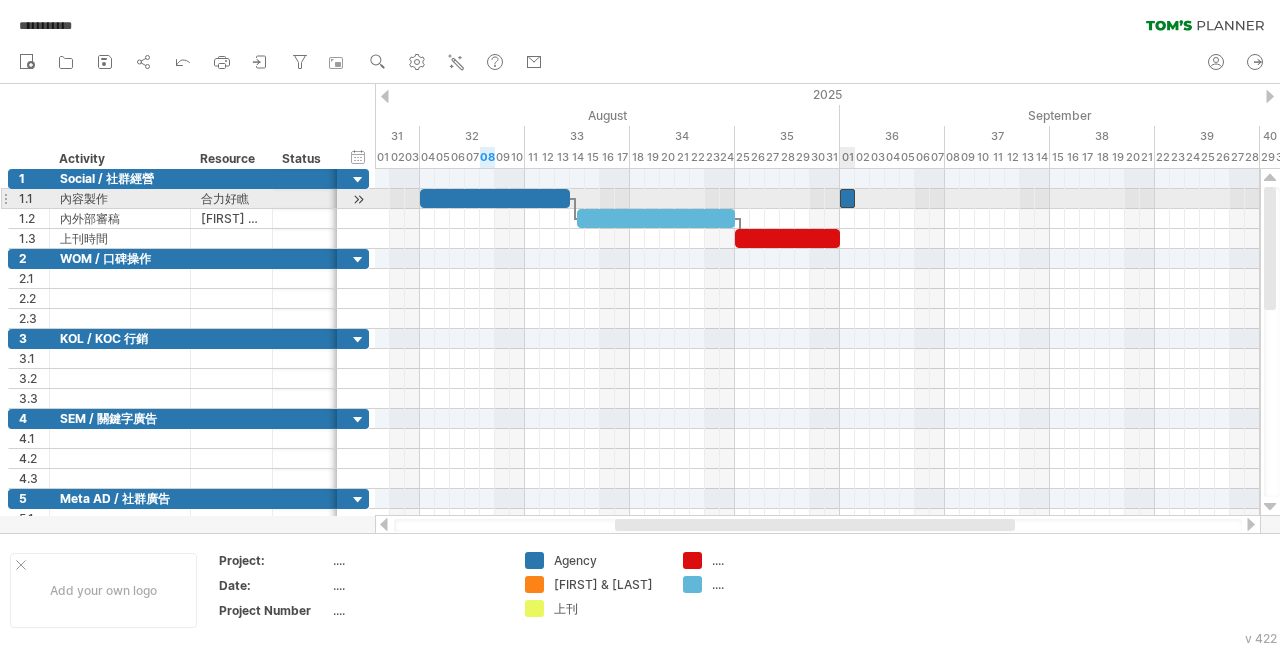 click at bounding box center [847, 198] 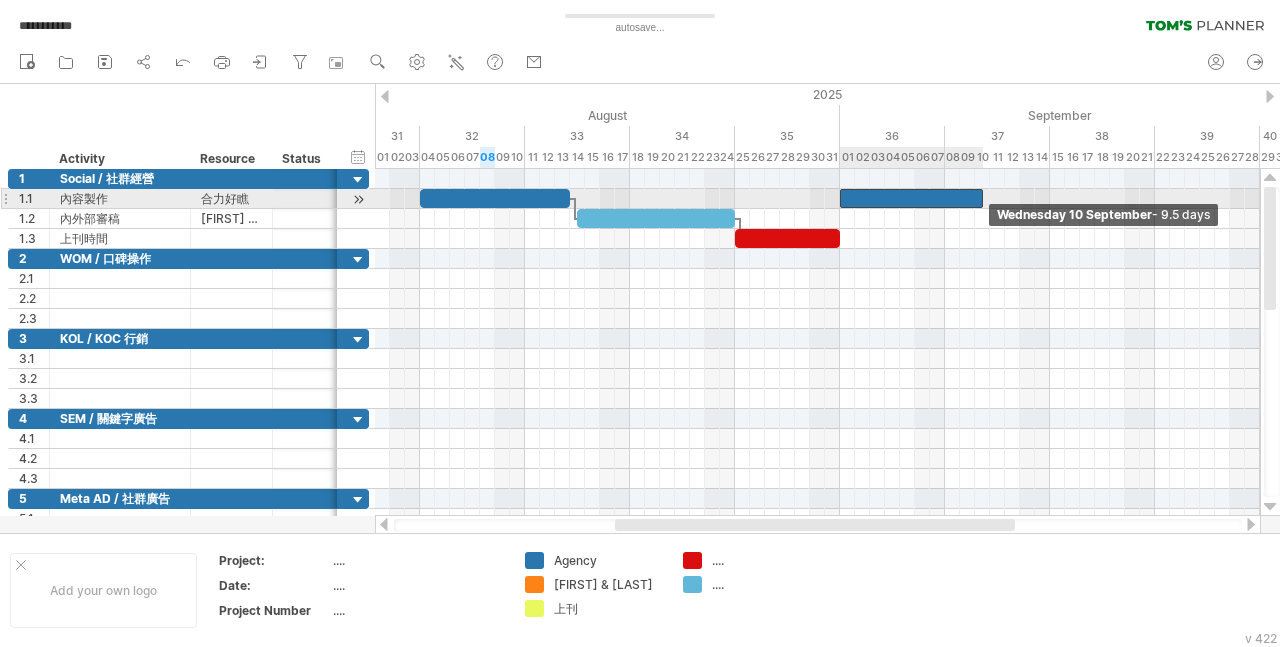 drag, startPoint x: 855, startPoint y: 199, endPoint x: 982, endPoint y: 199, distance: 127 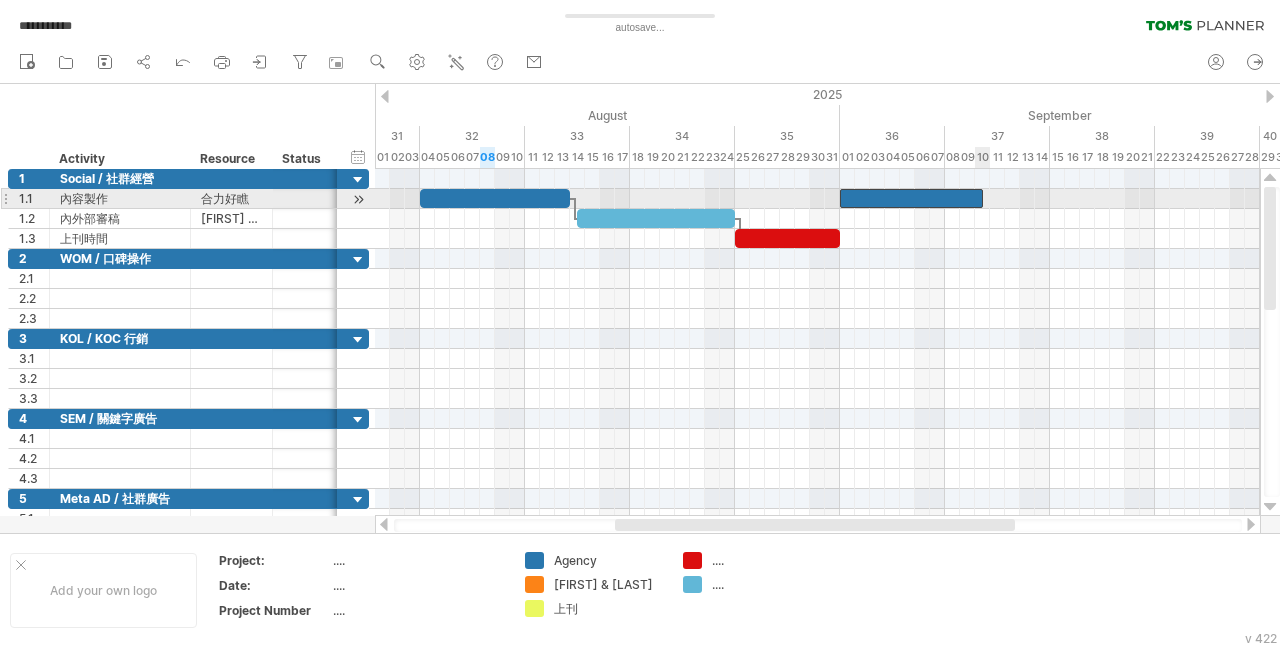 click at bounding box center [983, 198] 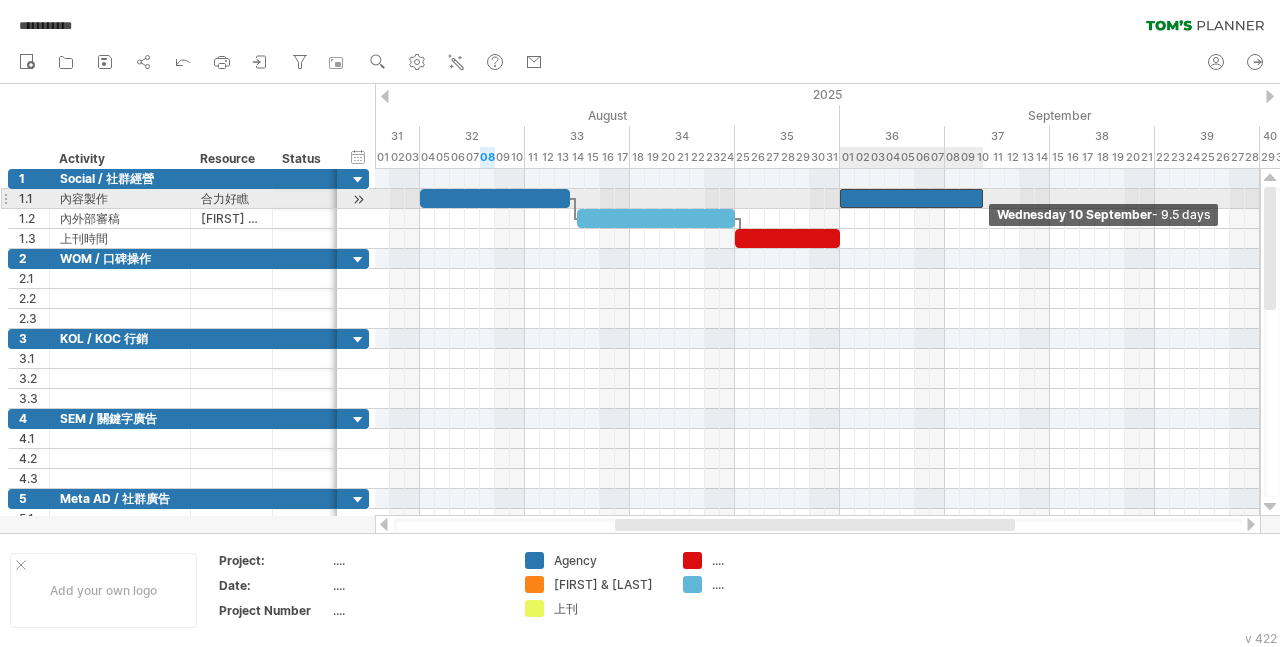 click at bounding box center [983, 198] 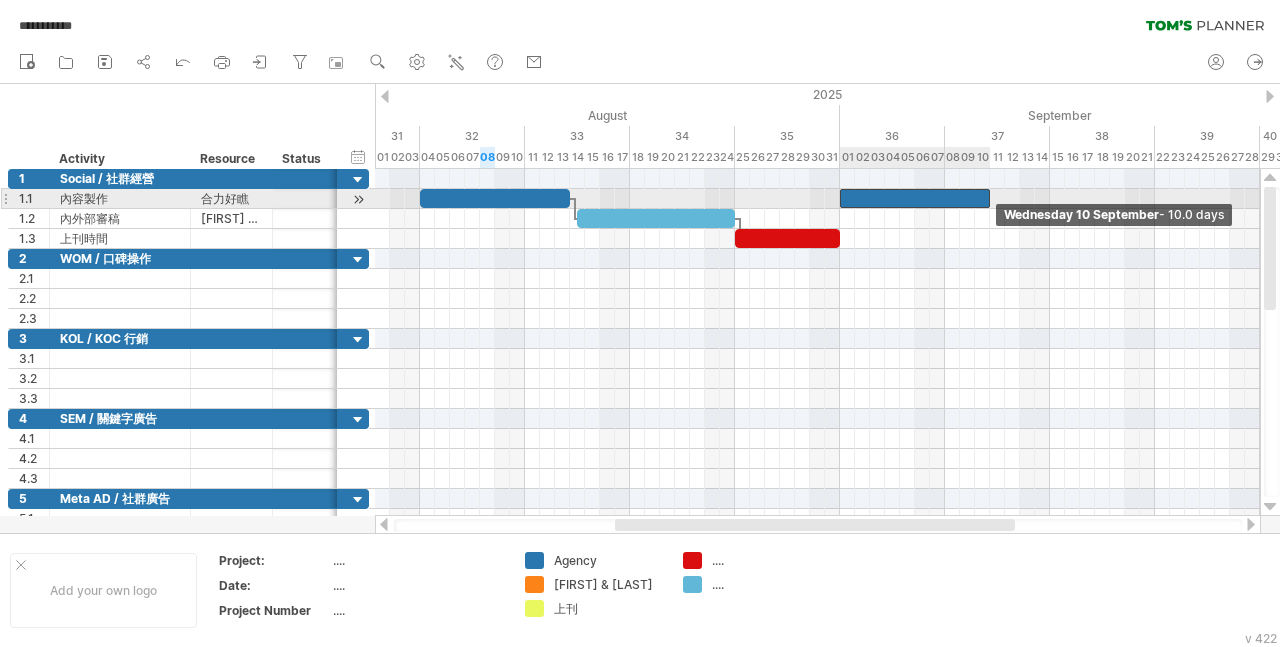 click at bounding box center [990, 198] 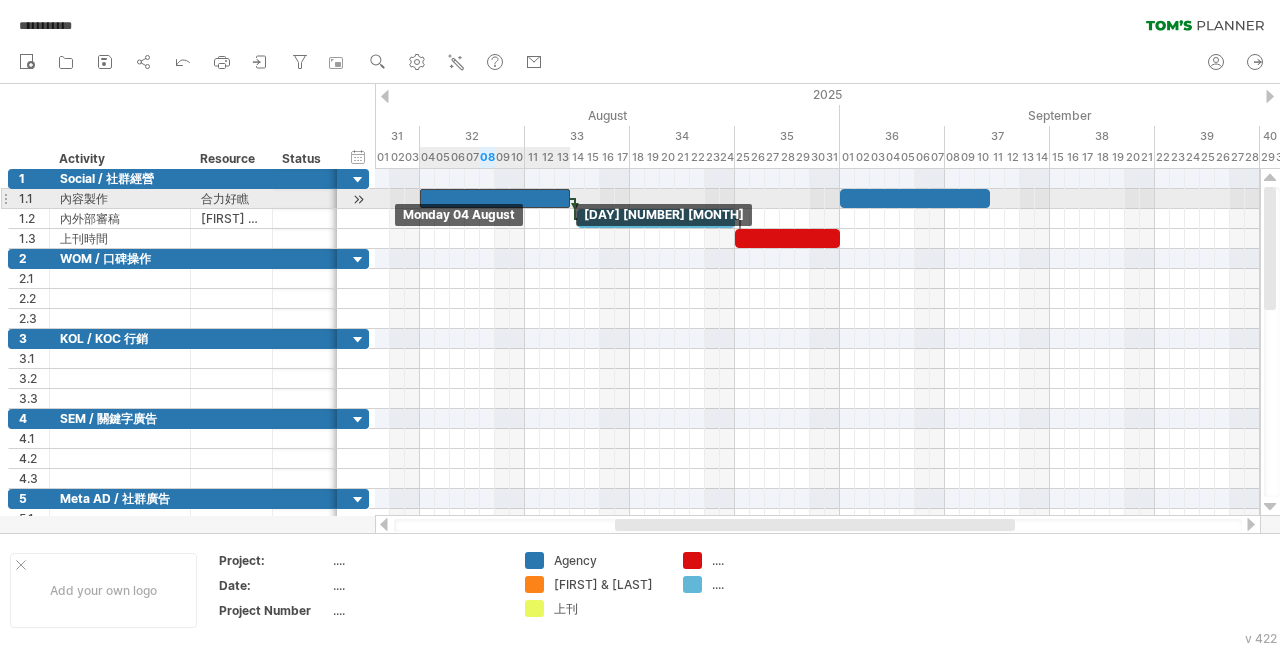 click at bounding box center [495, 198] 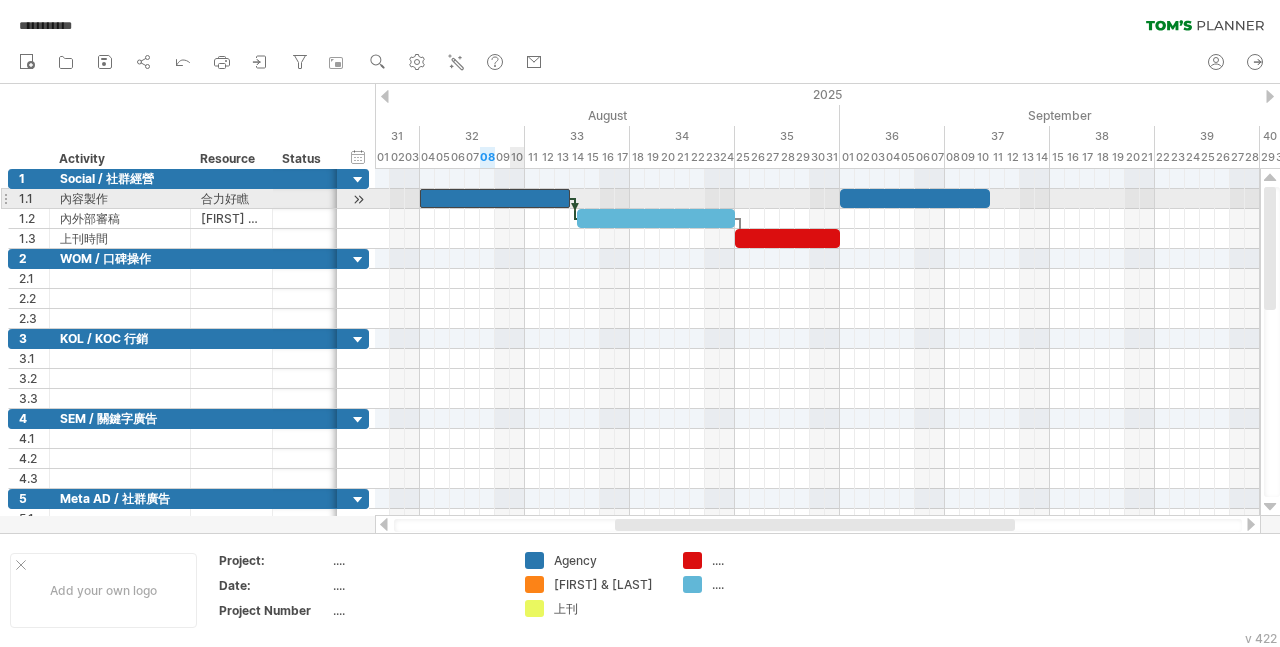 click at bounding box center [495, 198] 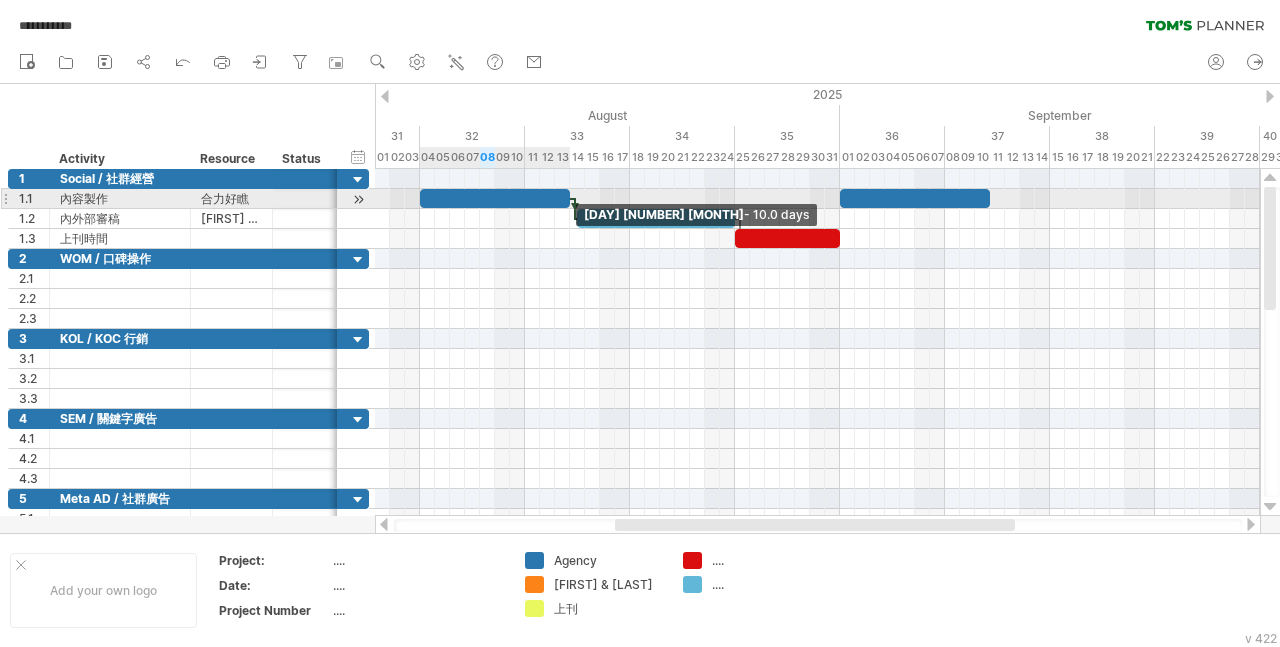 click at bounding box center (570, 198) 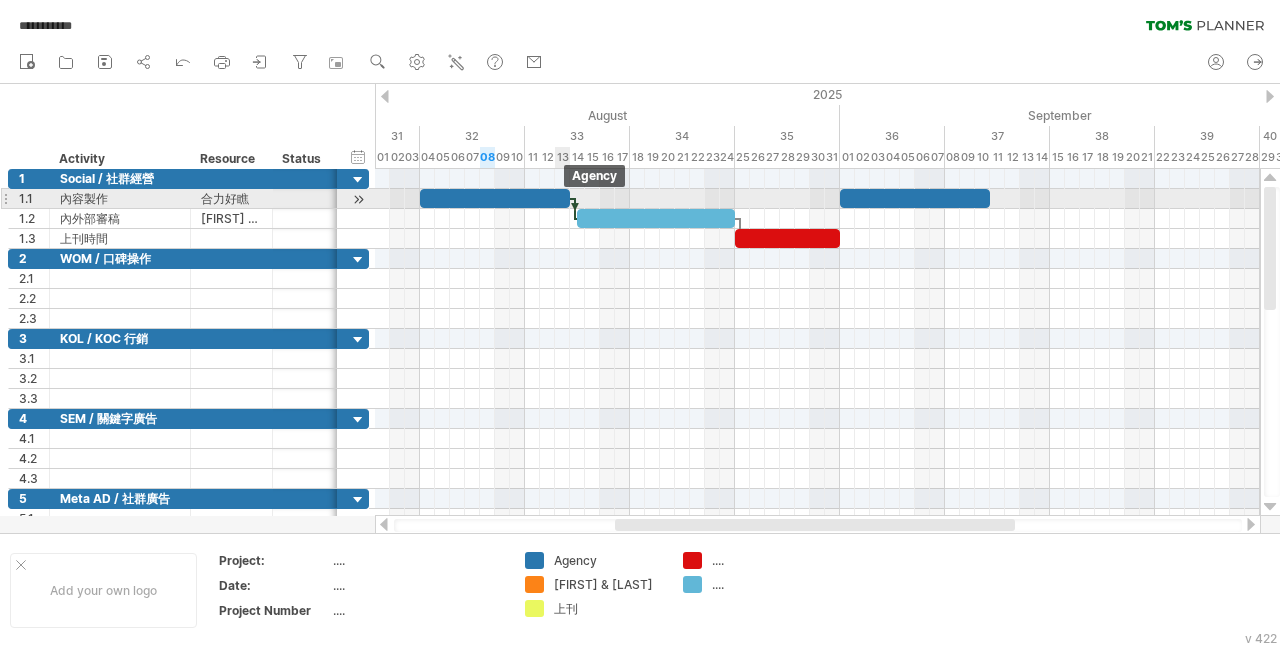 click at bounding box center (495, 198) 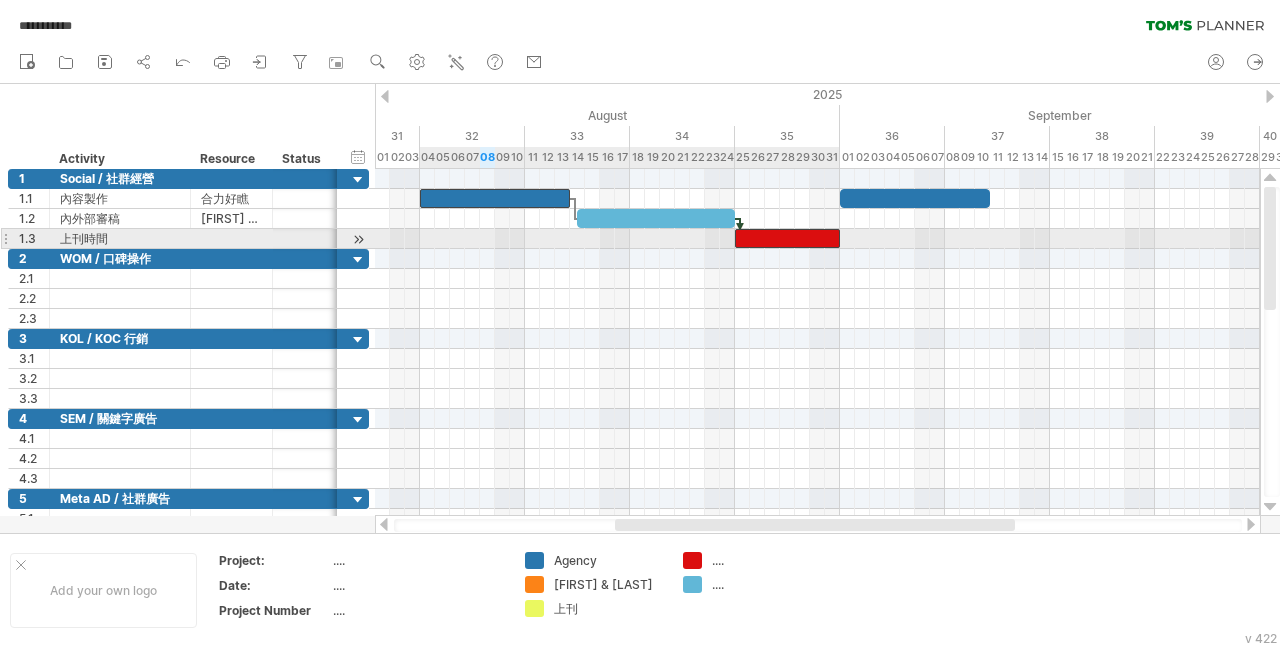 click at bounding box center (787, 238) 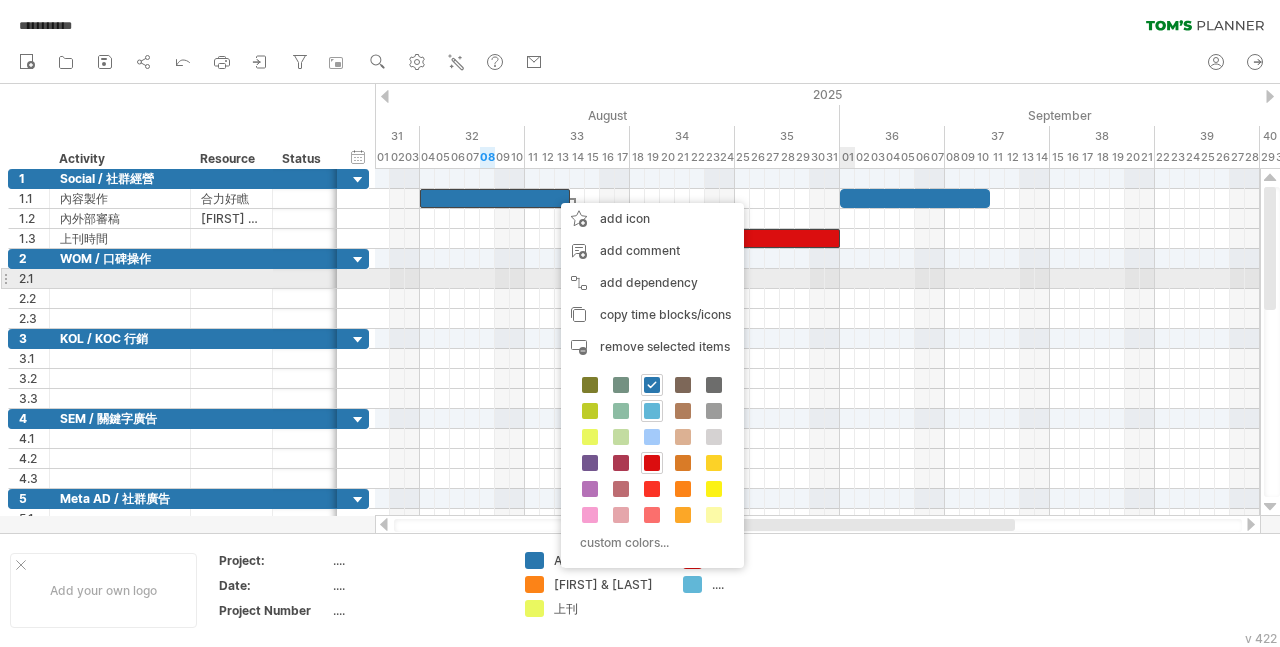 click at bounding box center [817, 279] 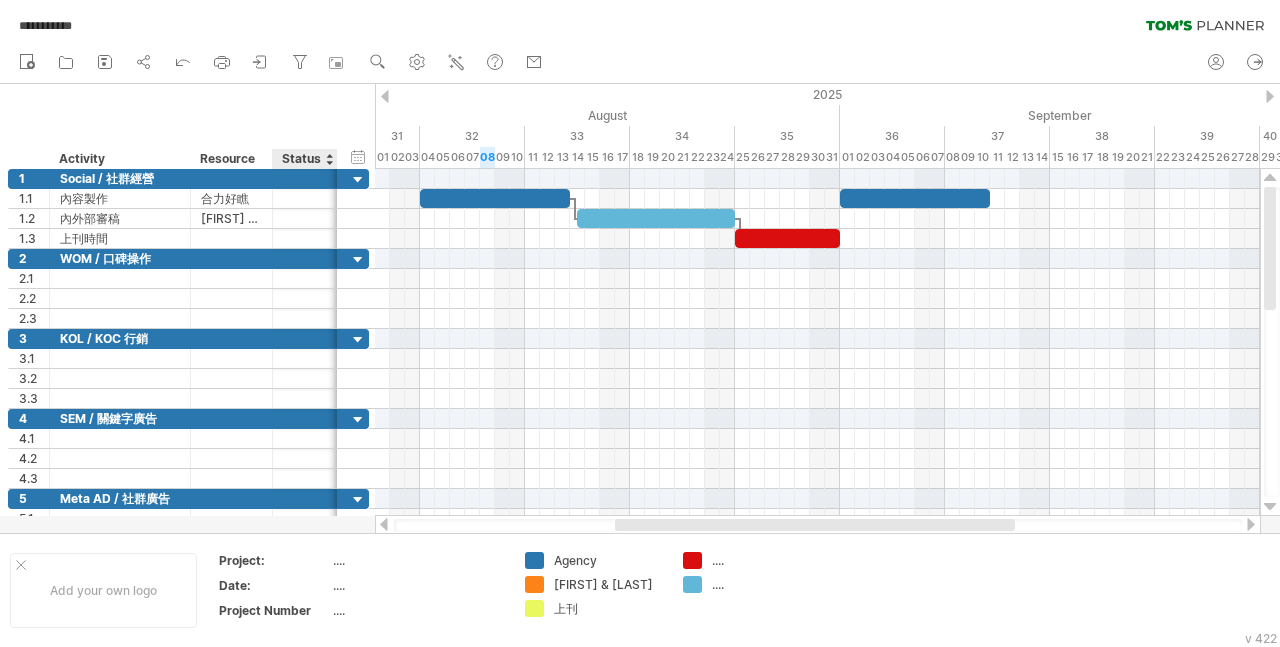 click on "hide start/end/duration show start/end/duration
******** Activity ******** Resource ****** Status" at bounding box center (187, 126) 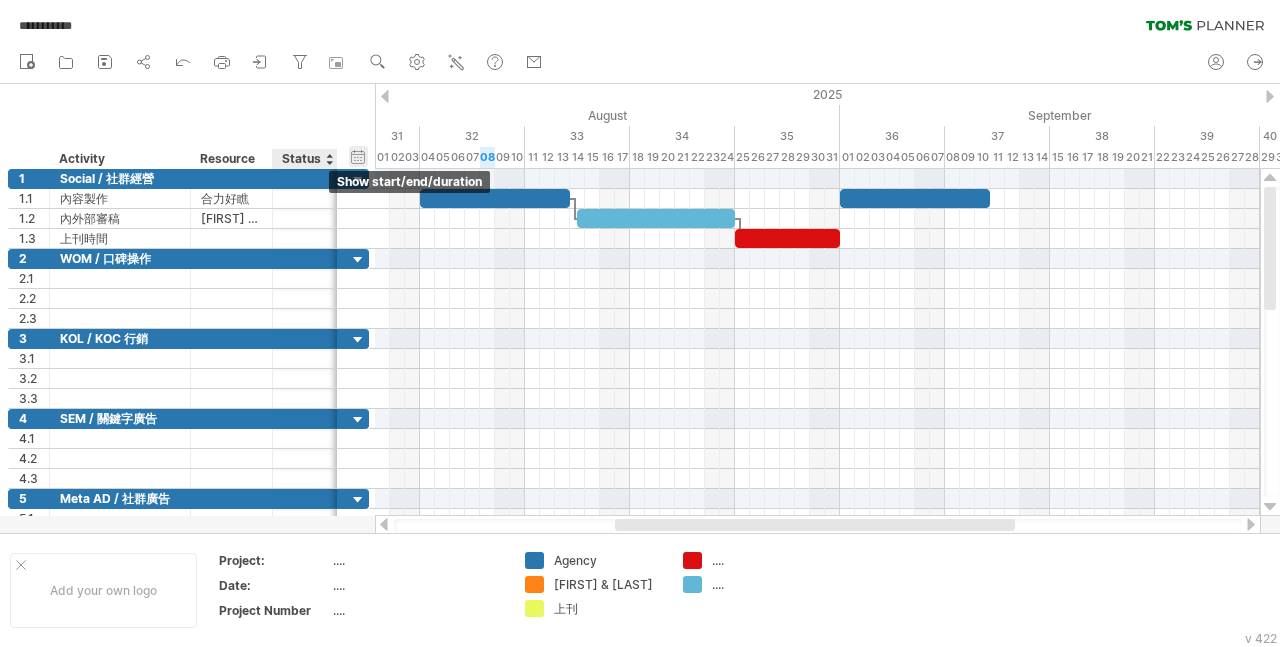 click on "hide start/end/duration show start/end/duration" at bounding box center [358, 156] 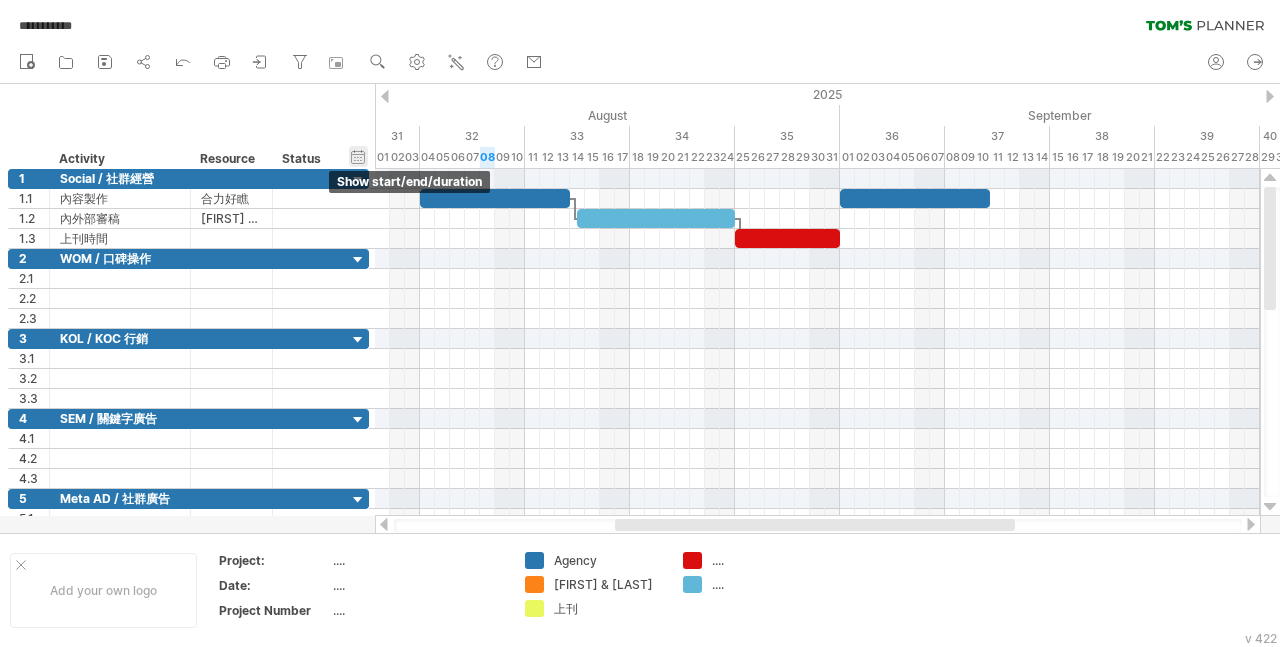 click on "hide start/end/duration show start/end/duration" at bounding box center [358, 156] 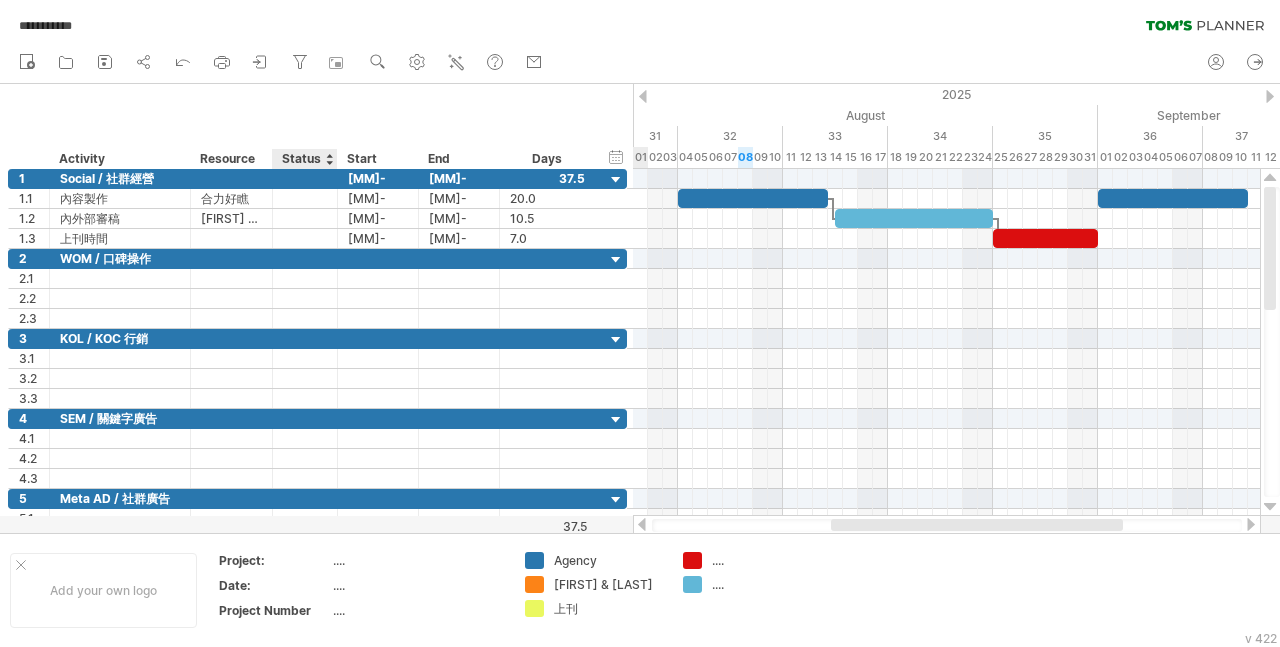 click on "Status" at bounding box center (304, 159) 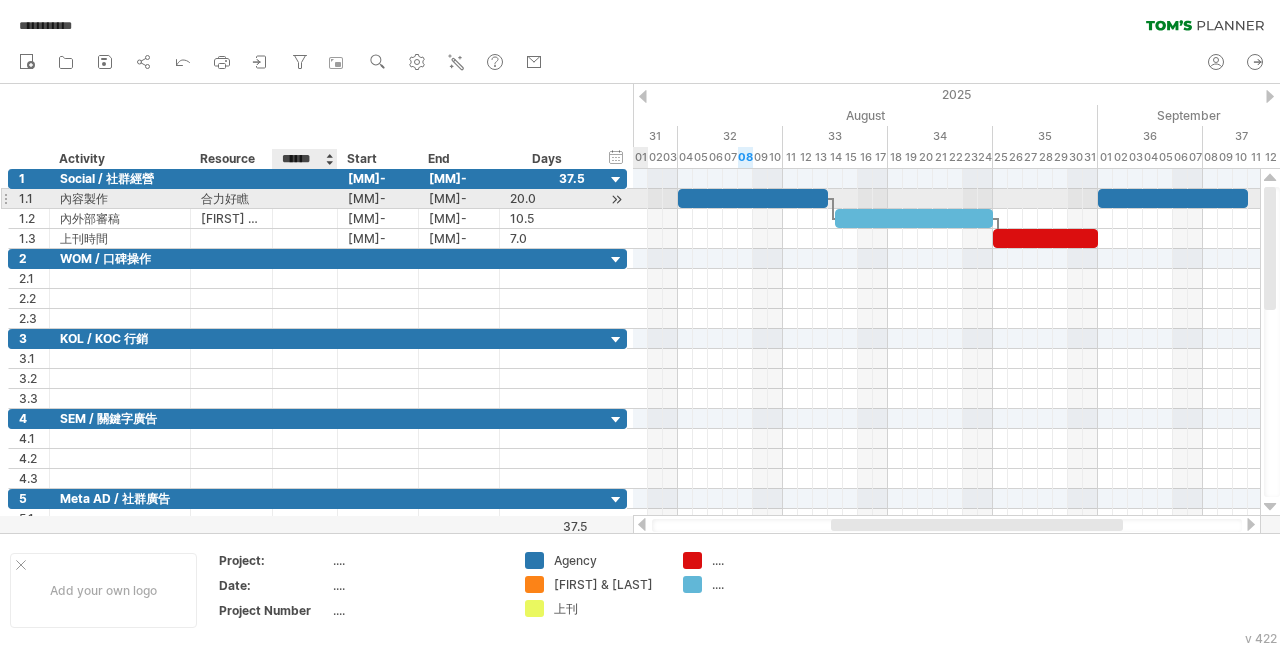 click at bounding box center [305, 198] 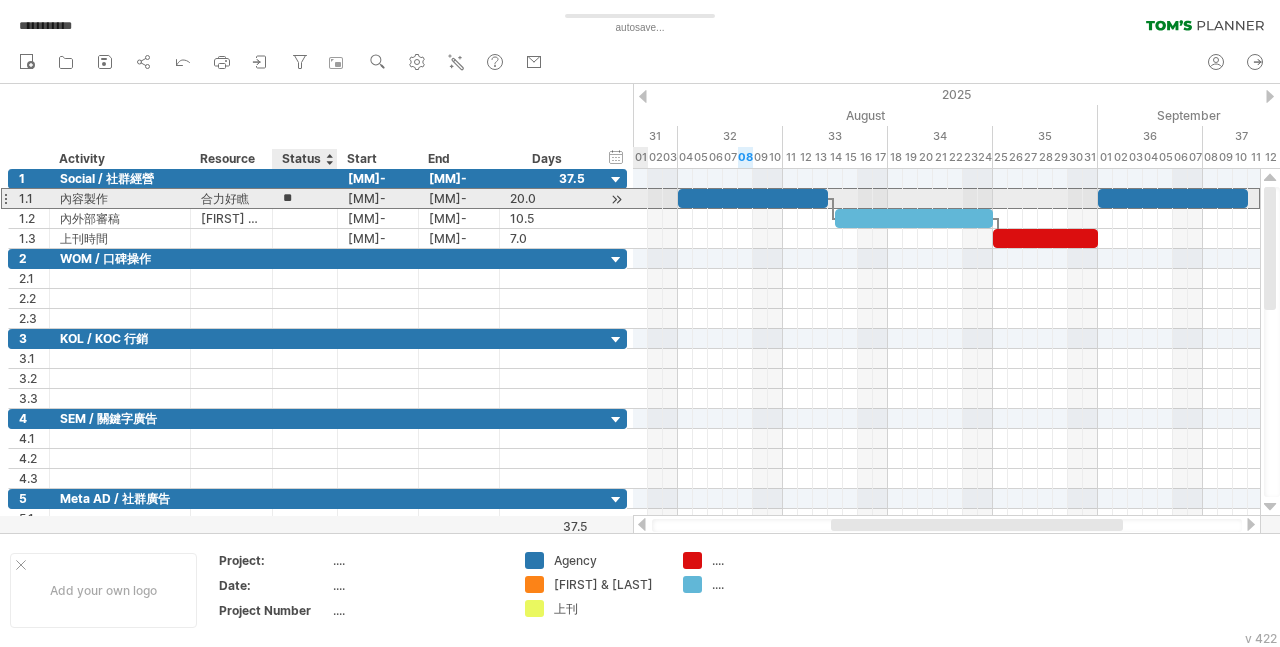 type on "***" 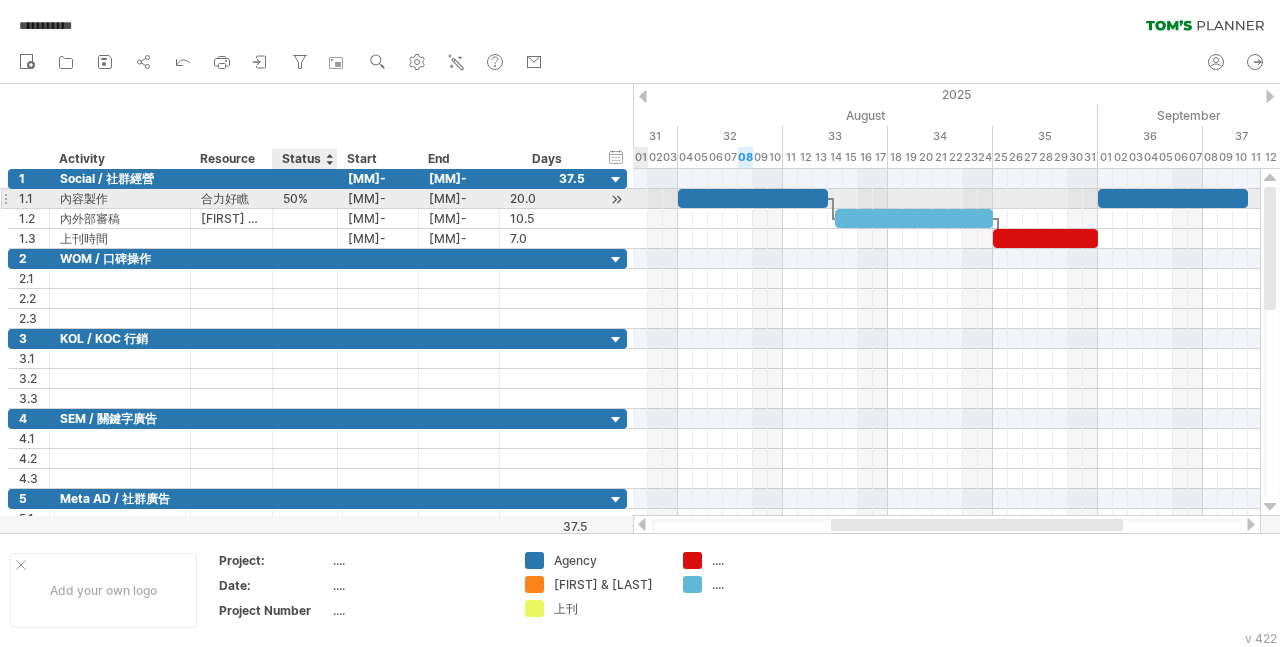 click on "50%" at bounding box center [305, 198] 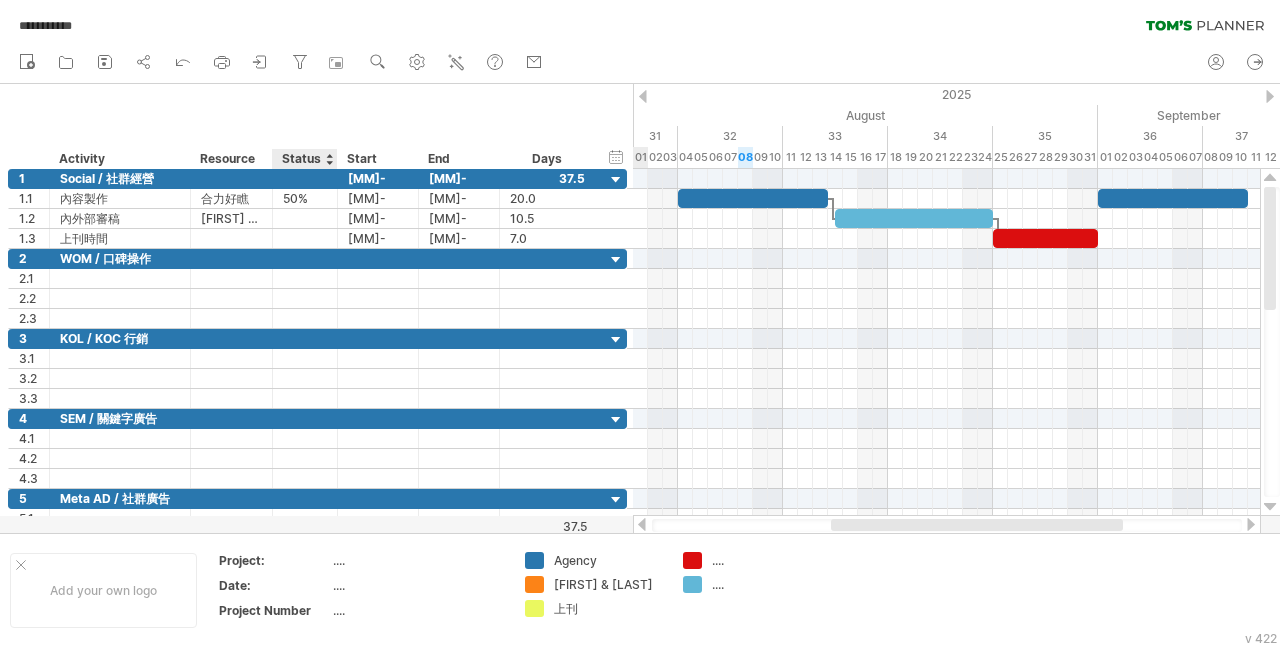 click at bounding box center (329, 159) 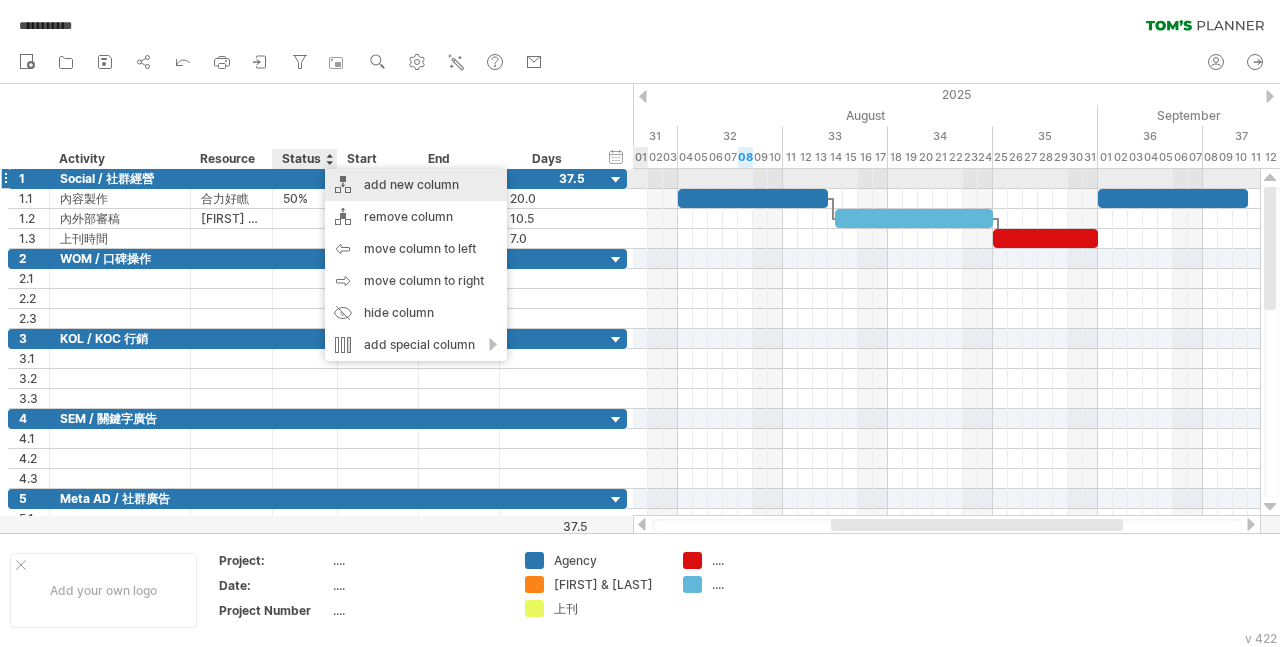 click on "add new column" at bounding box center [416, 185] 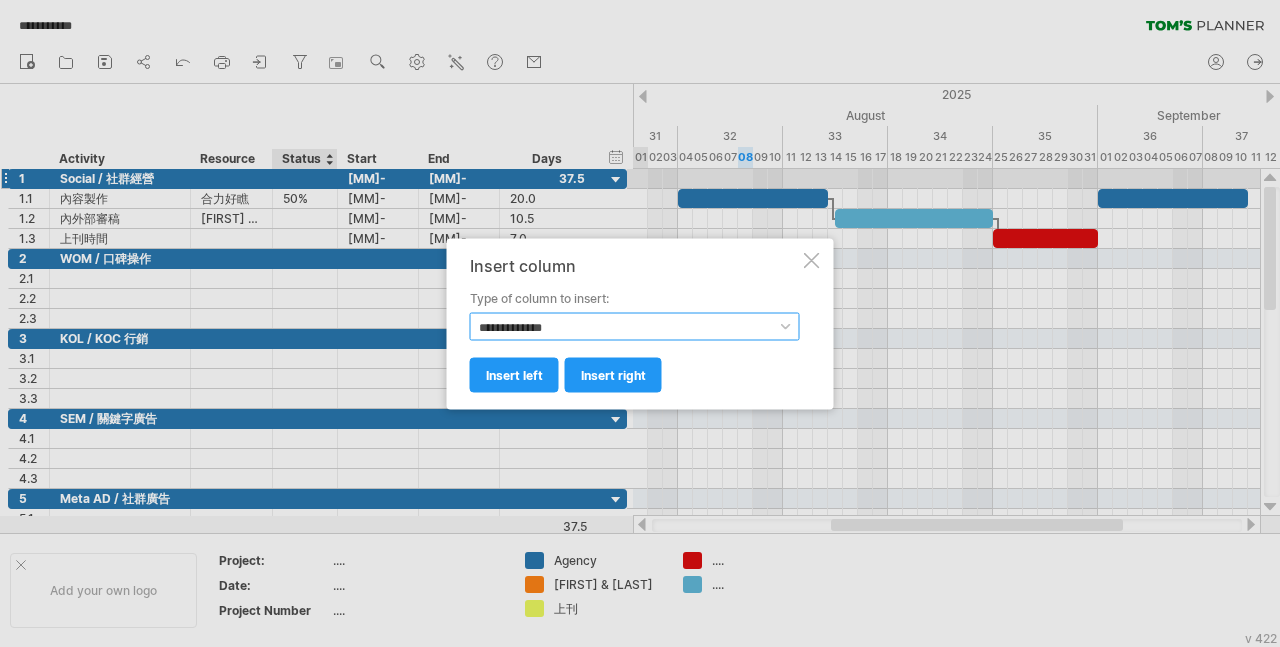 click on "**********" at bounding box center [635, 326] 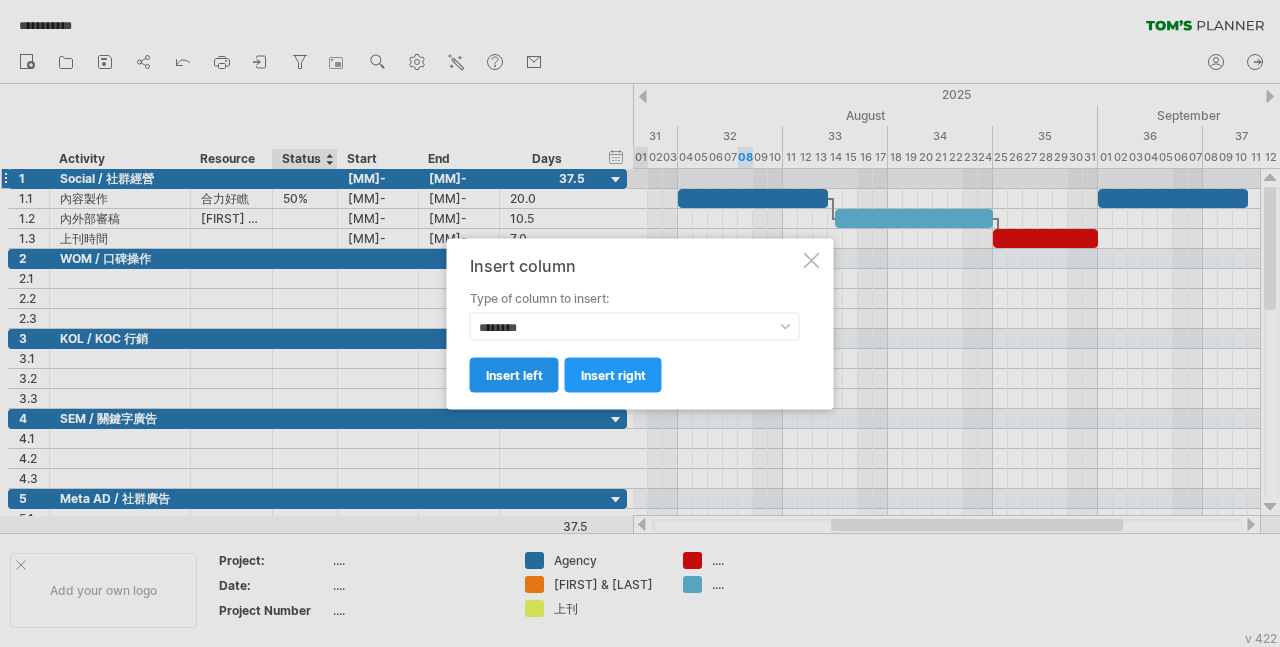click on "insert left" at bounding box center [514, 374] 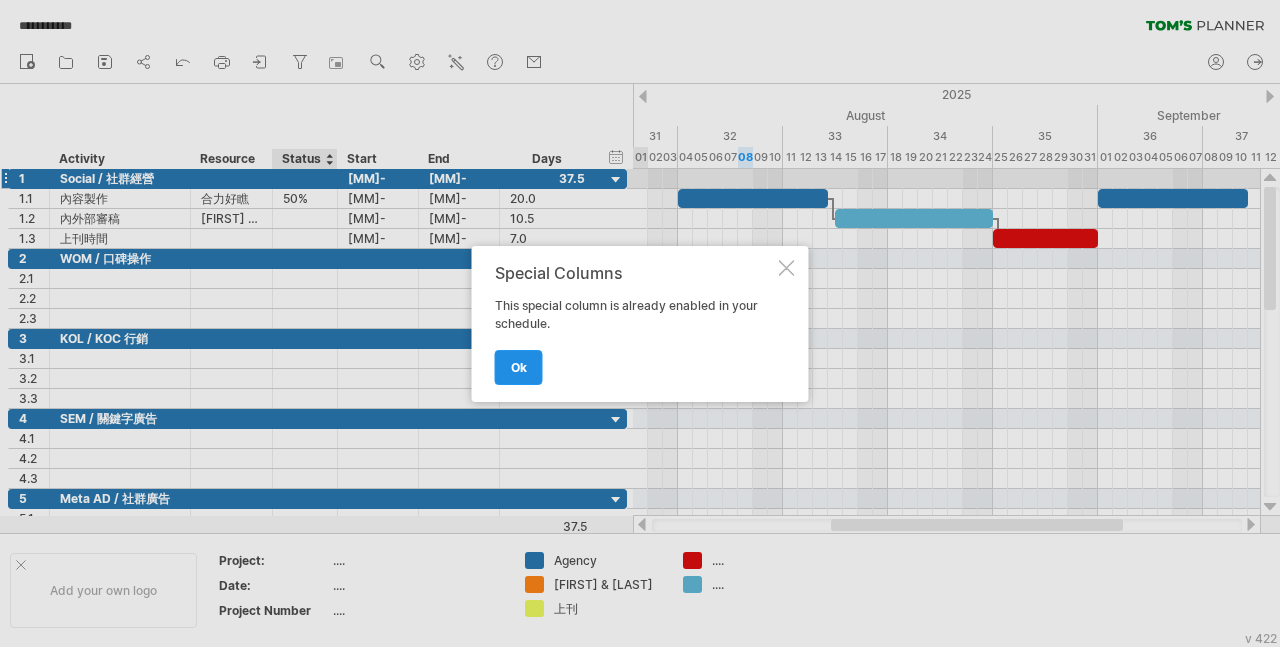 click on "ok" at bounding box center (519, 367) 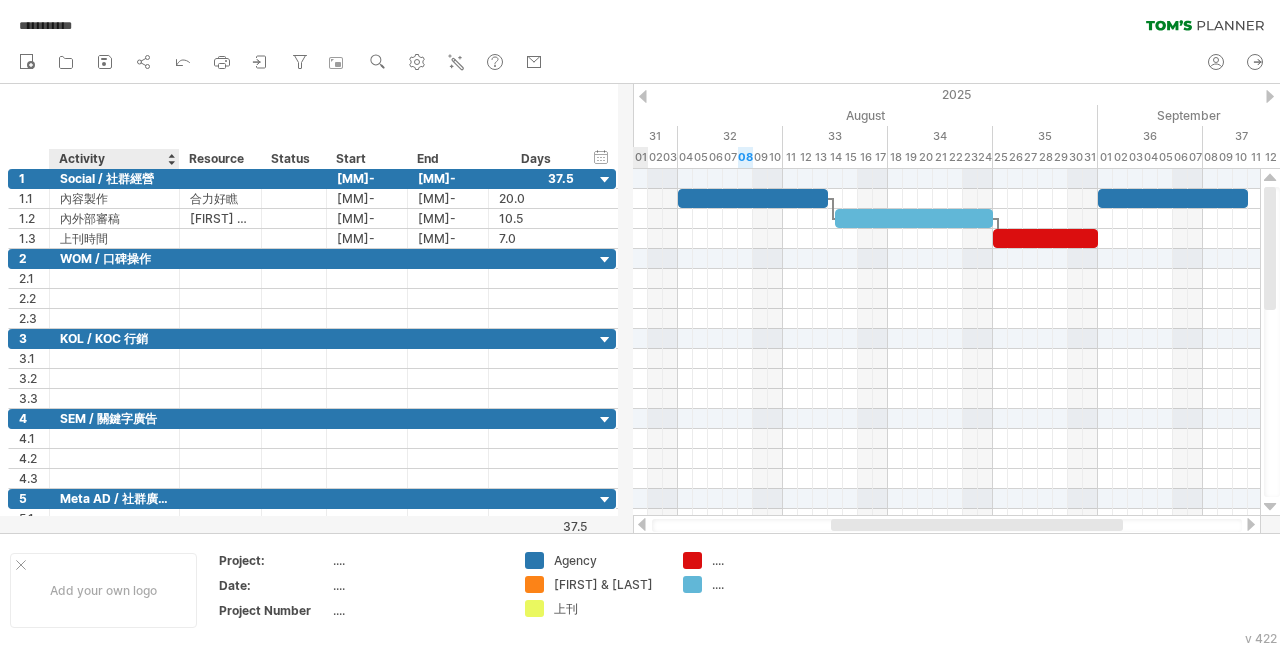 drag, startPoint x: 185, startPoint y: 149, endPoint x: 174, endPoint y: 150, distance: 11.045361 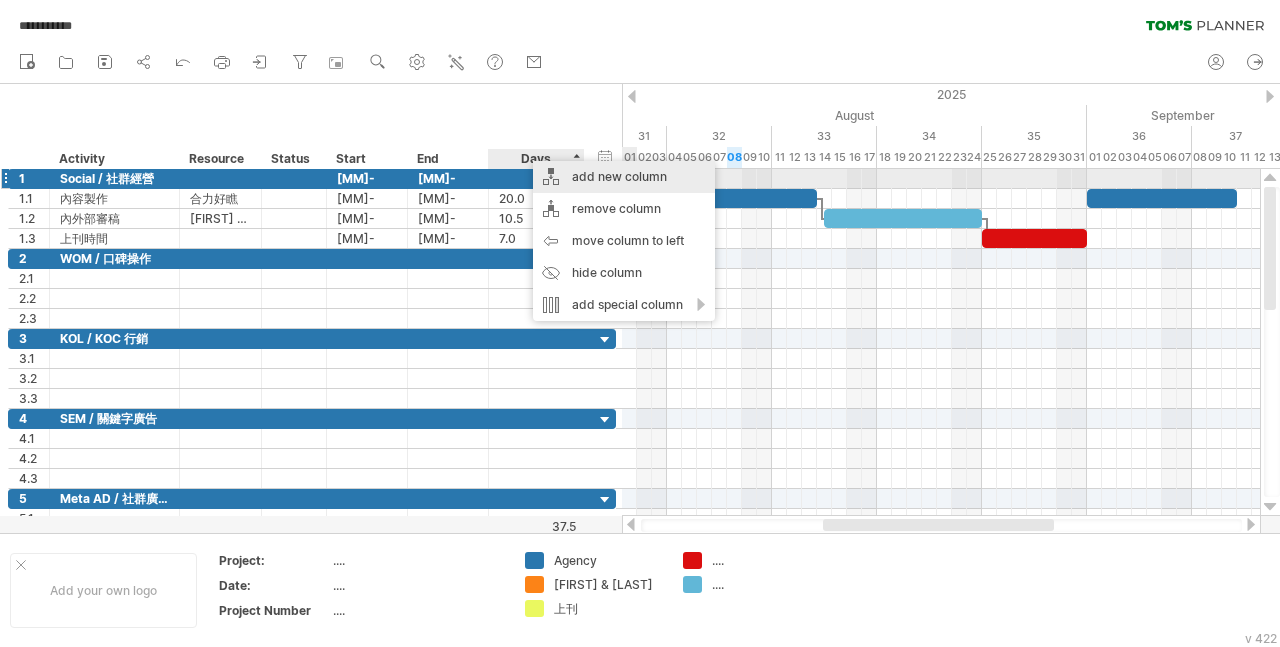 click on "add new column" at bounding box center [624, 177] 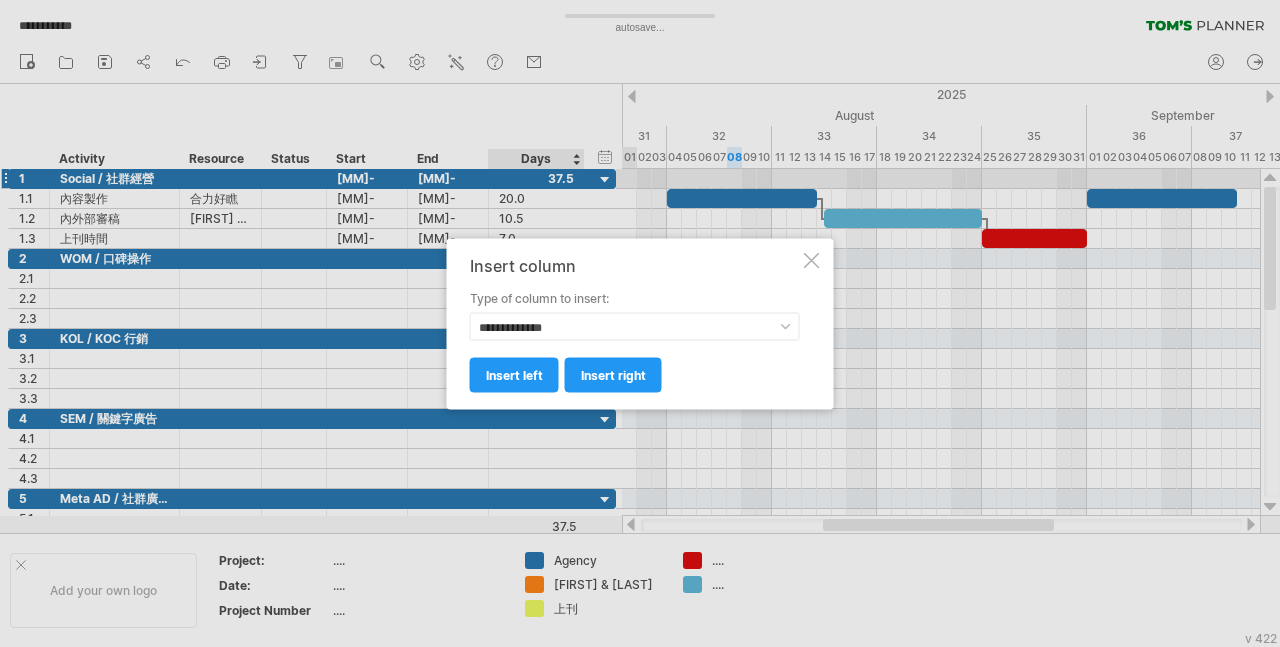 click on "**********" at bounding box center (640, 323) 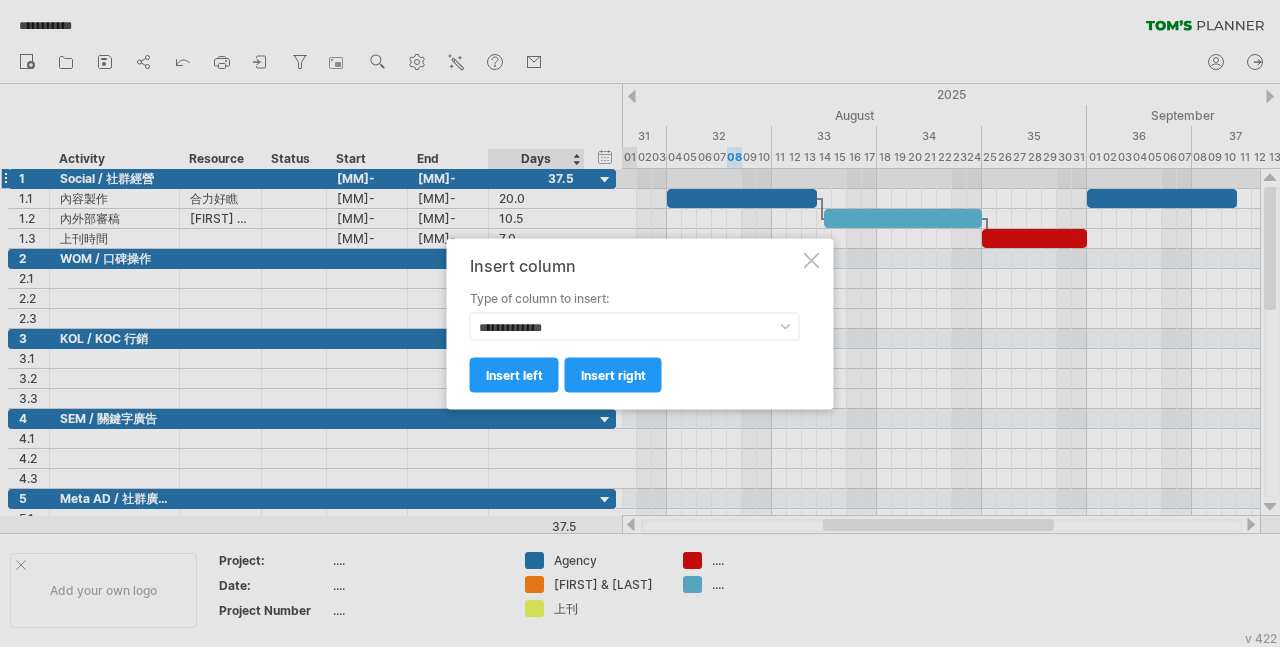 click on "**********" at bounding box center [640, 323] 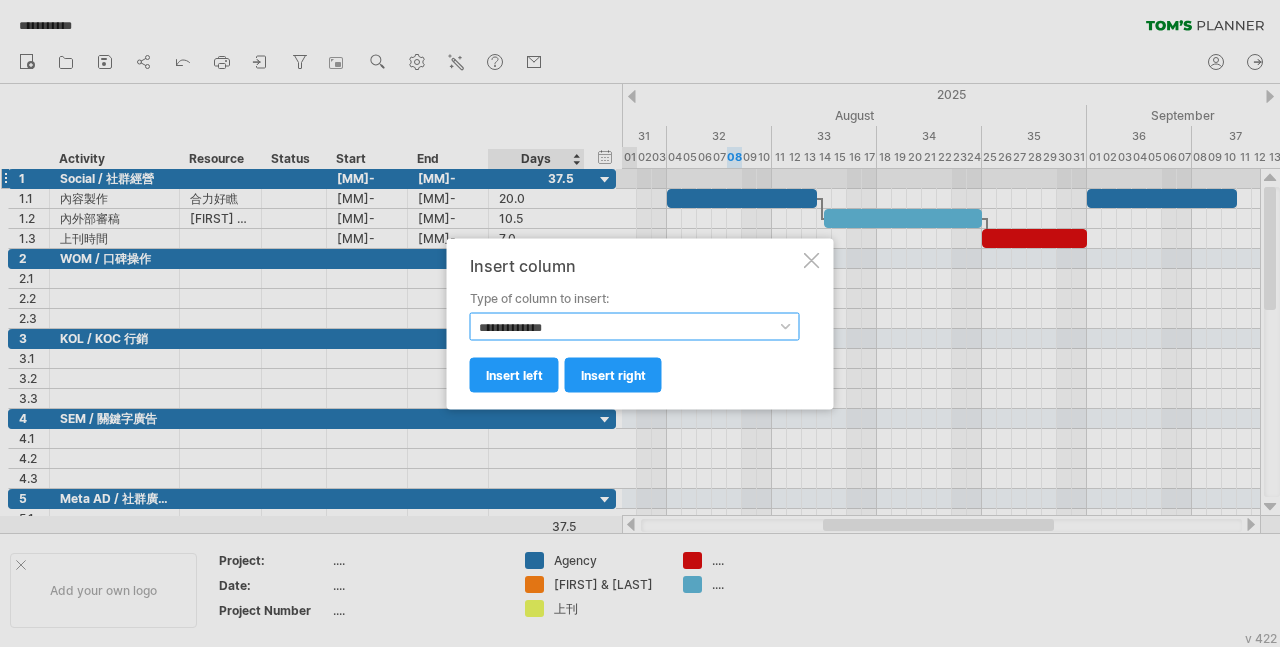 click on "**********" at bounding box center [635, 326] 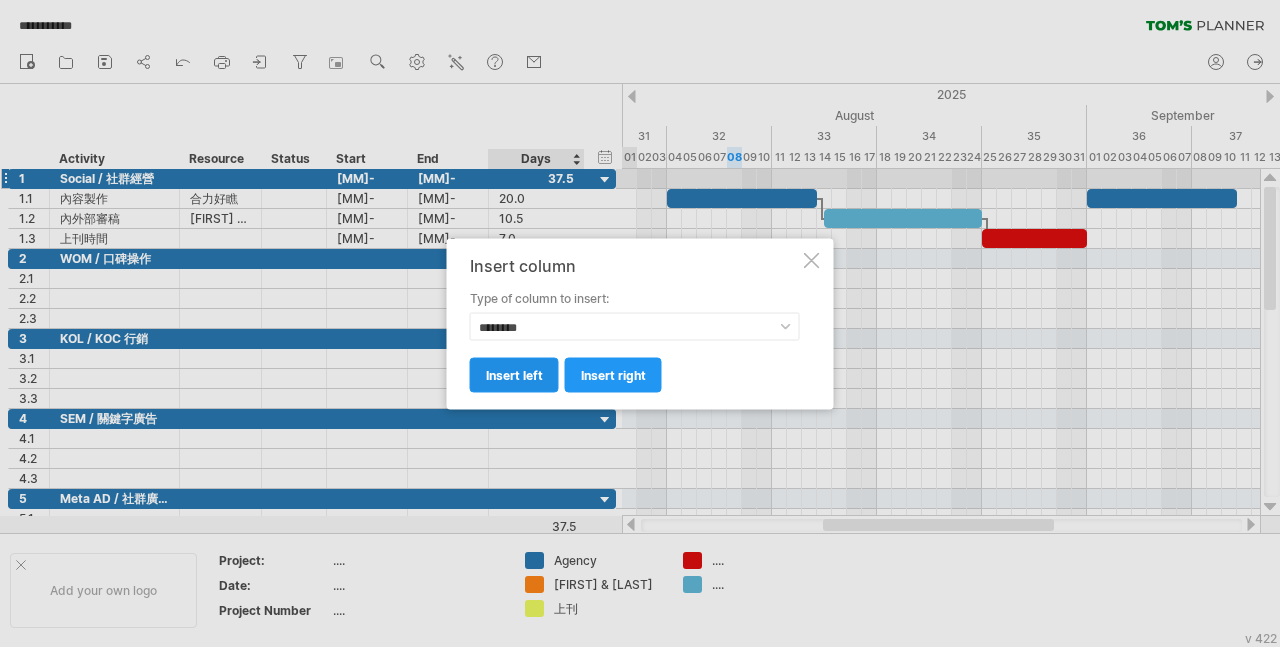 click on "insert left" at bounding box center (514, 374) 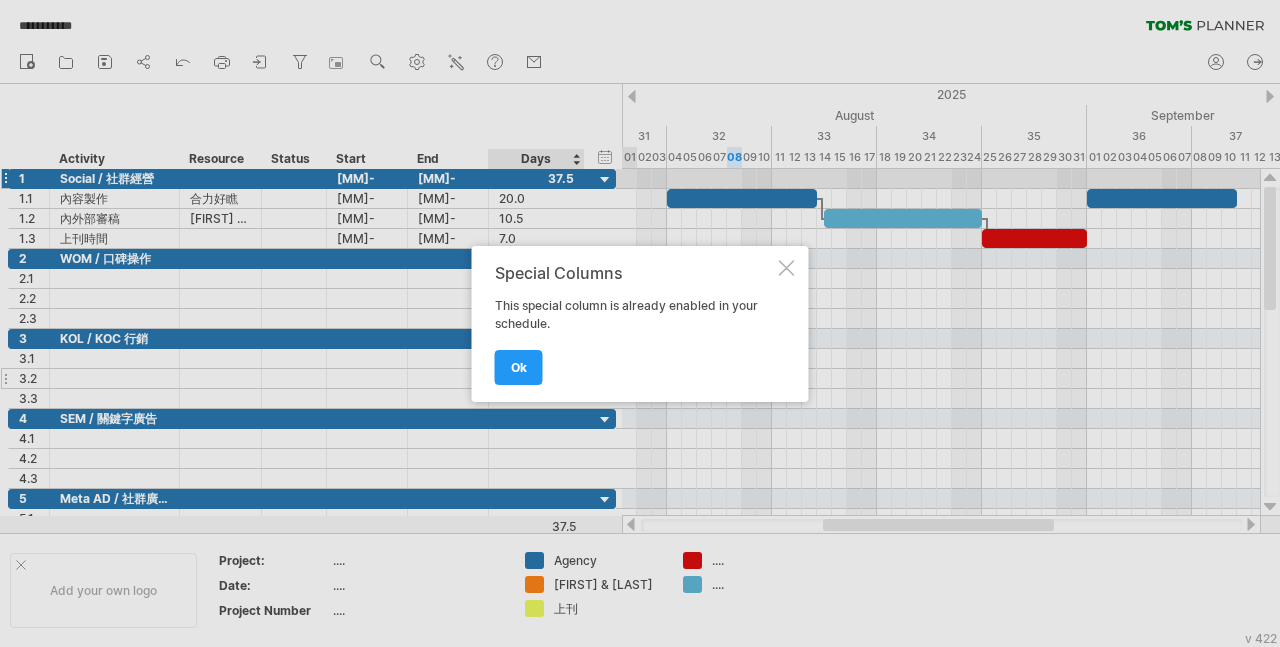 drag, startPoint x: 525, startPoint y: 369, endPoint x: 519, endPoint y: 378, distance: 10.816654 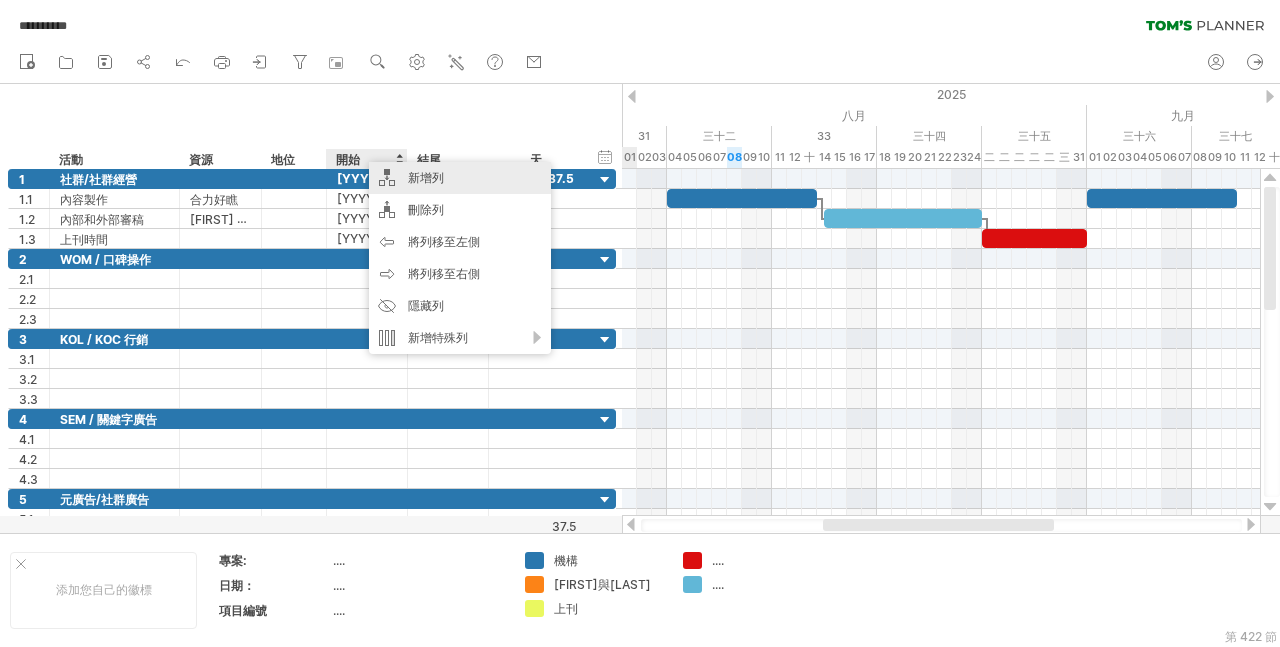 click on "新增列" at bounding box center (460, 178) 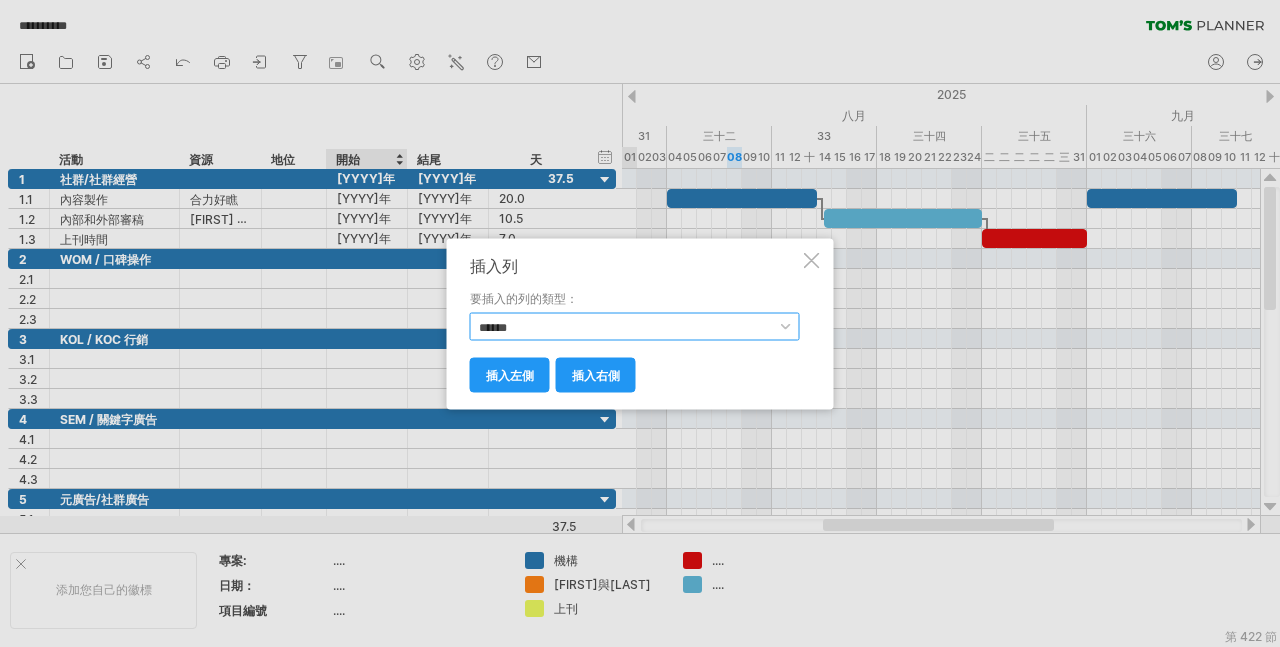 click on "****** **** **** ** ** *** ****" at bounding box center [635, 326] 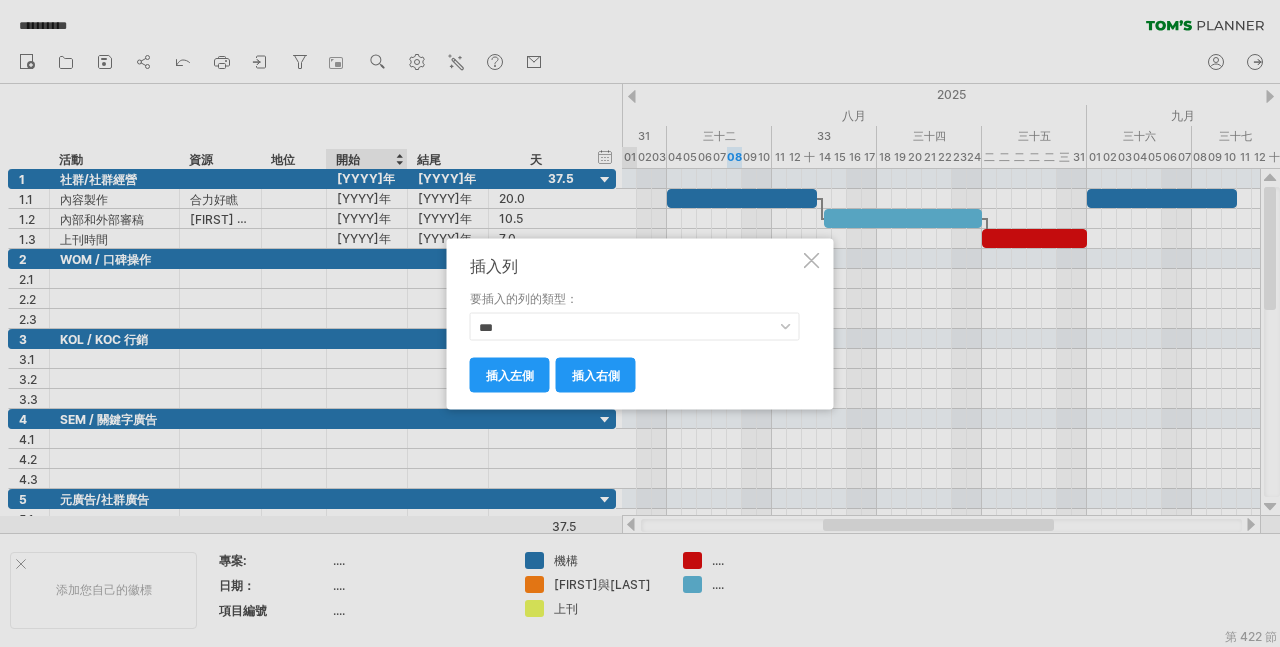 click at bounding box center [812, 260] 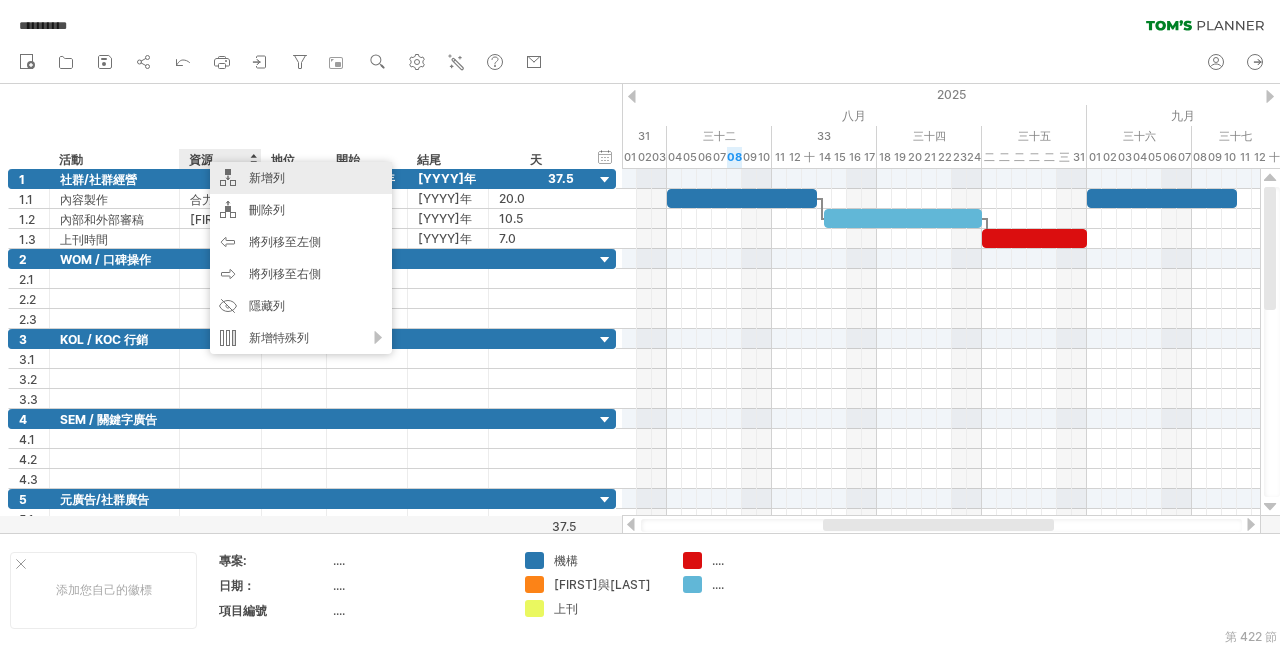 click on "新增列" at bounding box center (301, 178) 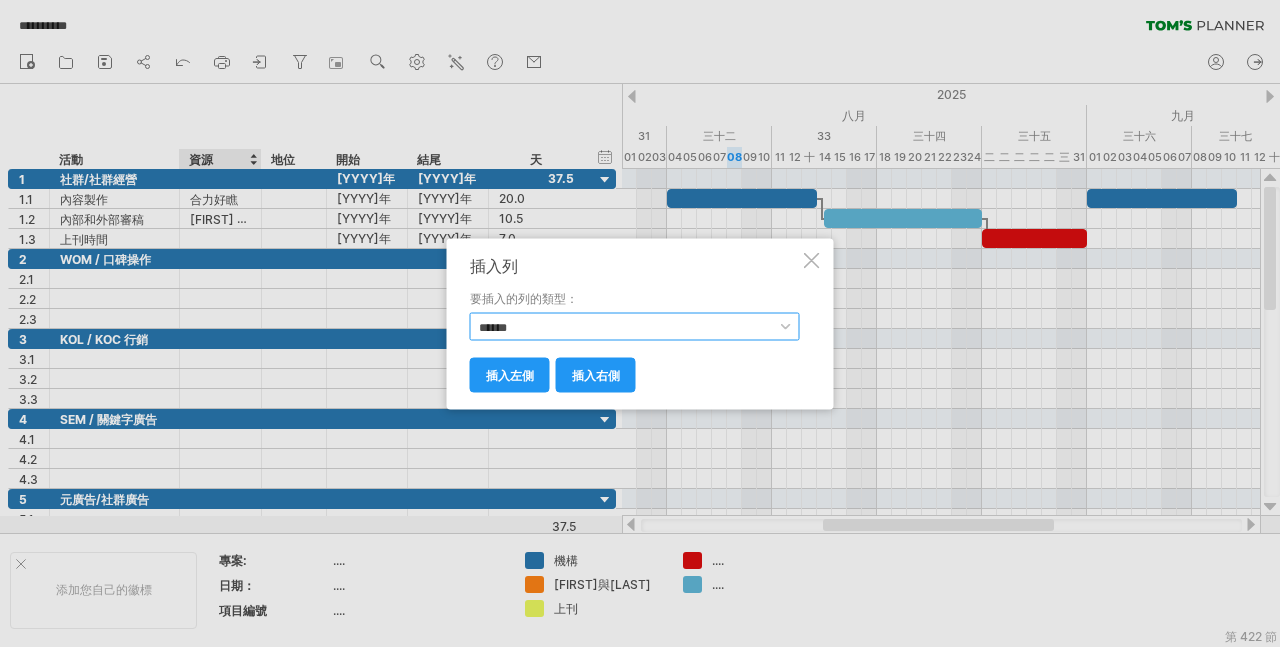 click on "****** **** **** ** ** *** ****" at bounding box center [635, 326] 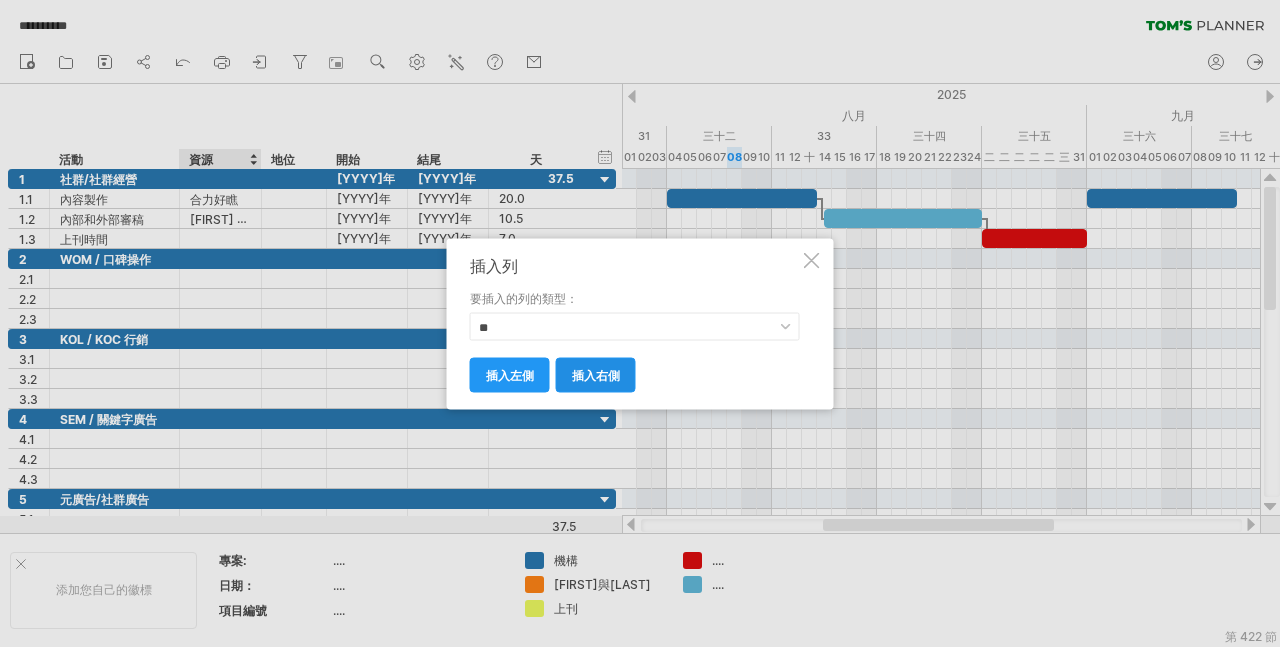 click on "插入右側" at bounding box center (596, 374) 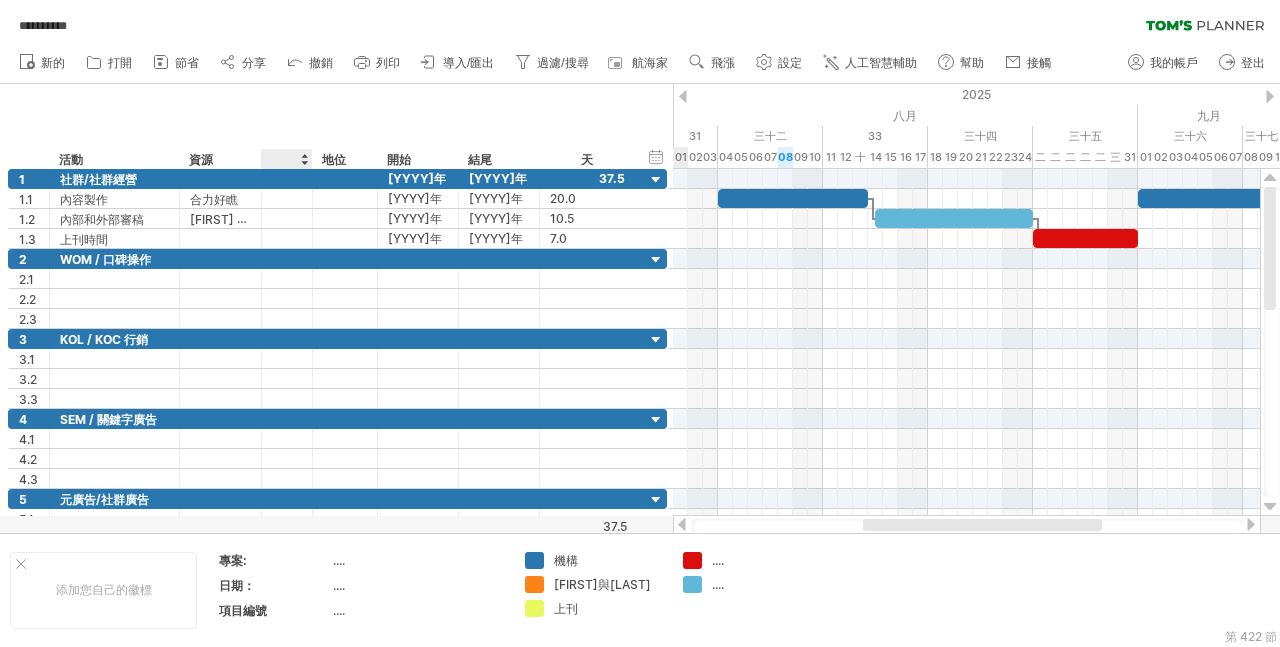 click at bounding box center (286, 159) 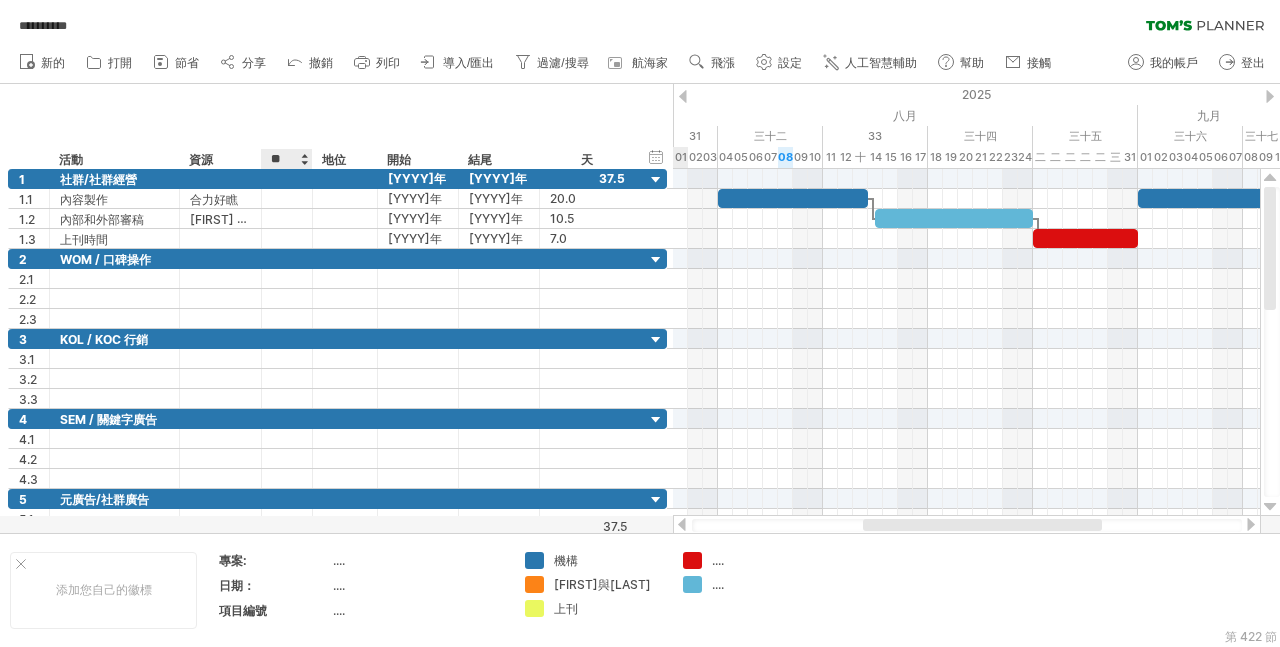 type on "*" 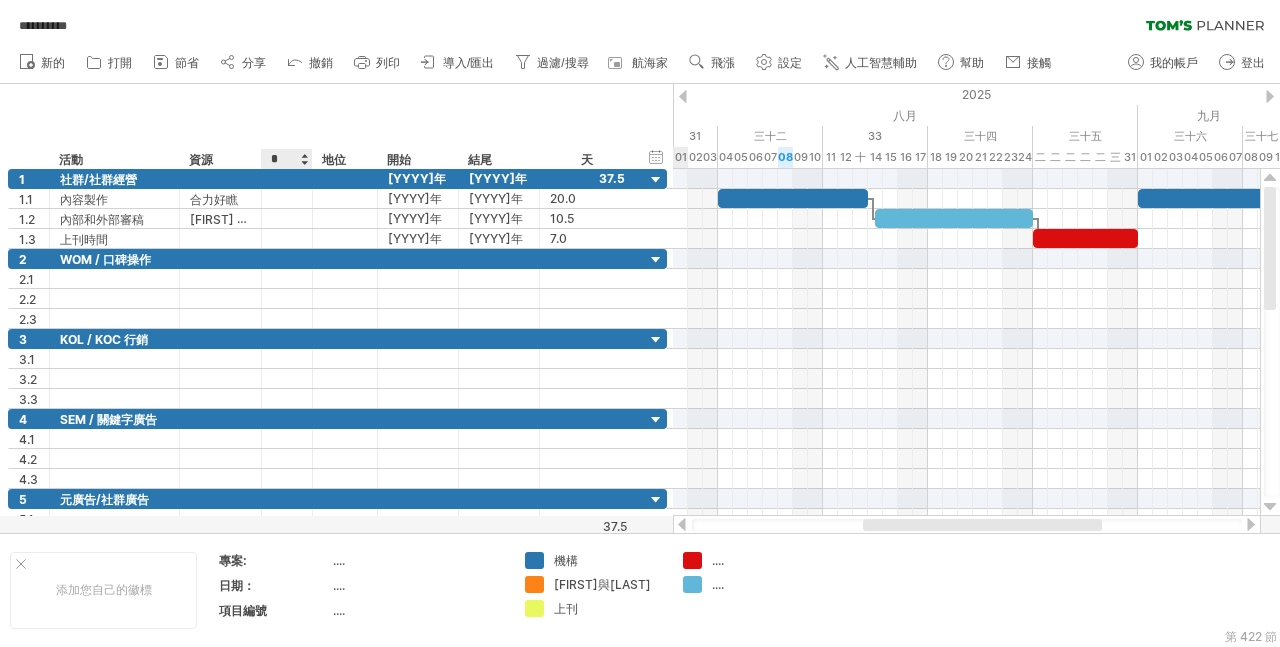 type 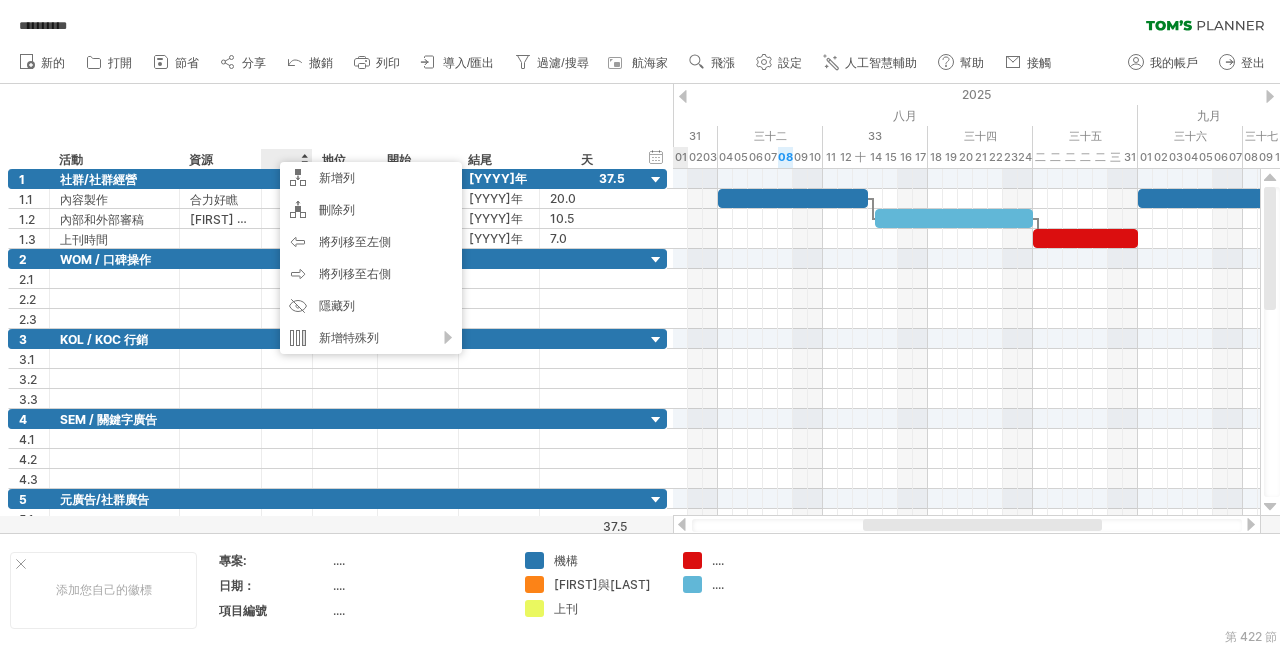 click on "地位 開始   結尾   天" at bounding box center (336, 126) 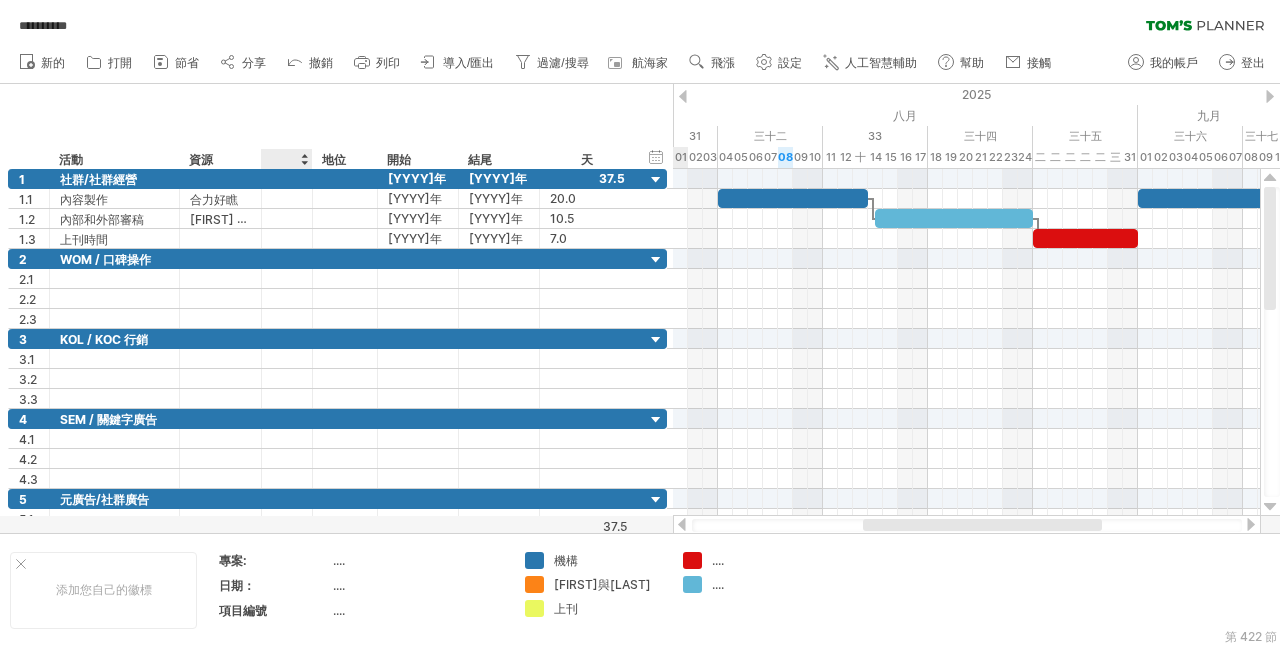 click on "地位 開始   結尾   天" at bounding box center (336, 126) 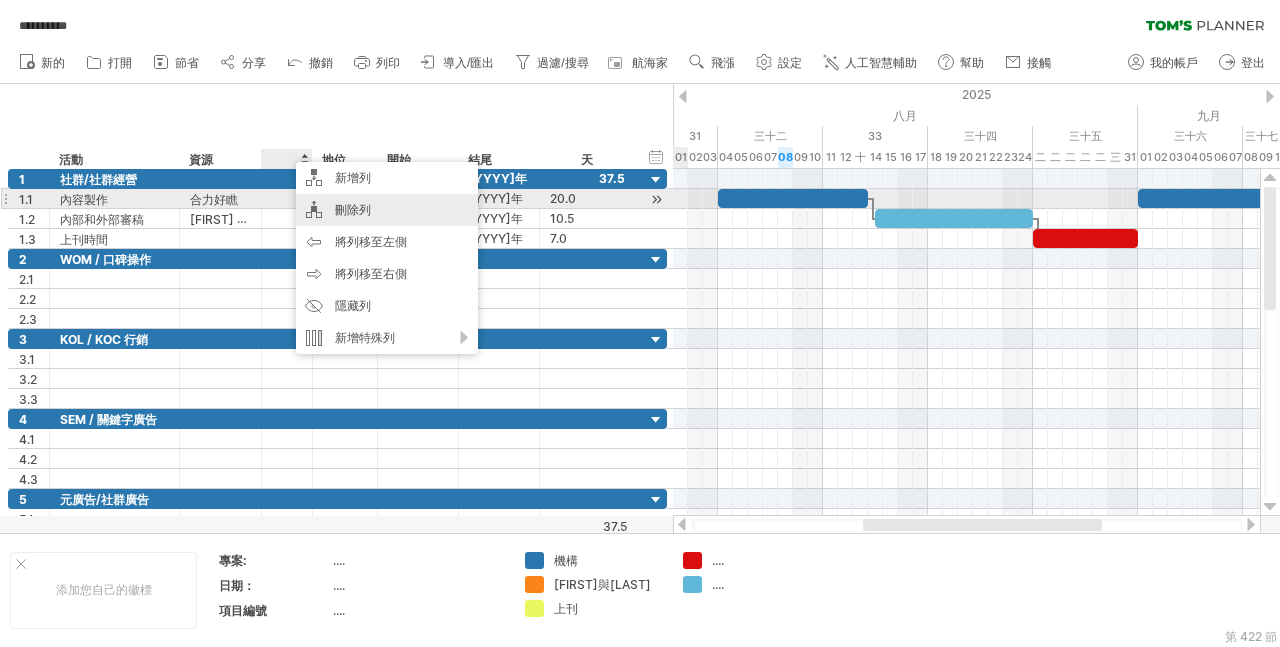 click on "刪除列" at bounding box center [353, 209] 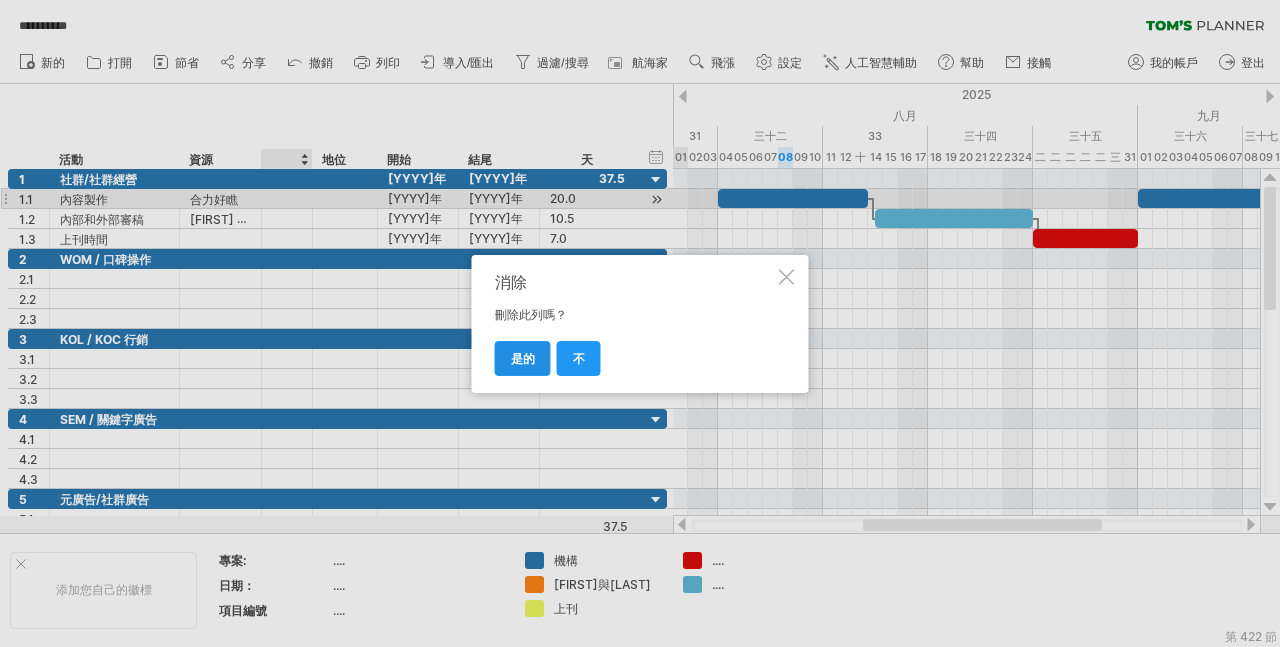 click on "是的" at bounding box center (523, 358) 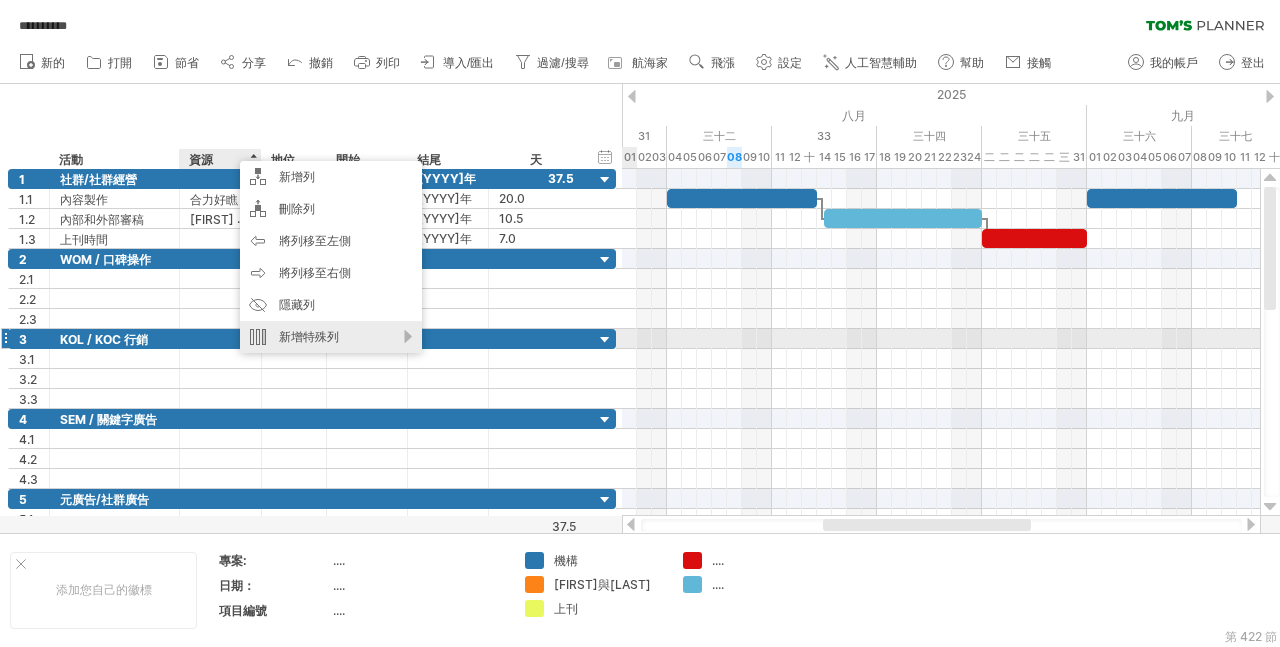 click on "新增特殊列" at bounding box center (331, 337) 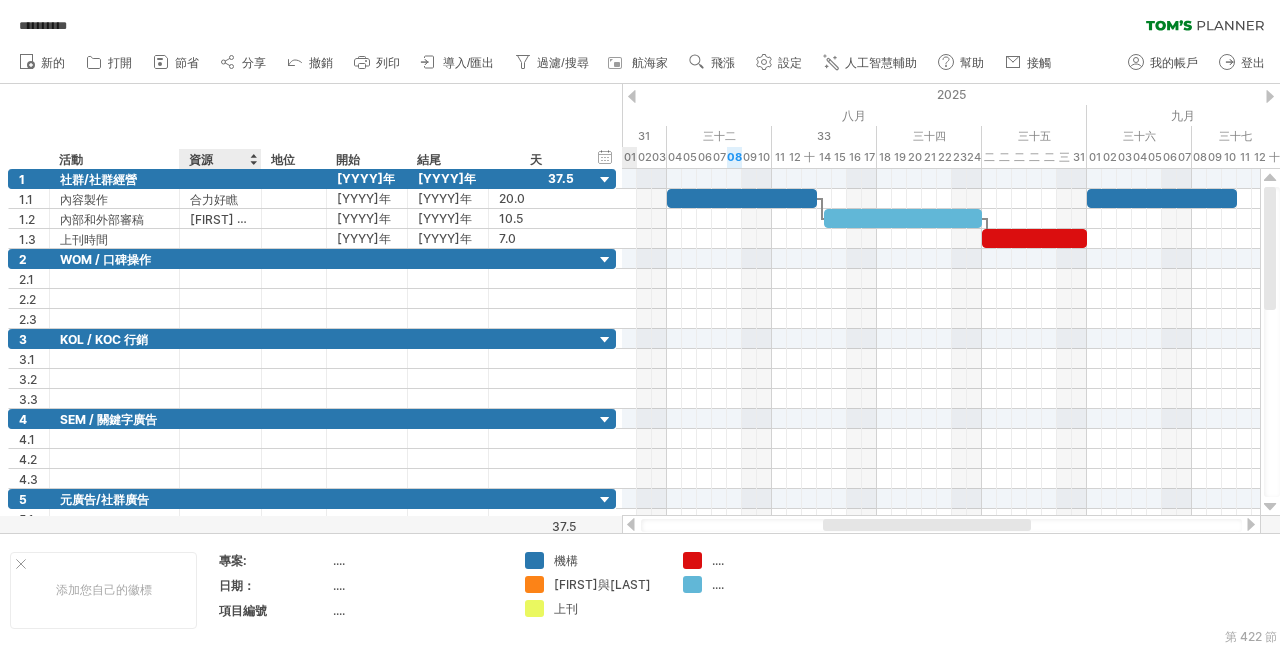click on "地位 開始   結尾   天" at bounding box center (311, 126) 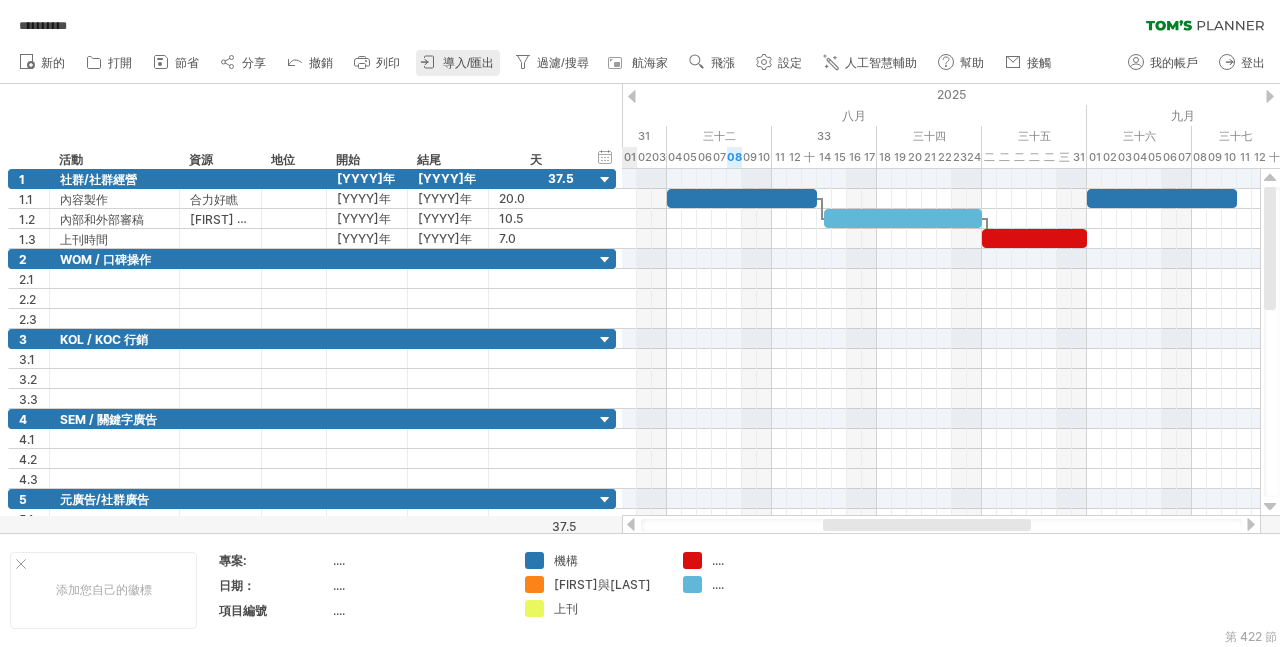 click 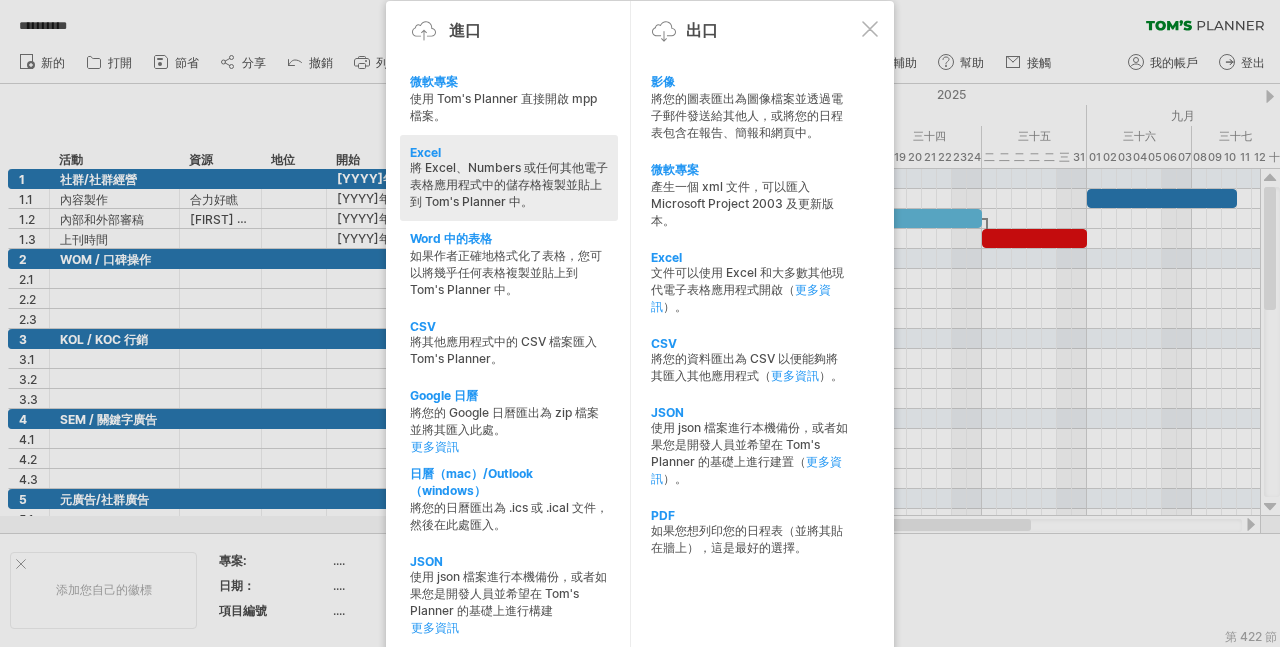 click on "將 Excel、Numbers 或任何其他電子表格應用程式中的儲存格複製並貼上到 Tom's Planner 中。" at bounding box center (509, 184) 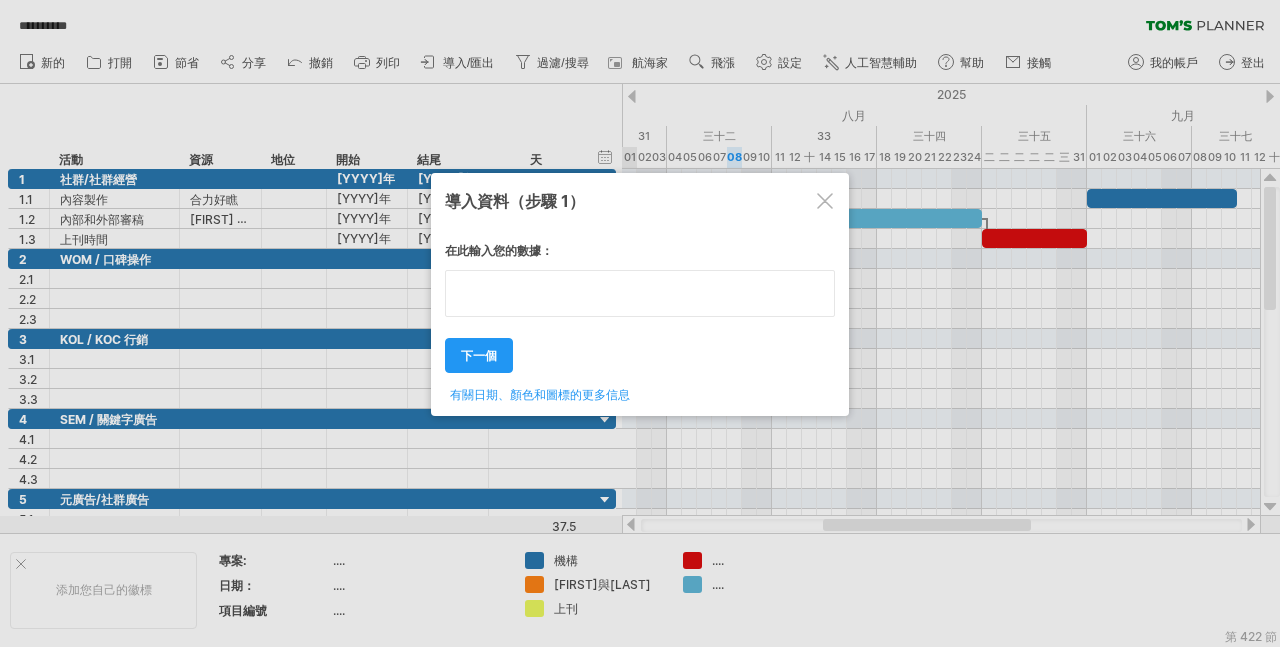 click on "在此輸入您的數據：
Your data:
Weekend days
'
mon
tue
下一個 ." at bounding box center (640, 316) 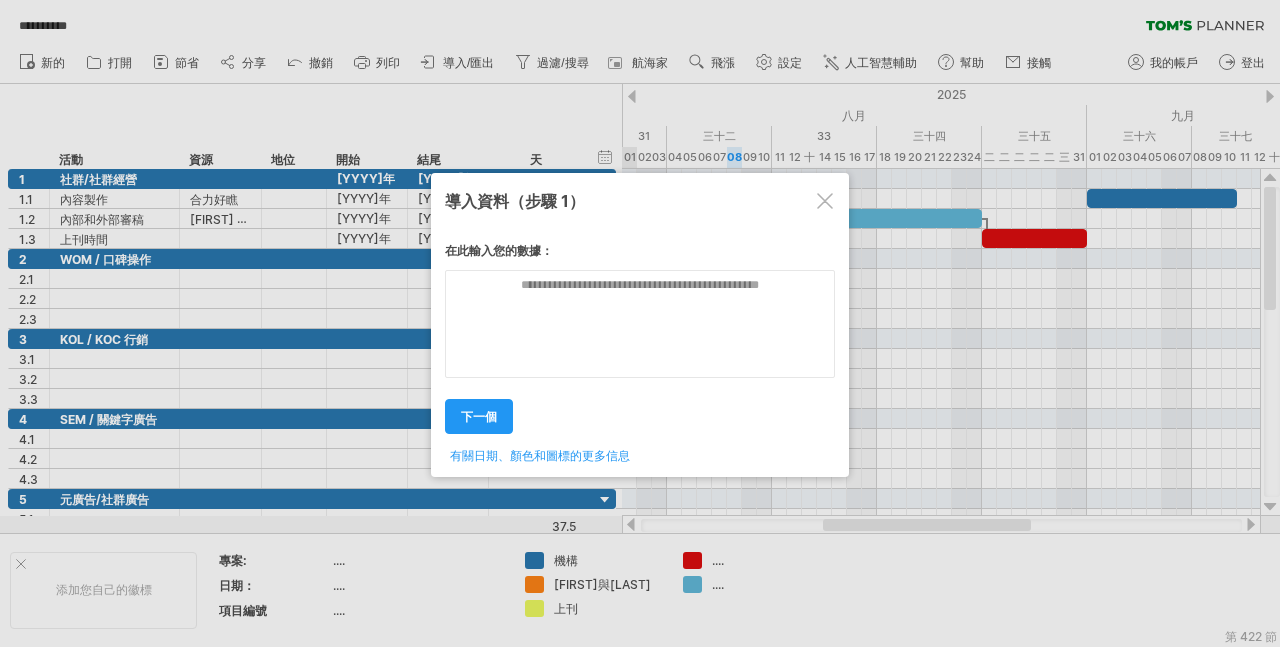 click at bounding box center [825, 201] 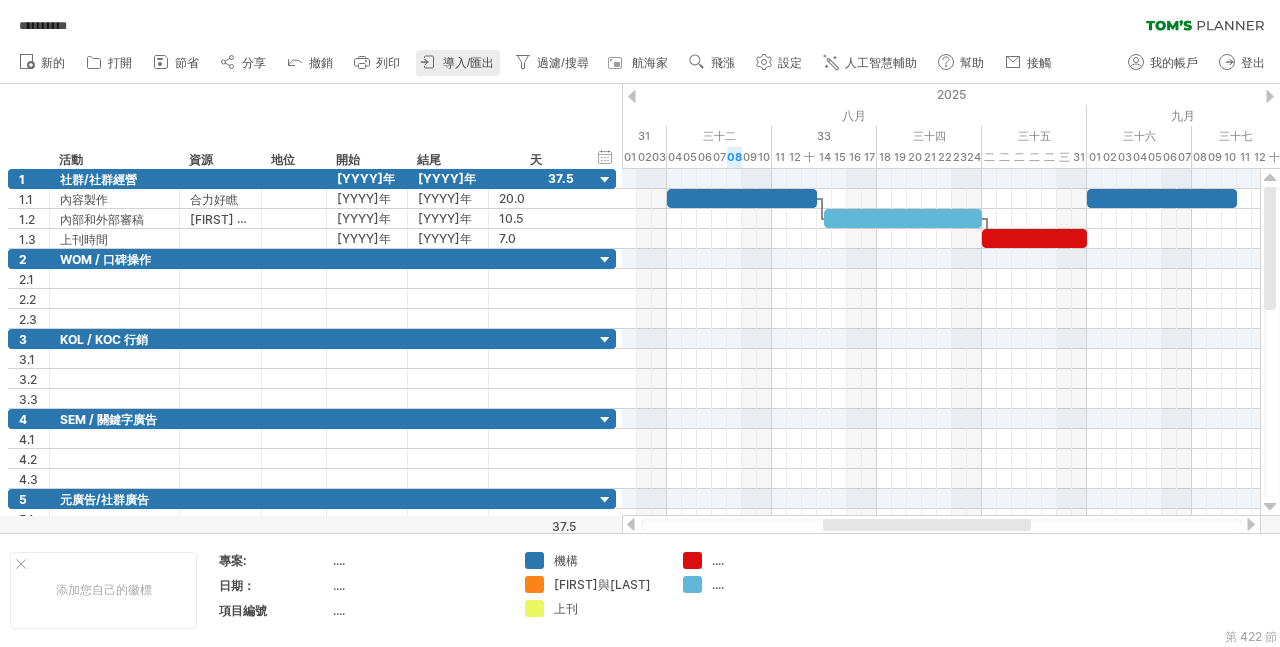 click on "導入/匯出" at bounding box center (468, 63) 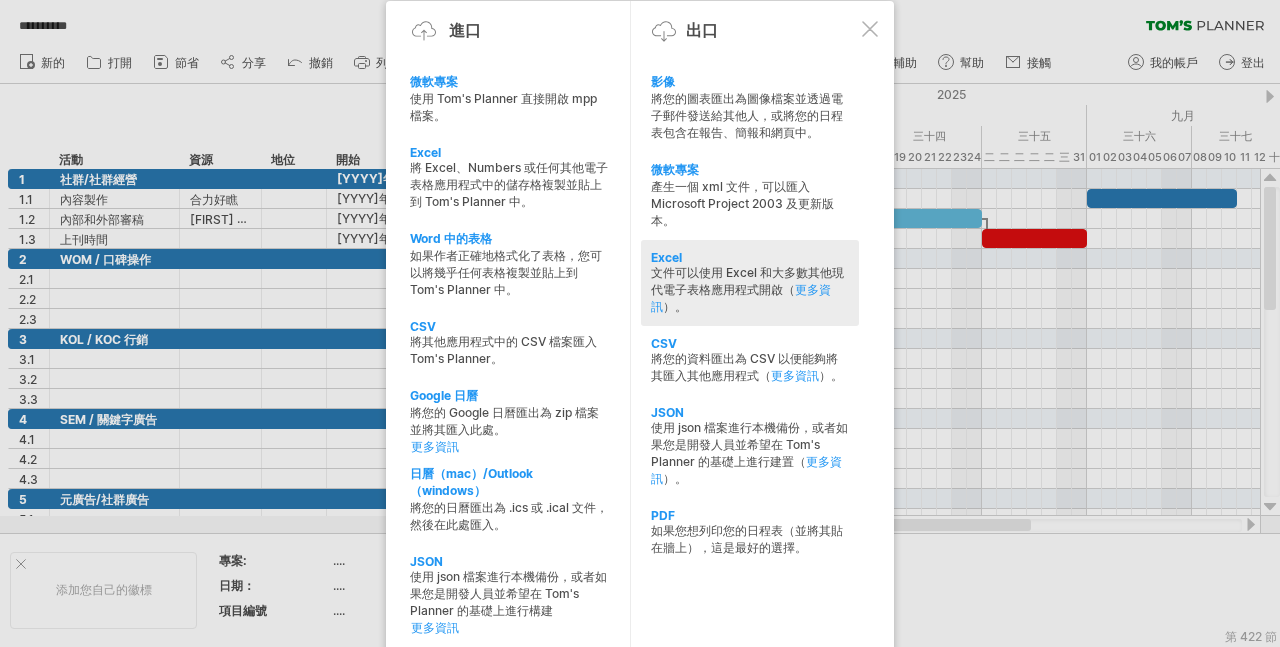 click on "文件可以使用 Excel 和大多數其他現代電子表格應用程式開啟（" at bounding box center (747, 281) 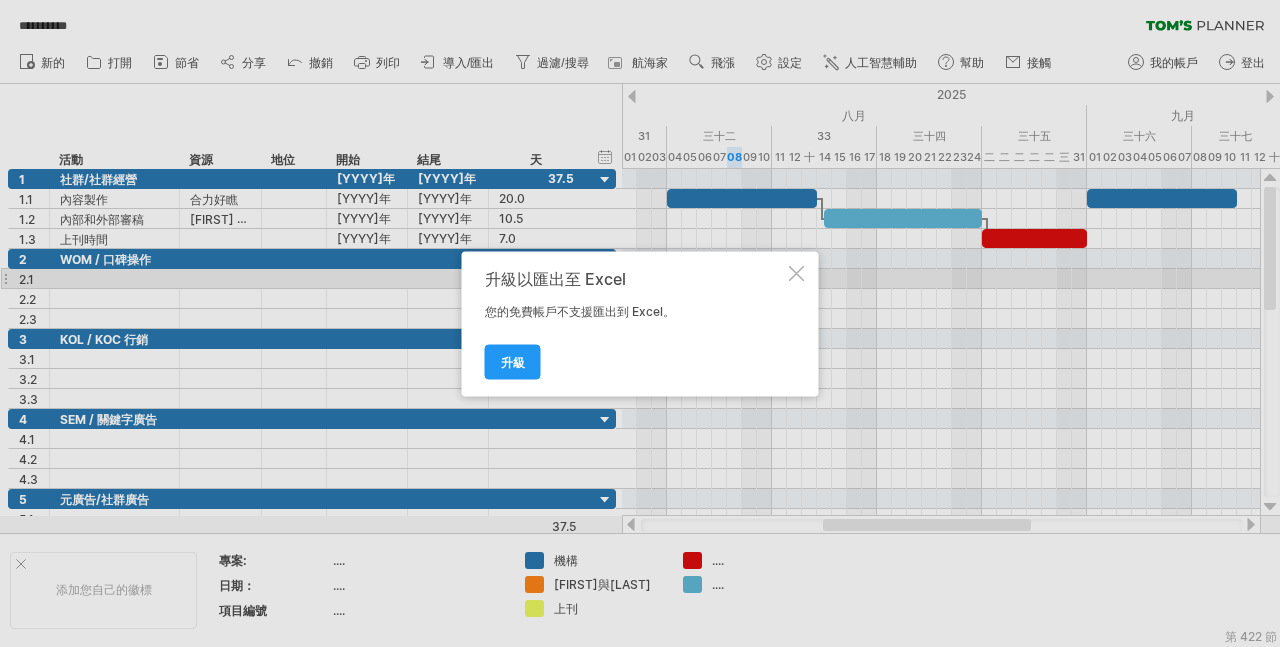 drag, startPoint x: 798, startPoint y: 270, endPoint x: 842, endPoint y: 207, distance: 76.843994 